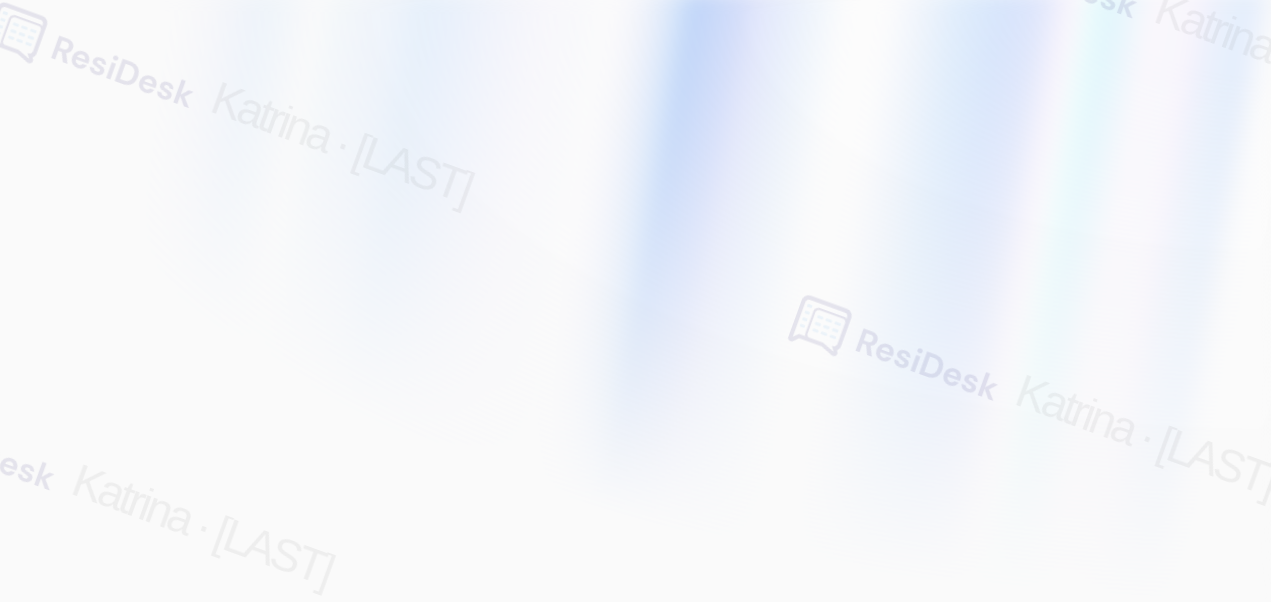 scroll, scrollTop: 0, scrollLeft: 0, axis: both 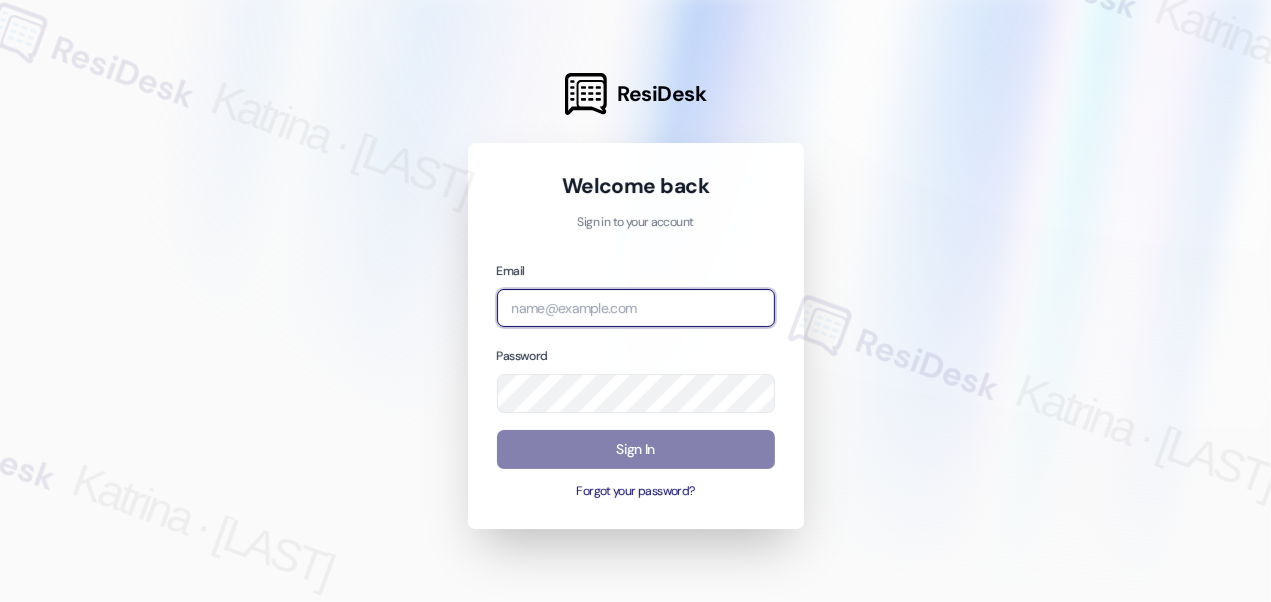 click at bounding box center (636, 308) 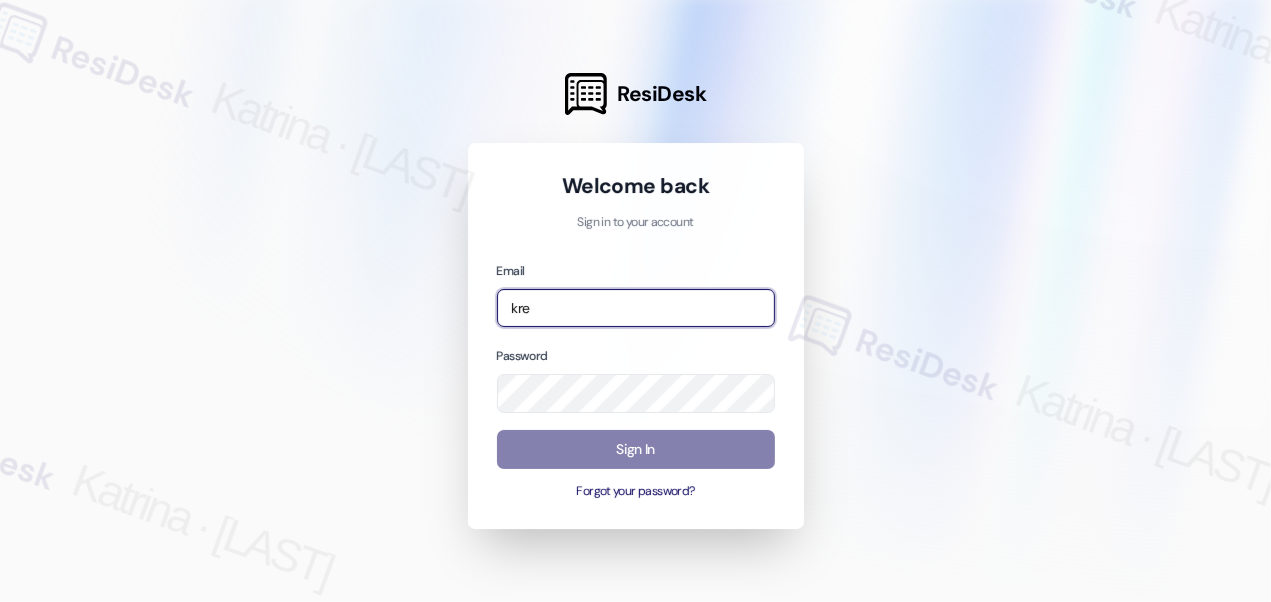 type on "[EMAIL]" 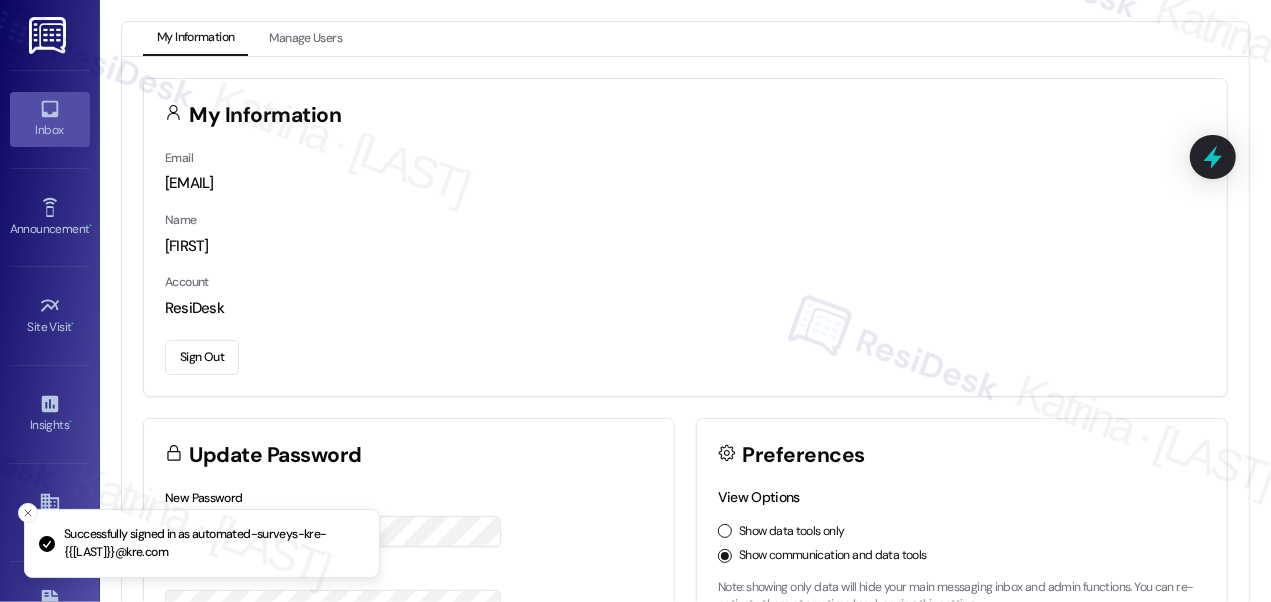 click 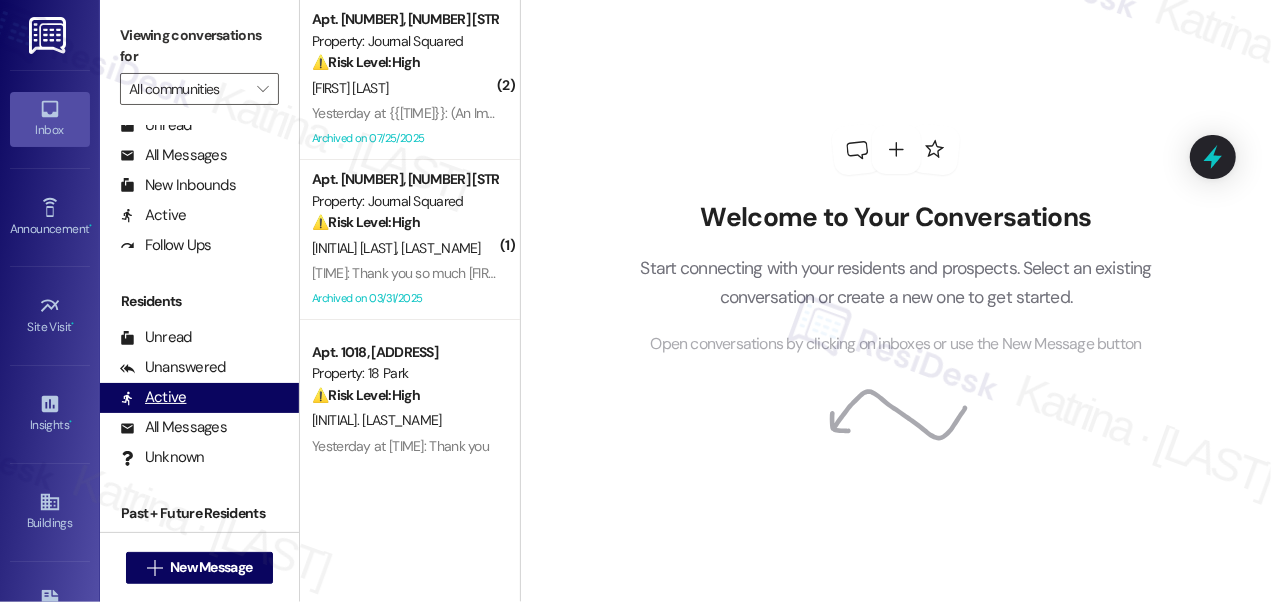 scroll, scrollTop: 408, scrollLeft: 0, axis: vertical 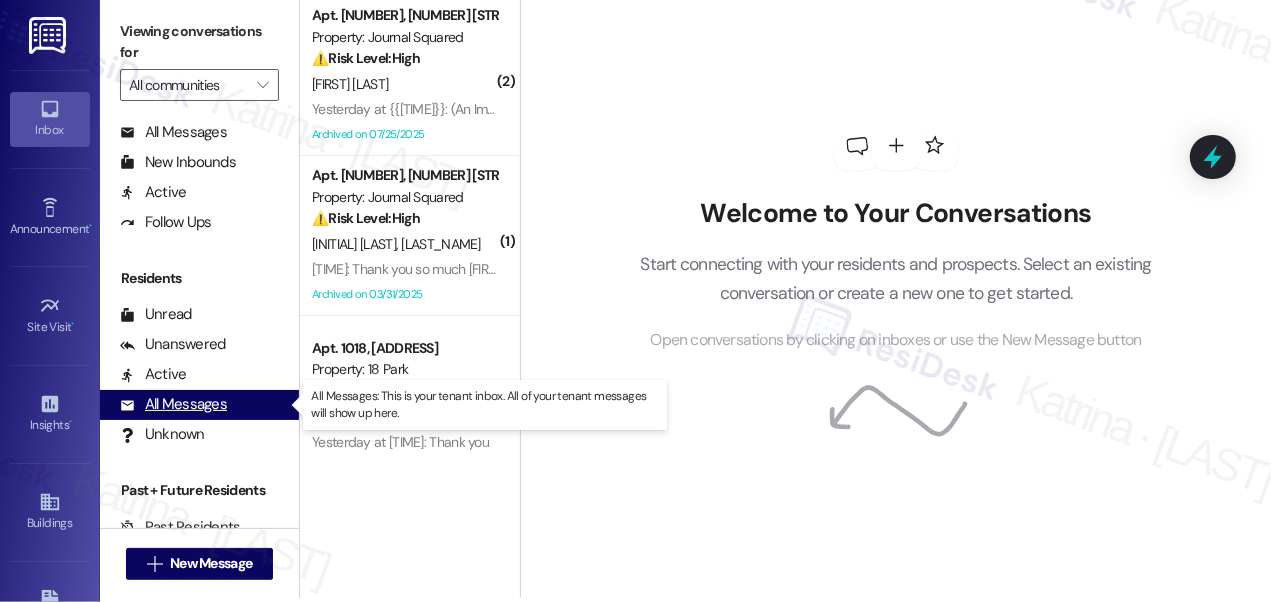 click on "All Messages" at bounding box center [173, 404] 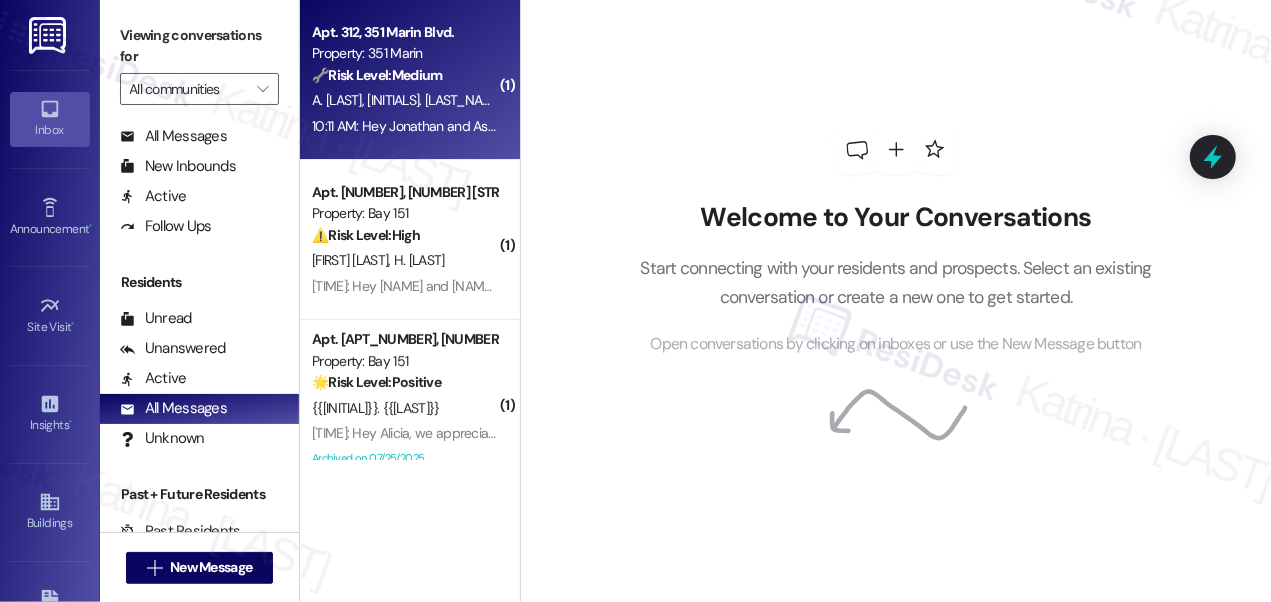 scroll, scrollTop: 0, scrollLeft: 0, axis: both 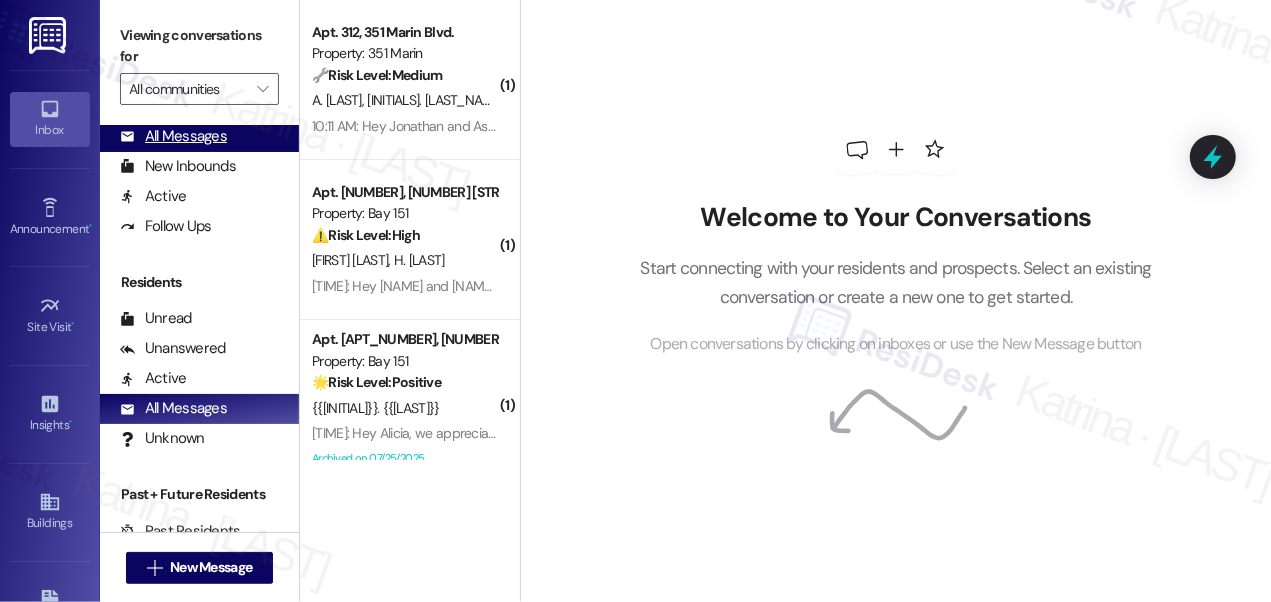 click on "All Messages" at bounding box center [173, 136] 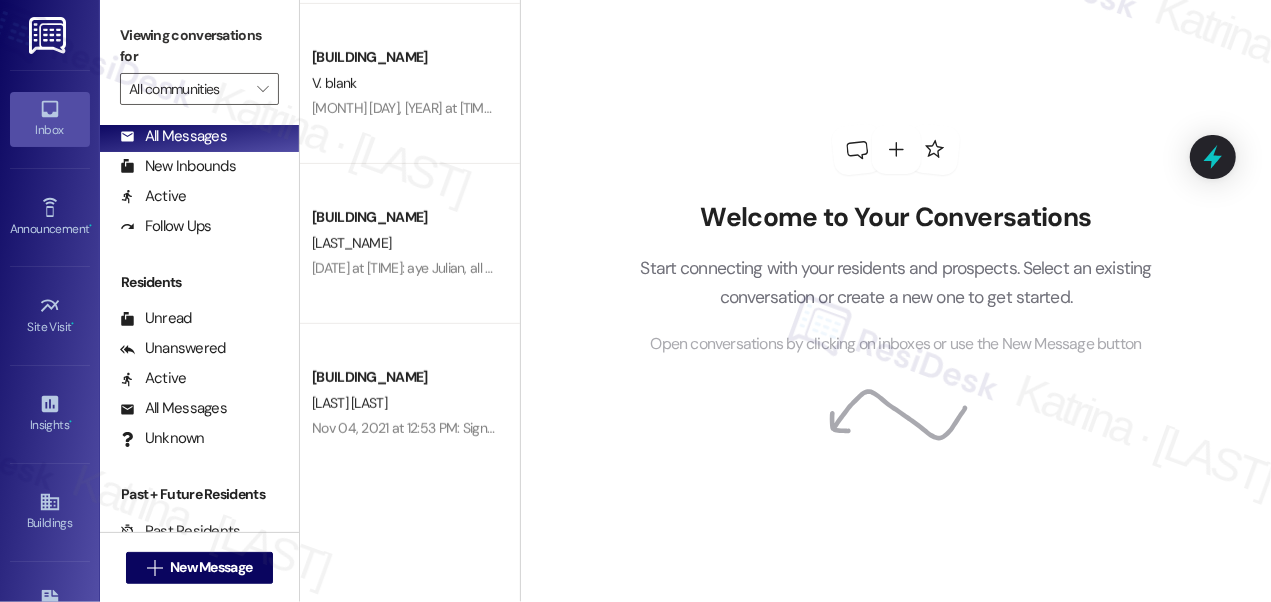 scroll, scrollTop: 0, scrollLeft: 0, axis: both 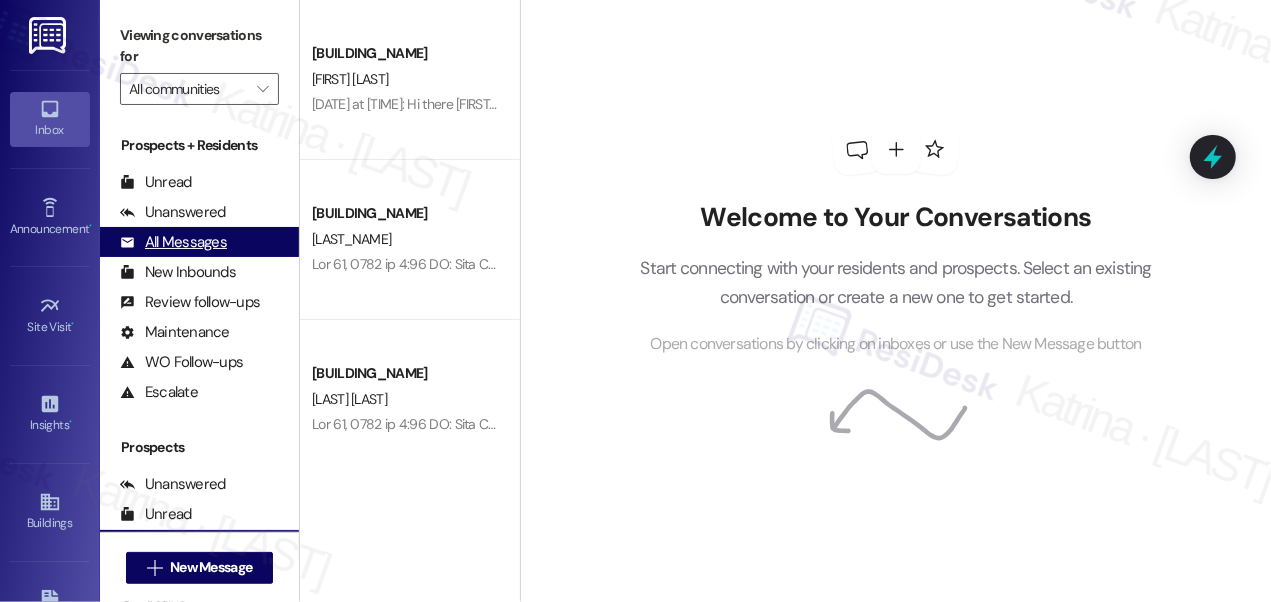 click on "All Messages" at bounding box center (173, 242) 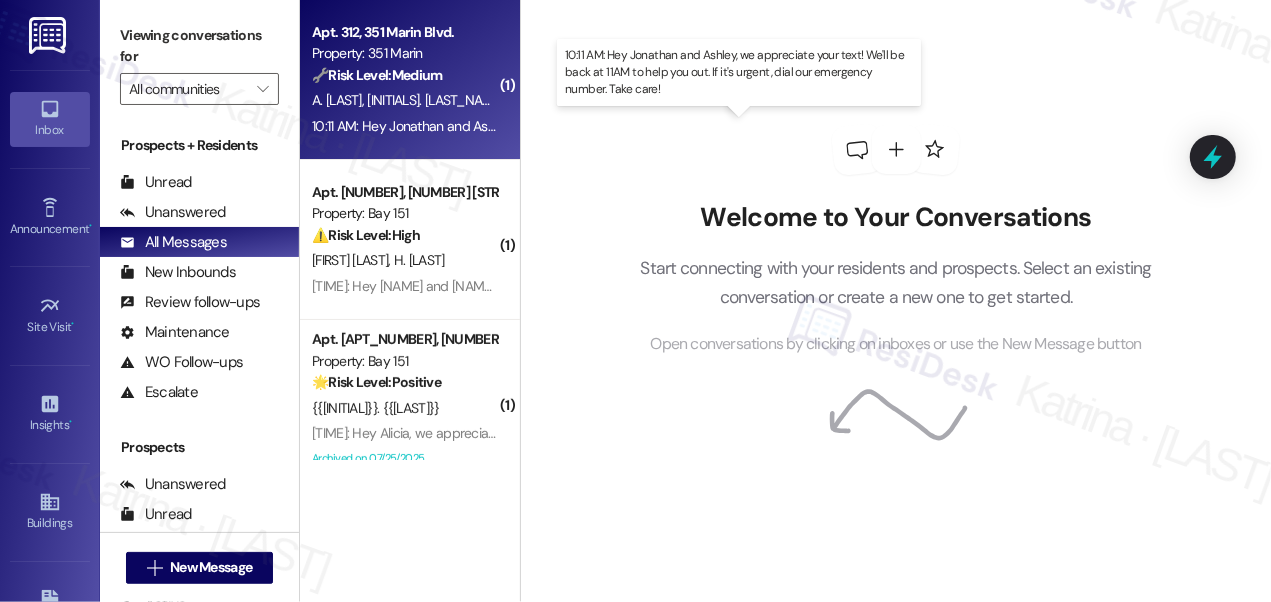 click on "[TIME]: Hey [FIRST_NAME] and [FIRST_NAME], we appreciate your text! We'll be back at [TIME] to help you out. If it's urgent, dial our emergency number. Take care! [TIME]: Hey [FIRST_NAME] and [FIRST_NAME], we appreciate your text! We'll be back at [TIME] to help you out. If it's urgent, dial our emergency number. Take care!" at bounding box center (743, 126) 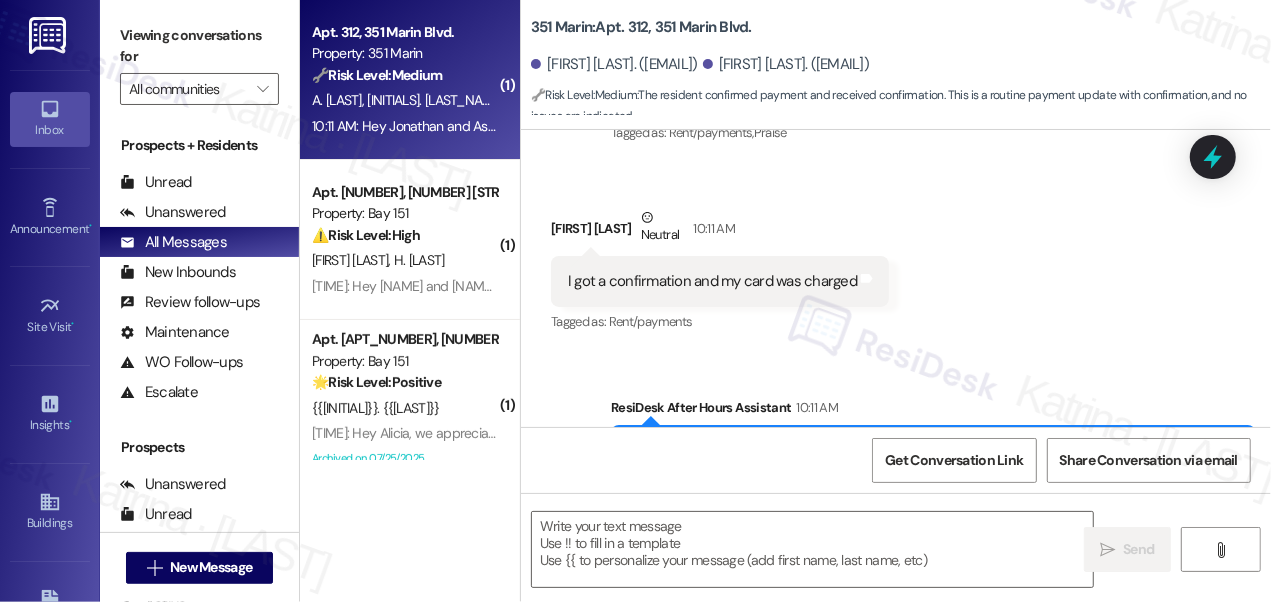 scroll, scrollTop: 4283, scrollLeft: 0, axis: vertical 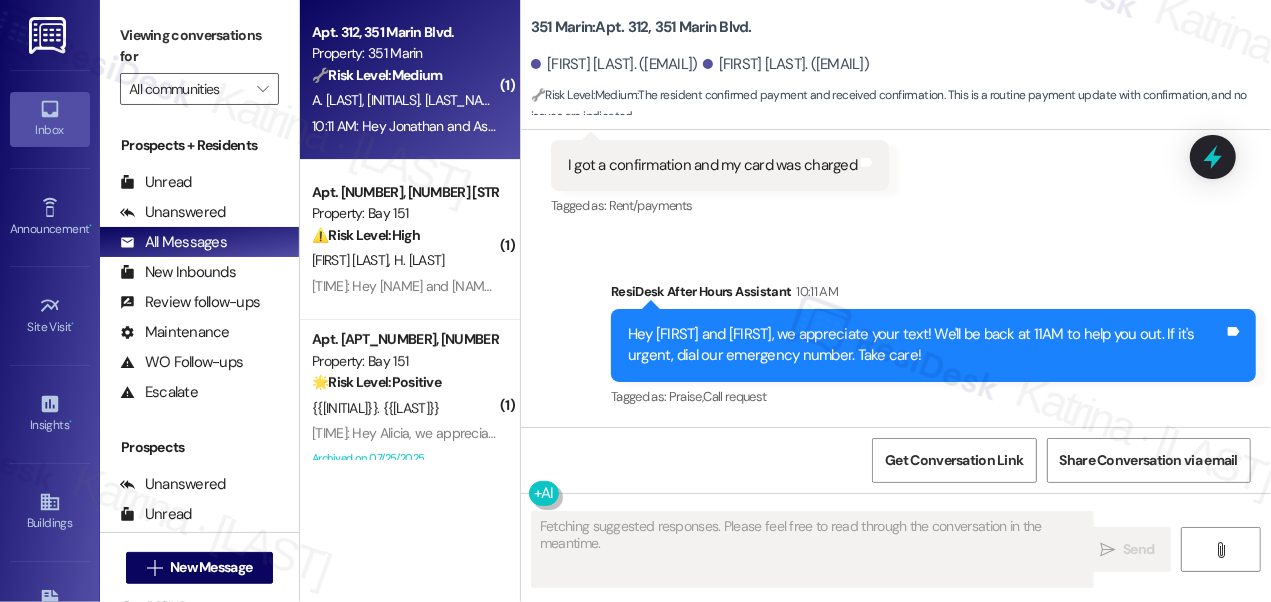 click on "Hey [FIRST] and [FIRST], we appreciate your text! We'll be back at 11AM to help you out. If it's urgent, dial our emergency number. Take care!" at bounding box center [926, 345] 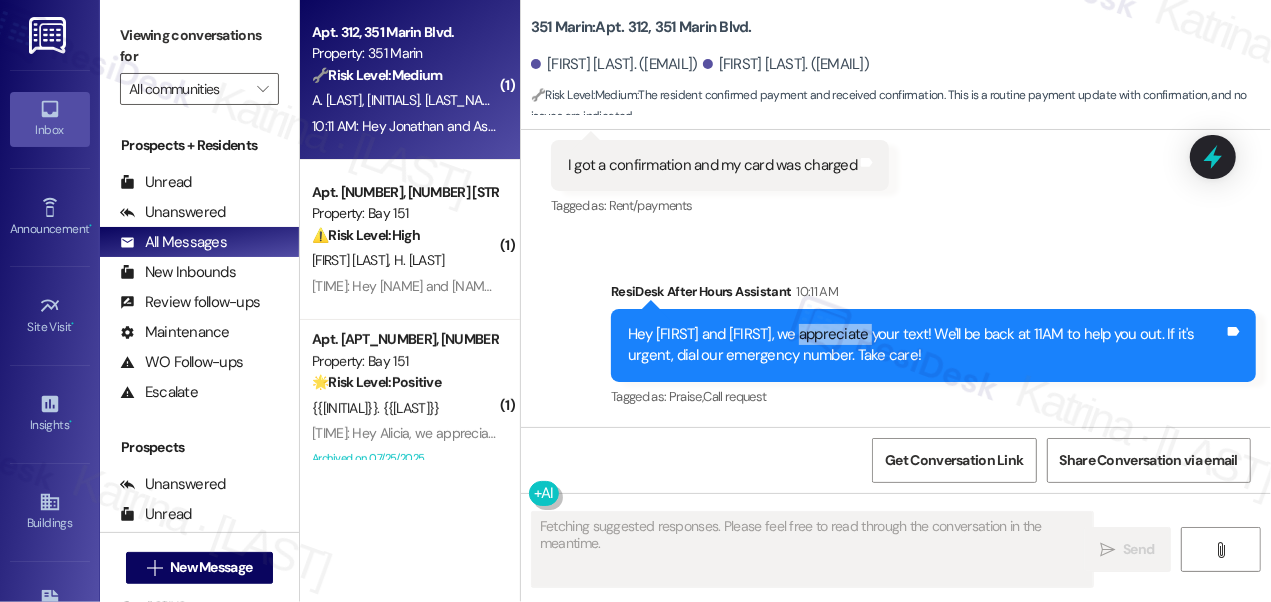 click on "Hey [FIRST] and [FIRST], we appreciate your text! We'll be back at 11AM to help you out. If it's urgent, dial our emergency number. Take care!" at bounding box center (926, 345) 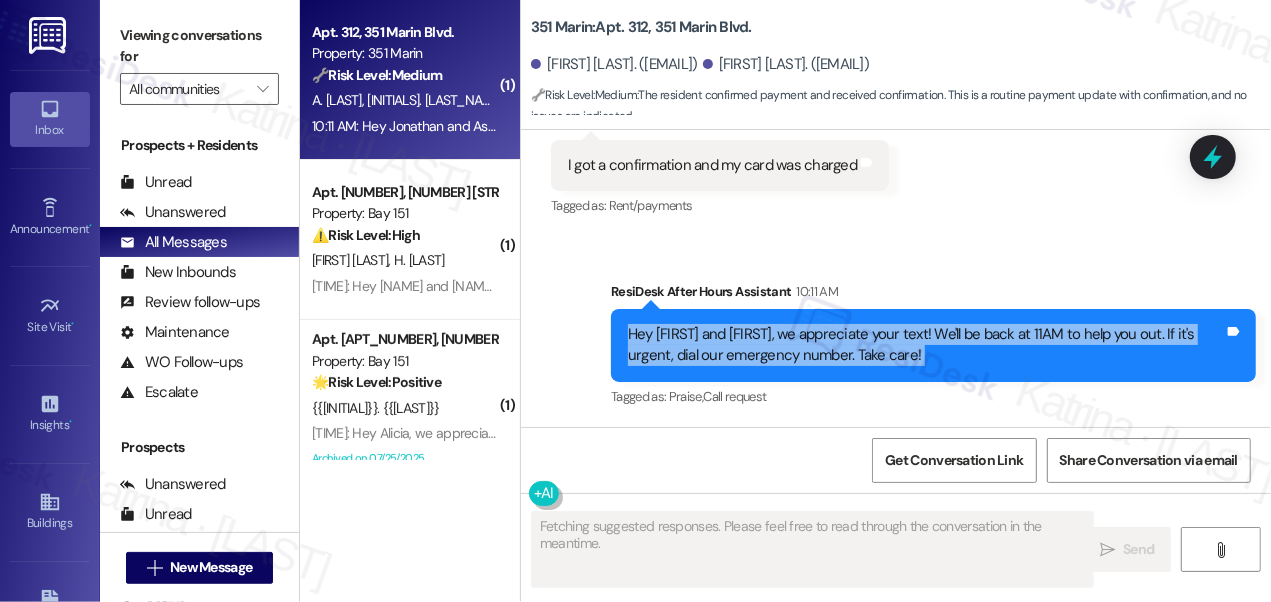 click on "Hey [FIRST] and [FIRST], we appreciate your text! We'll be back at 11AM to help you out. If it's urgent, dial our emergency number. Take care!" at bounding box center [926, 345] 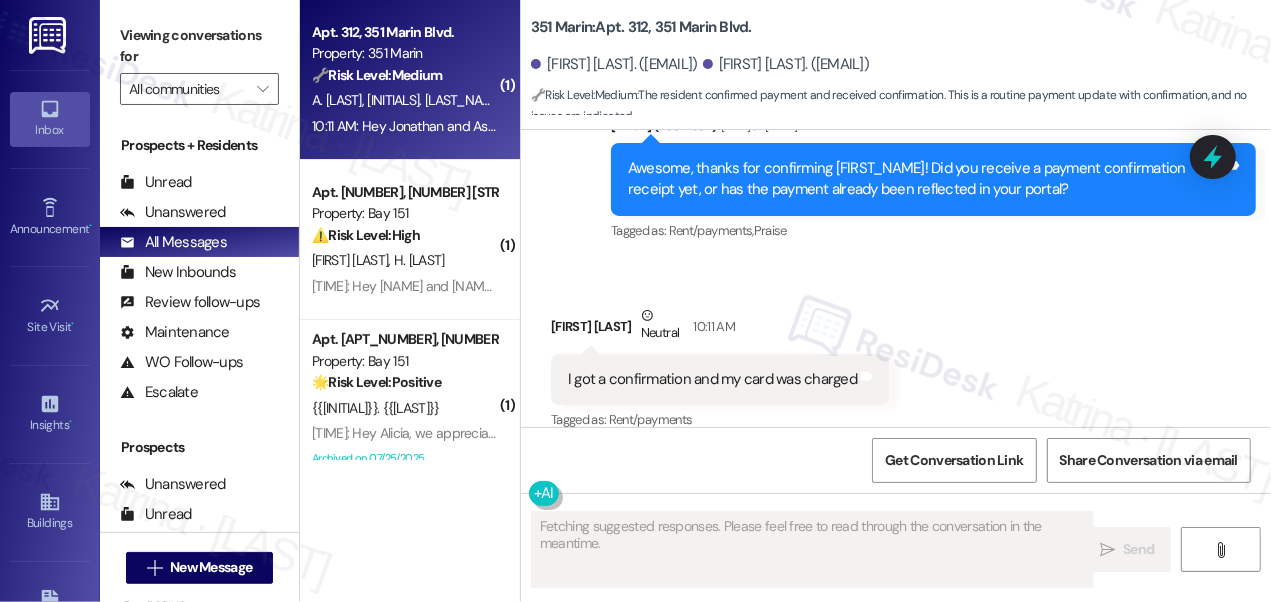 scroll, scrollTop: 4101, scrollLeft: 0, axis: vertical 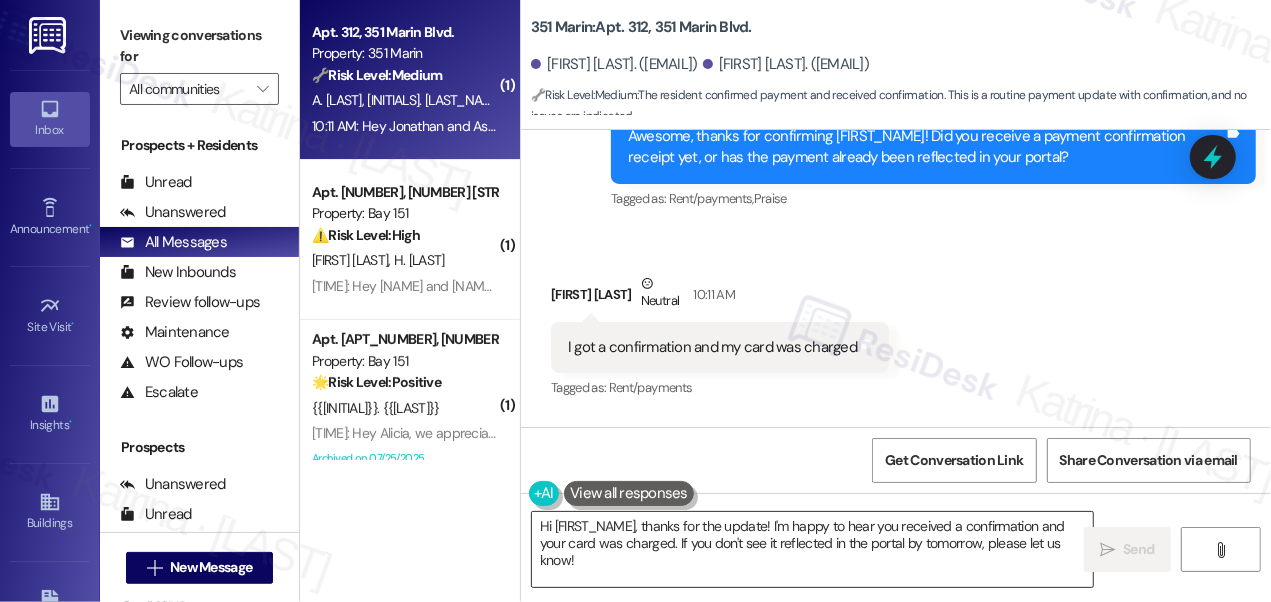 click on "Hi [FIRST_NAME], thanks for the update! I'm happy to hear you received a confirmation and your card was charged. If you don't see it reflected in the portal by tomorrow, please let us know!" at bounding box center [812, 549] 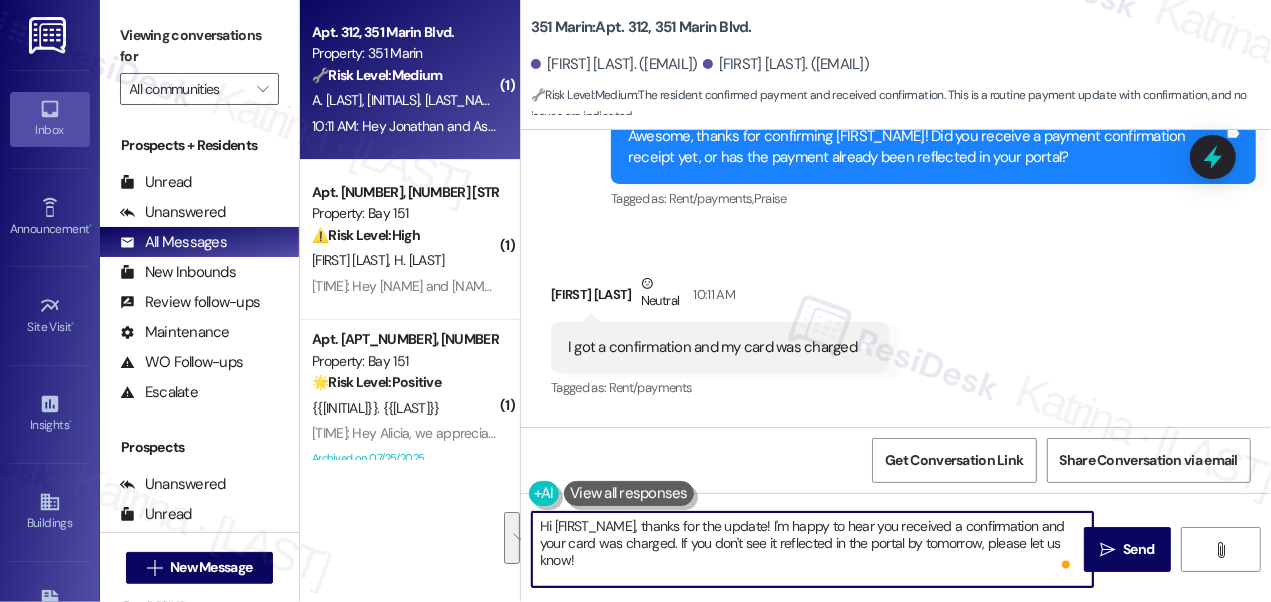 drag, startPoint x: 692, startPoint y: 563, endPoint x: 776, endPoint y: 521, distance: 93.914856 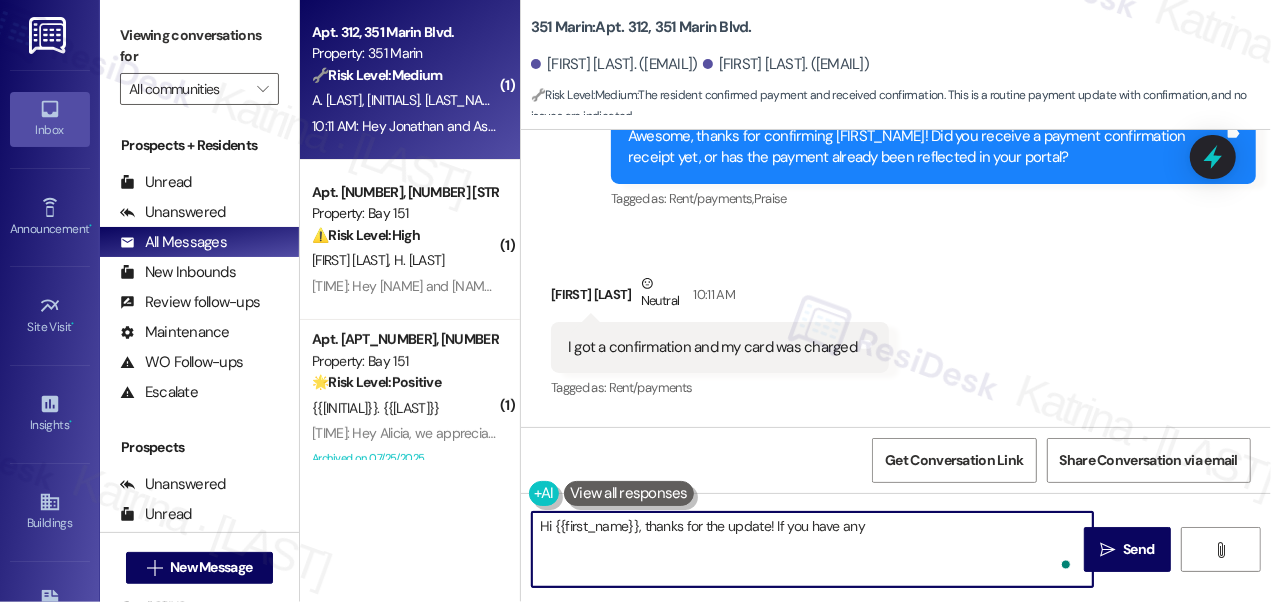type on "Hi {{first_name}}, thanks for the update! If you have any" 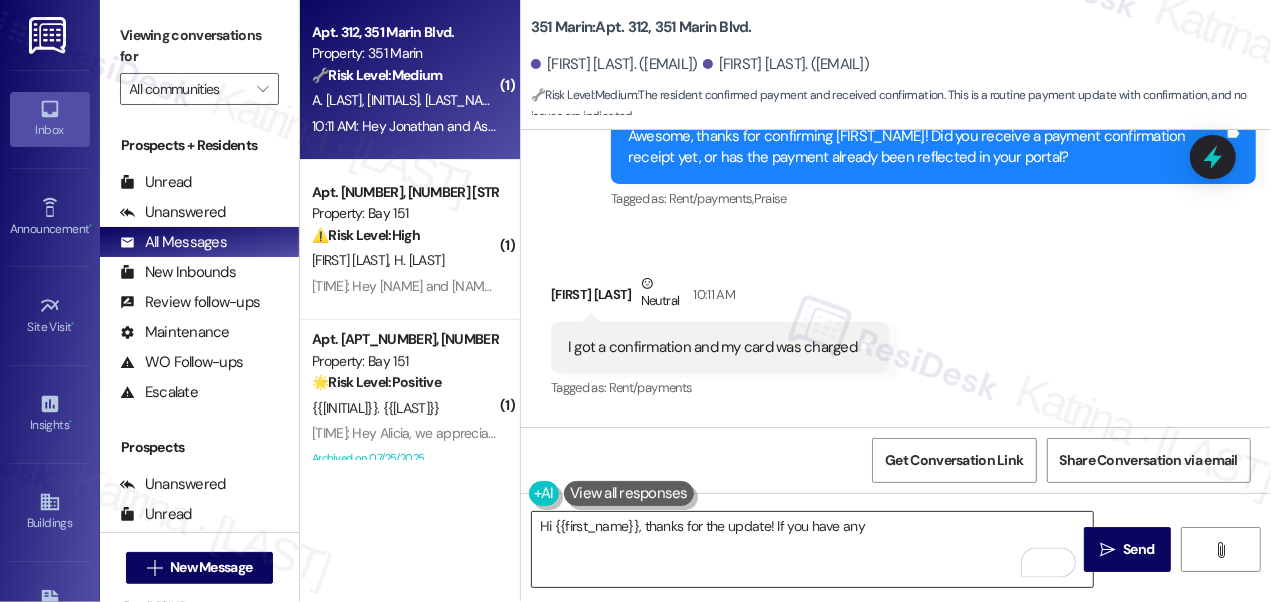 click on "Hi {{first_name}}, thanks for the update! If you have any" at bounding box center (812, 549) 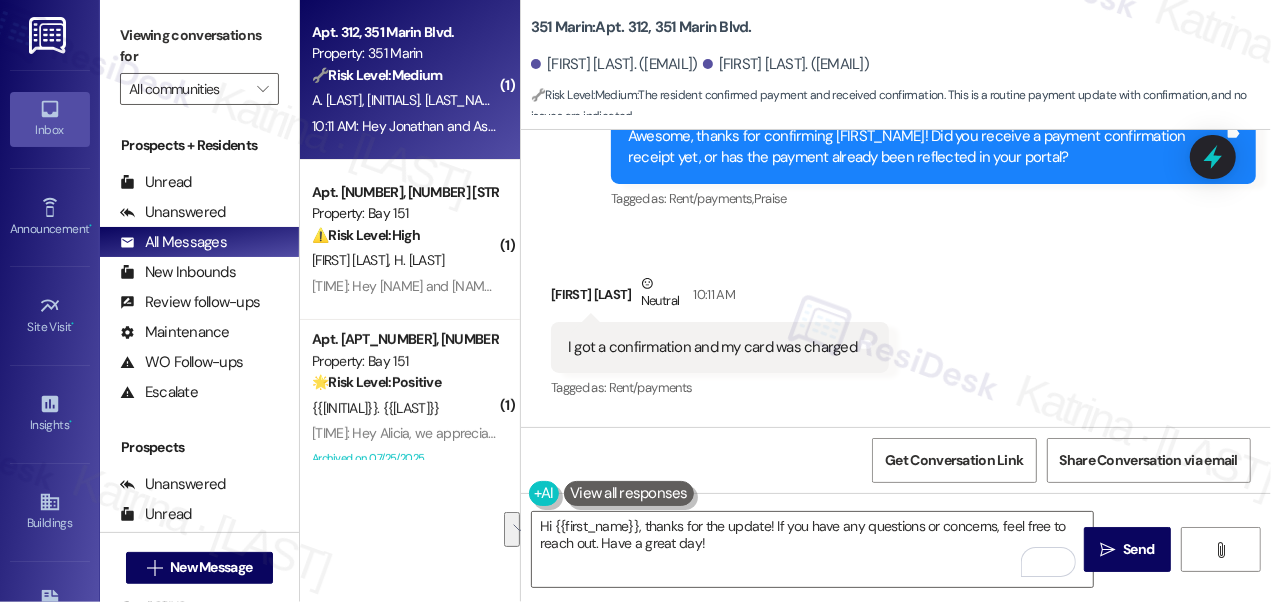 click on "Viewing conversations for" at bounding box center [199, 46] 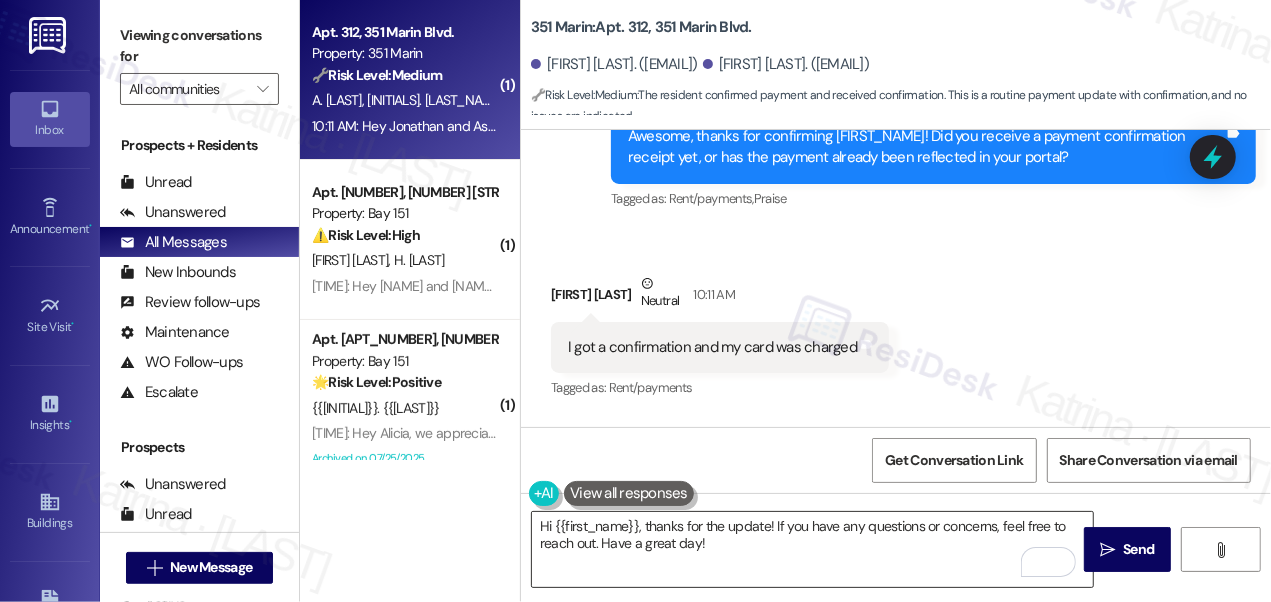 click on "Hi {{first_name}}, thanks for the update! If you have any questions or concerns, feel free to reach out. Have a great day!" at bounding box center (812, 549) 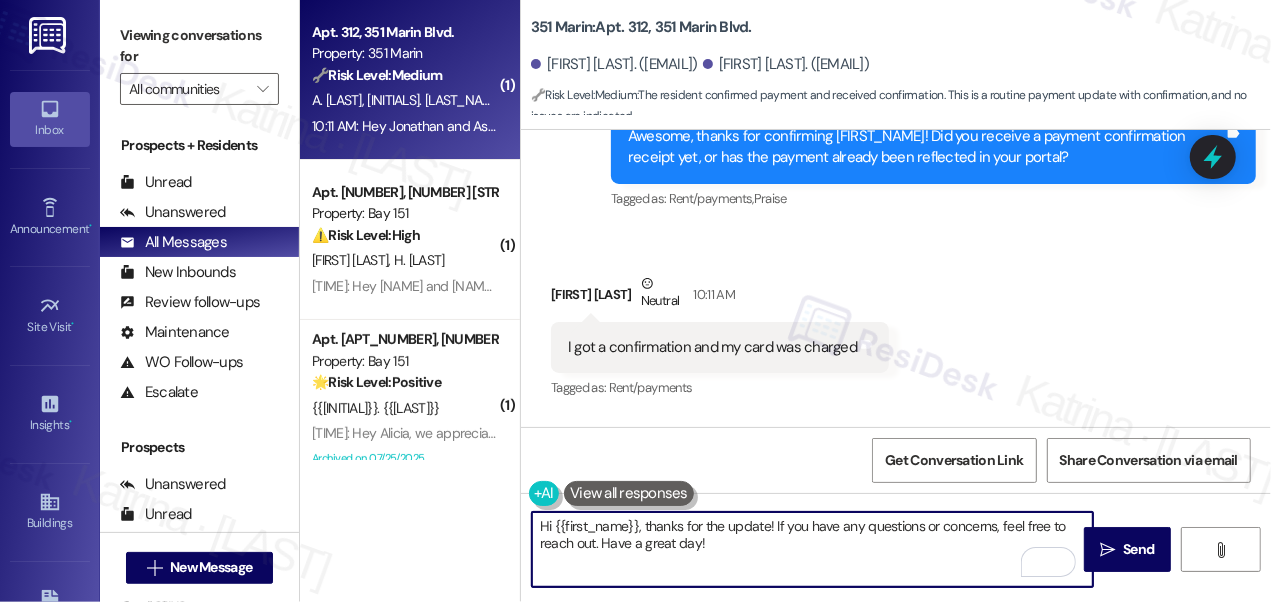 click on "Hi {{first_name}}, thanks for the update! If you have any questions or concerns, feel free to reach out. Have a great day!" at bounding box center [812, 549] 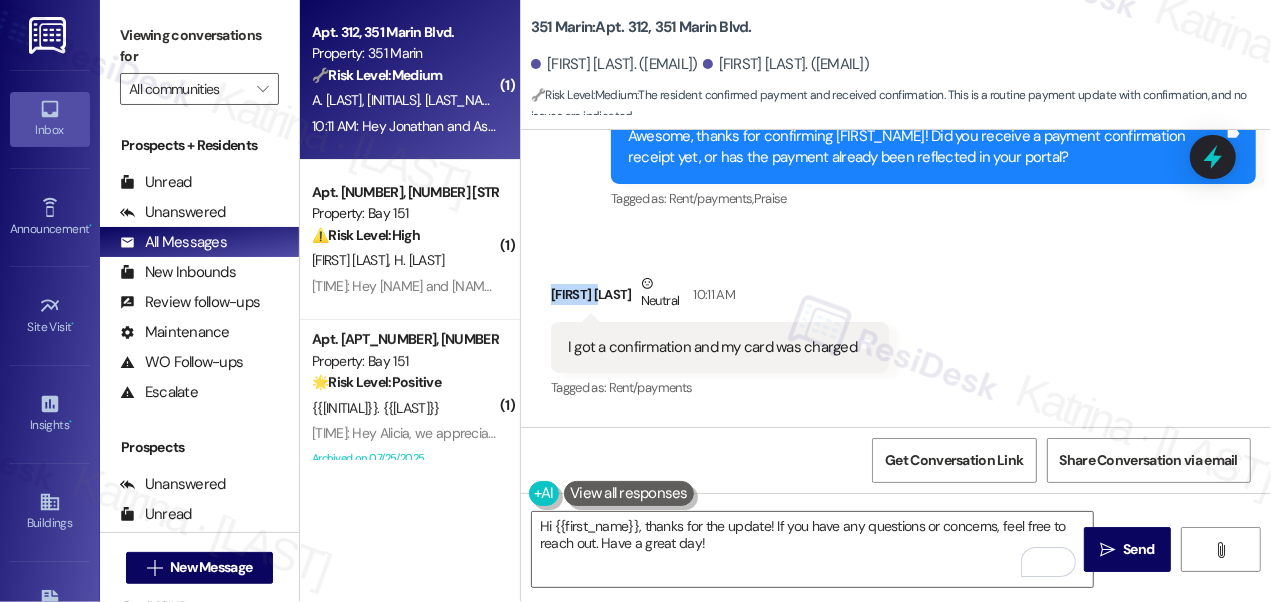 drag, startPoint x: 593, startPoint y: 294, endPoint x: 590, endPoint y: 319, distance: 25.179358 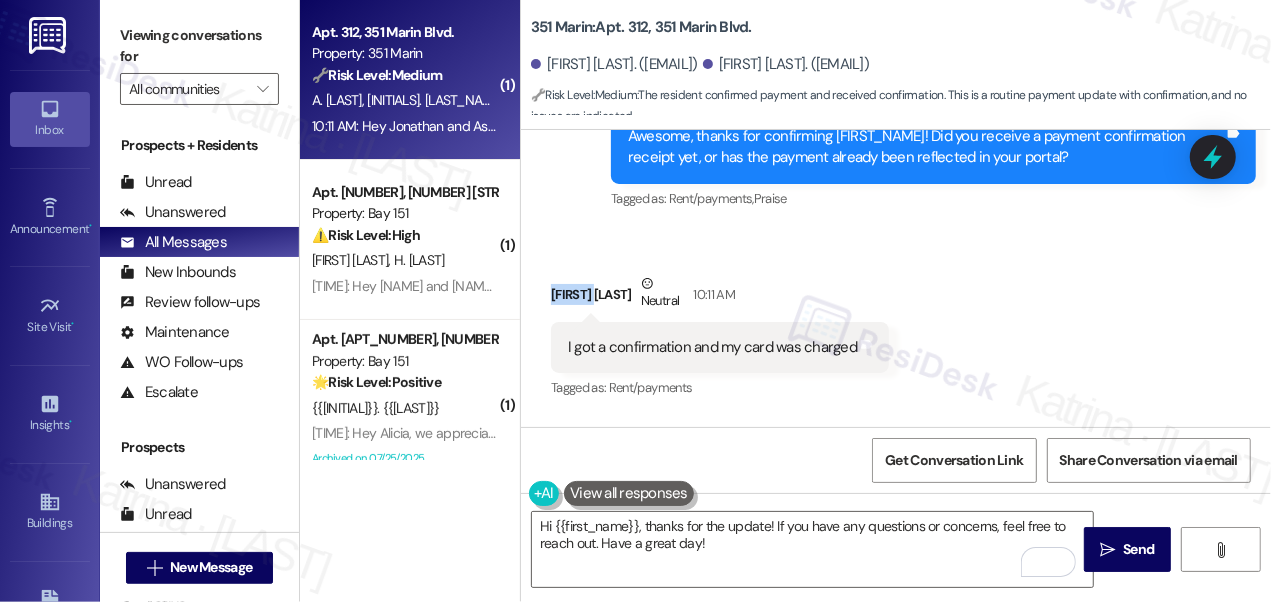 copy on "[FIRST]" 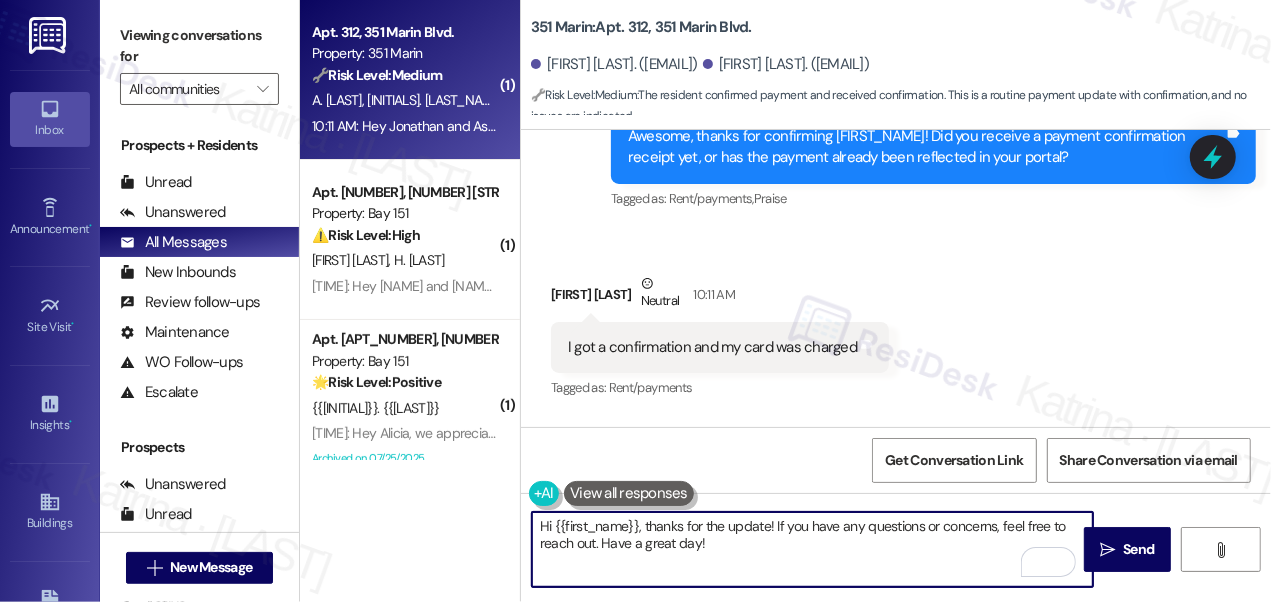 drag, startPoint x: 554, startPoint y: 527, endPoint x: 639, endPoint y: 520, distance: 85.28775 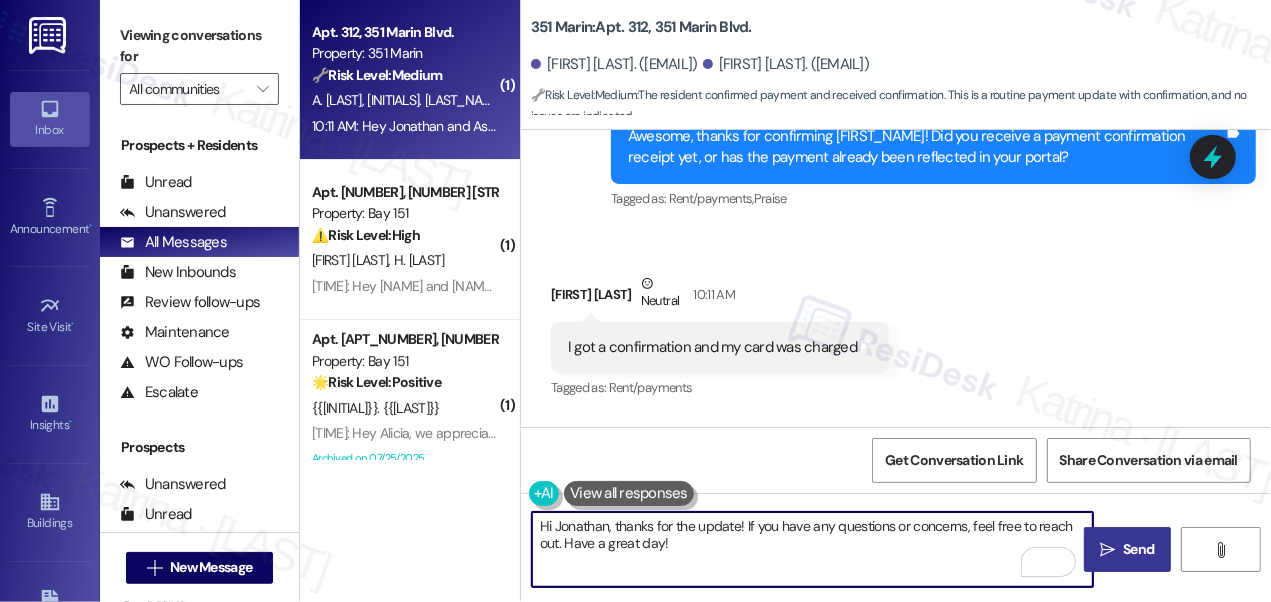 type on "Hi Jonathan, thanks for the update! If you have any questions or concerns, feel free to reach out. Have a great day!" 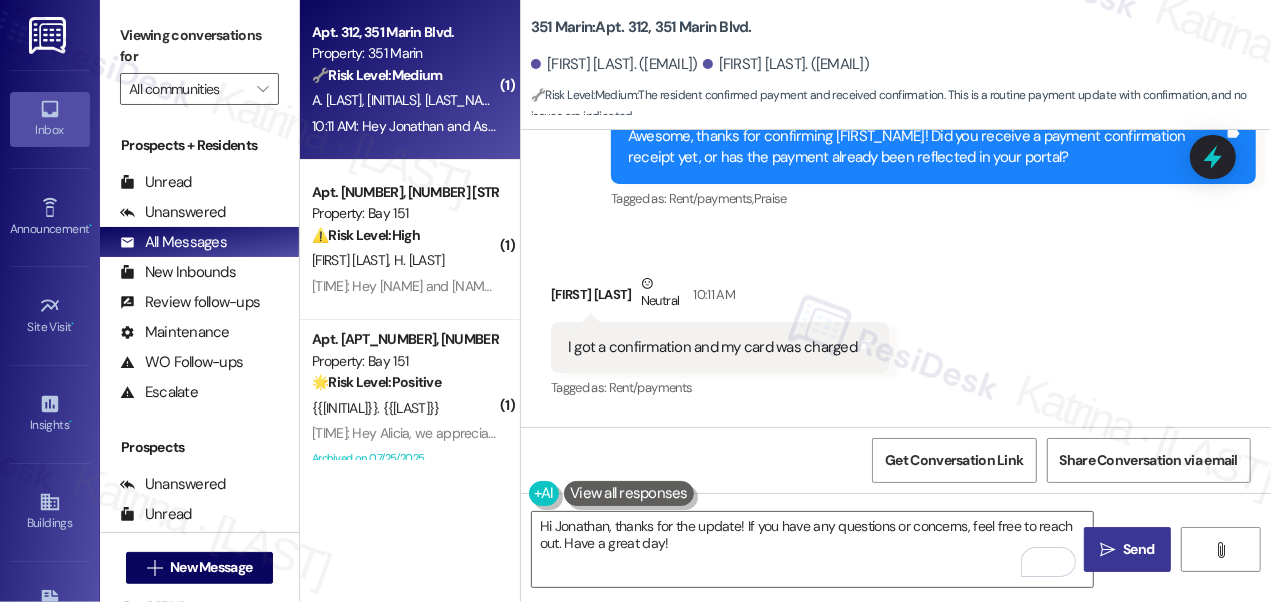 click on " Send" at bounding box center [1127, 549] 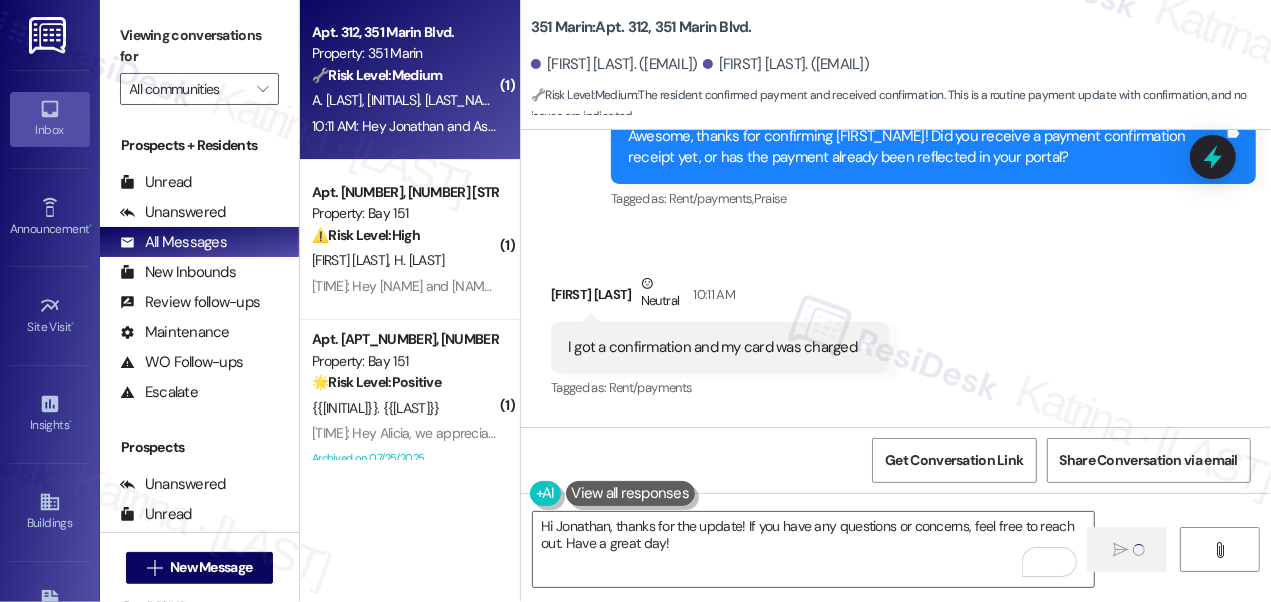 type 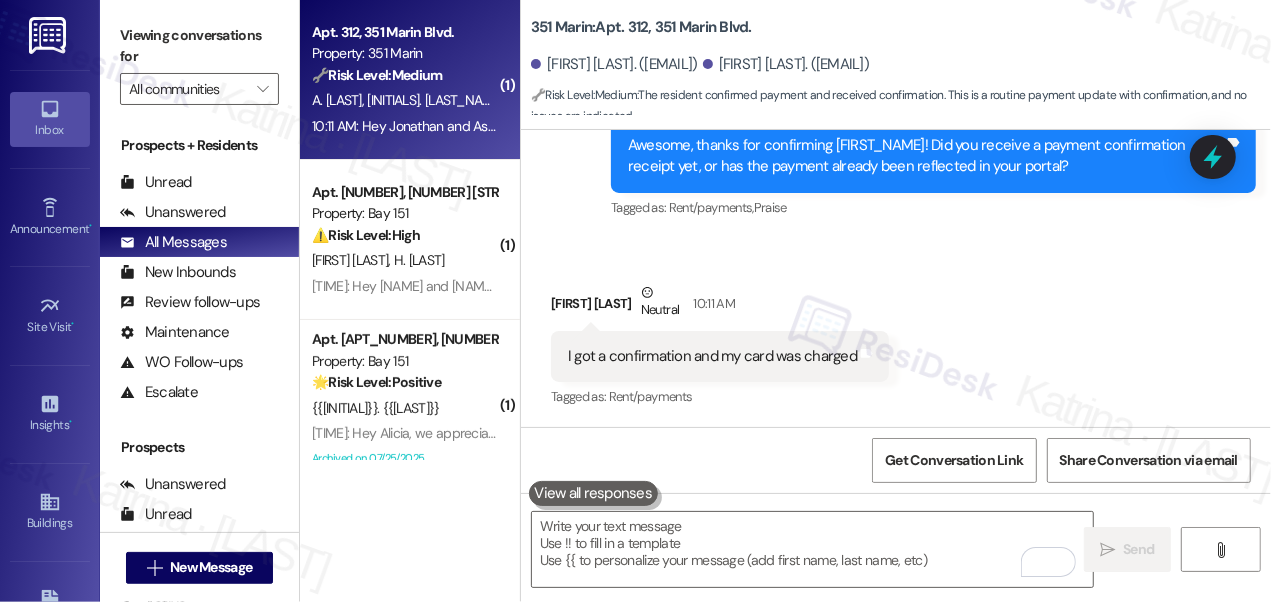 scroll, scrollTop: 4444, scrollLeft: 0, axis: vertical 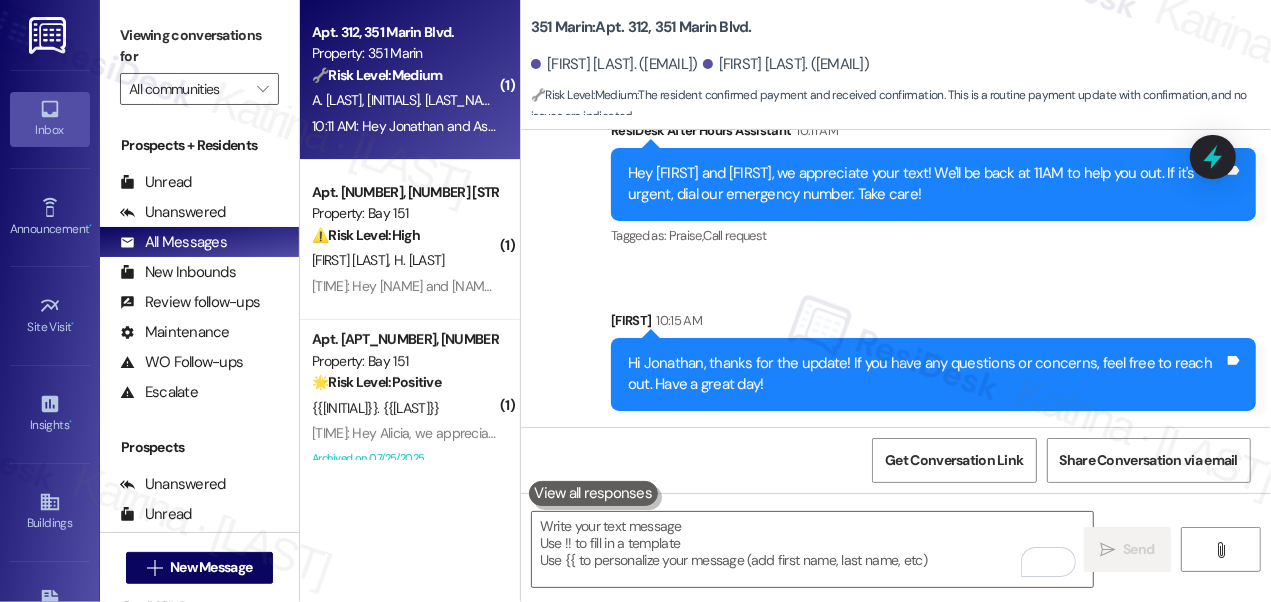 click on "Hey [FIRST_NAME] and [FIRST_NAME], we appreciate your text! We'll be back at [TIME] to help you out. If it's urgent, dial our emergency number. Take care! Tags and notes" at bounding box center (933, 184) 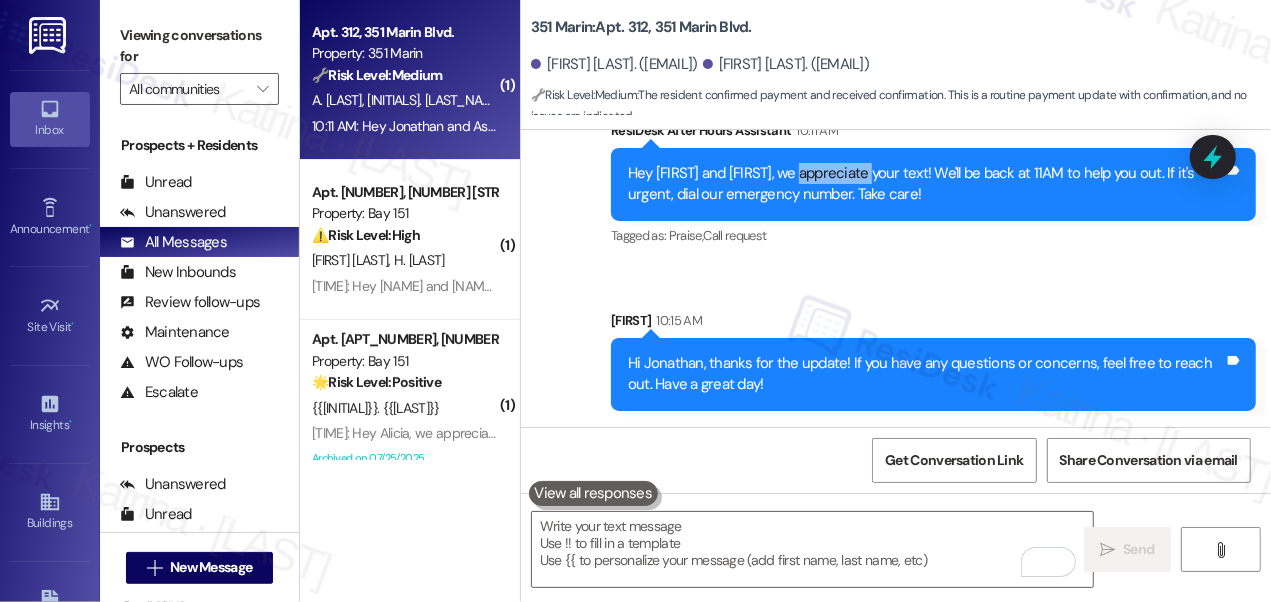 click on "Hey [FIRST_NAME] and [FIRST_NAME], we appreciate your text! We'll be back at [TIME] to help you out. If it's urgent, dial our emergency number. Take care! Tags and notes" at bounding box center [933, 184] 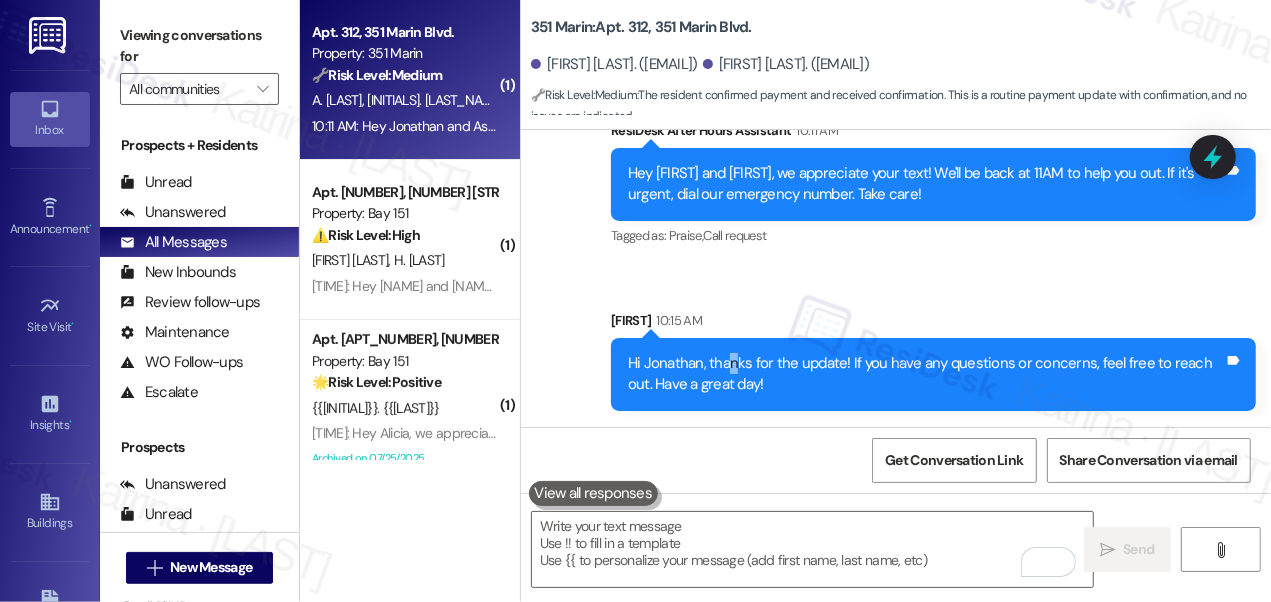 click on "Hi Jonathan, thanks for the update! If you have any questions or concerns, feel free to reach out. Have a great day!" at bounding box center (926, 374) 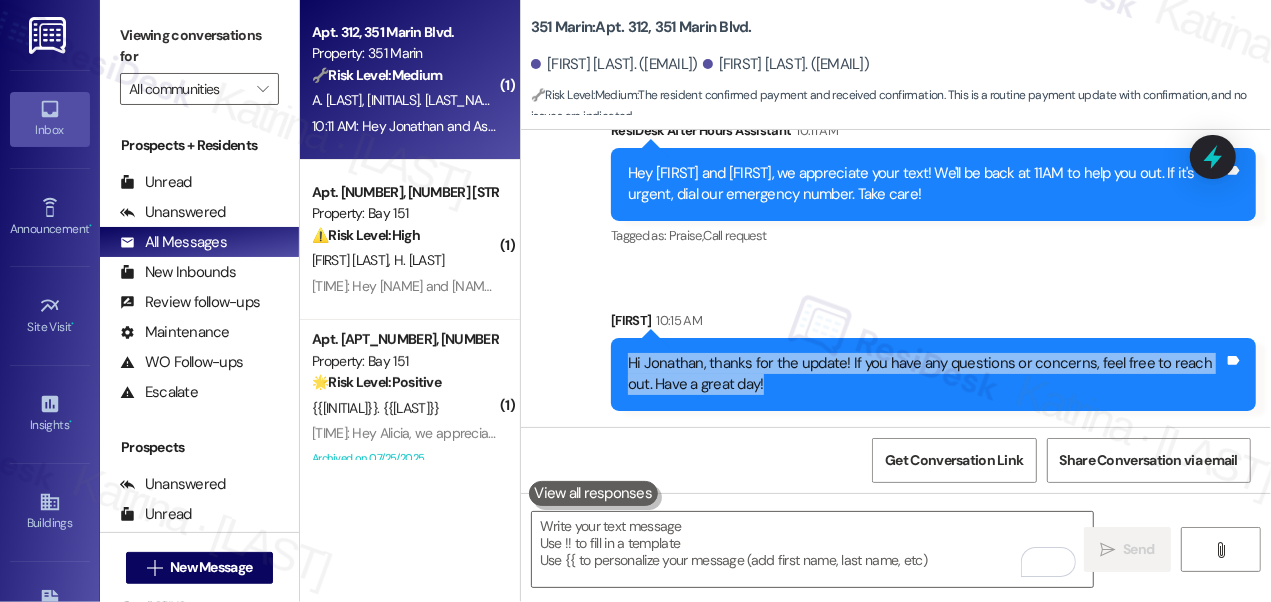 click on "Hi Jonathan, thanks for the update! If you have any questions or concerns, feel free to reach out. Have a great day!" at bounding box center [926, 374] 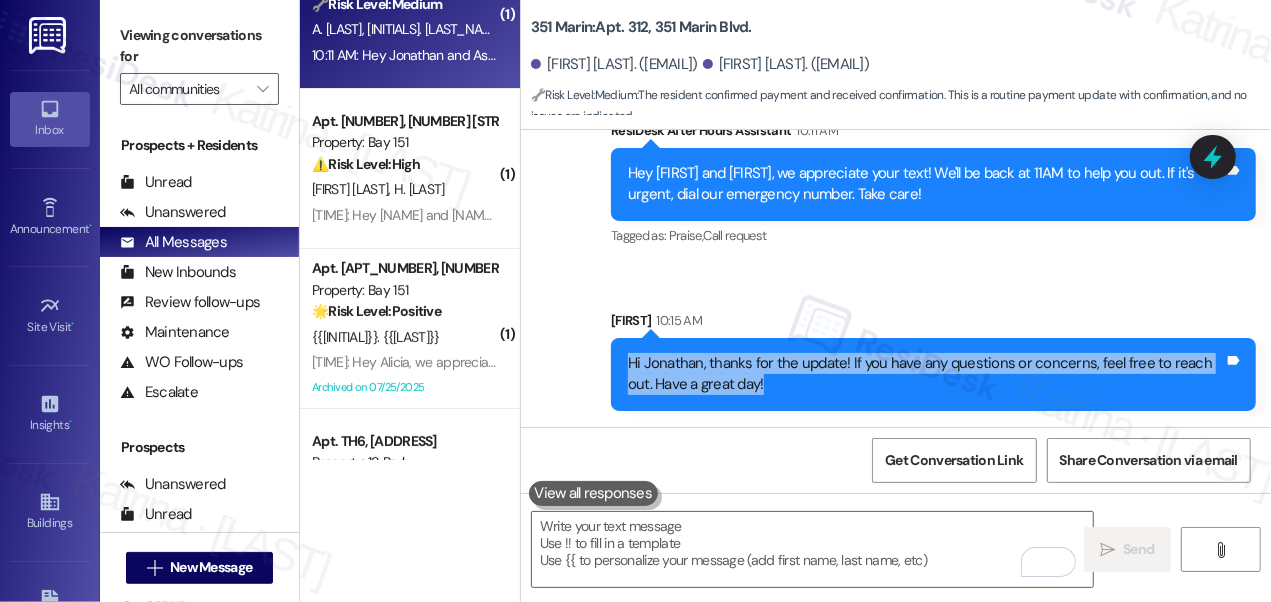 scroll, scrollTop: 0, scrollLeft: 0, axis: both 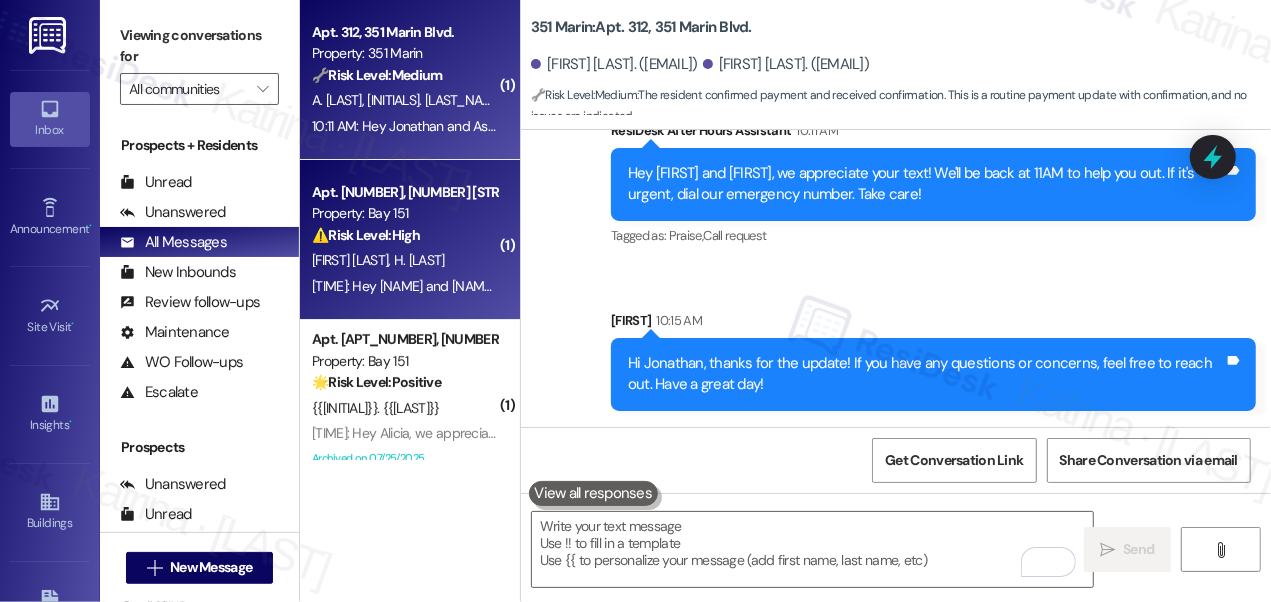 click on "[FIRST] [LAST] [LAST]" at bounding box center (404, 260) 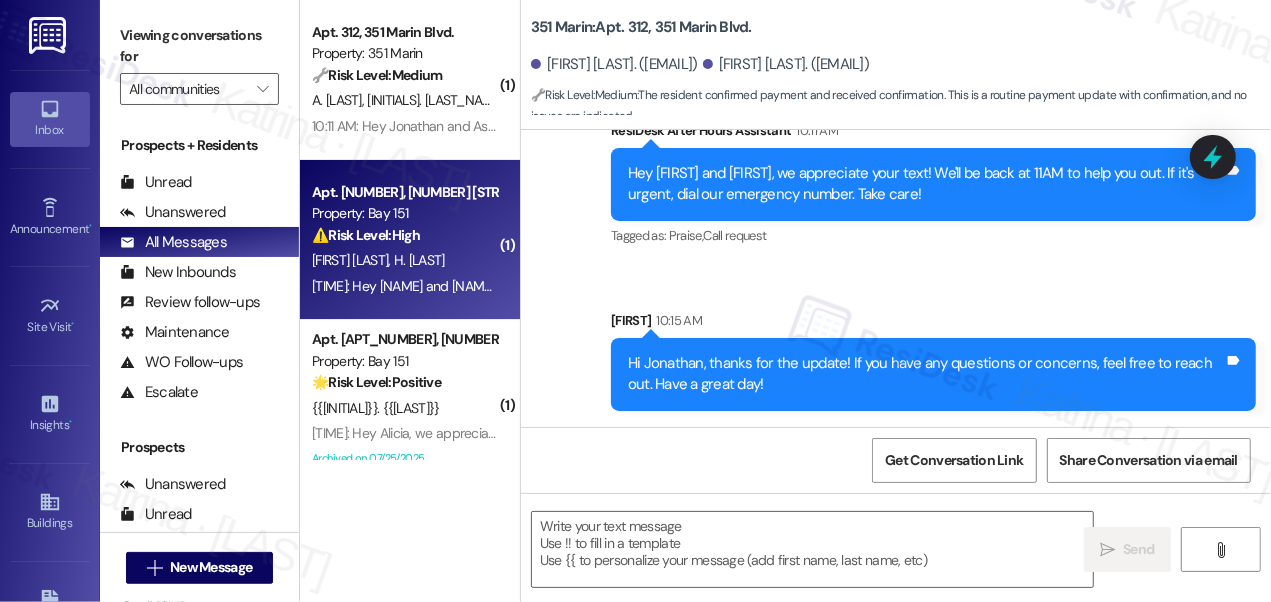 type on "Fetching suggested responses. Please feel free to read through the conversation in the meantime." 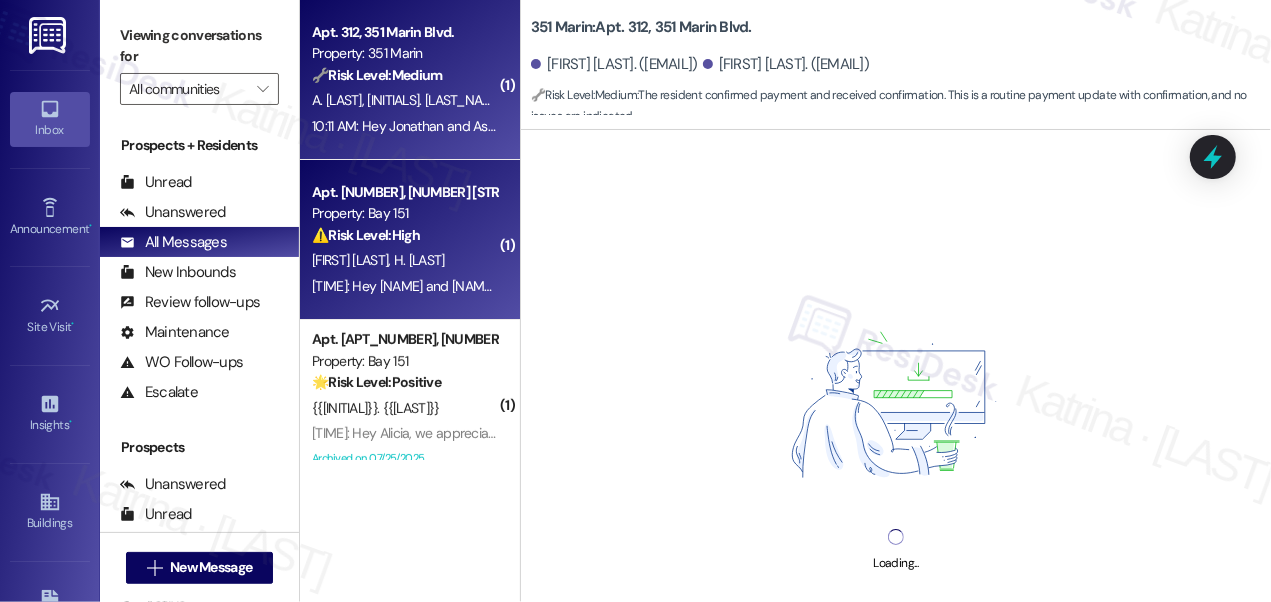 click on "[TIME]: Hey [FIRST_NAME] and [FIRST_NAME], we appreciate your text! We'll be back at [TIME] to help you out. If it's urgent, dial our emergency number. Take care! [TIME]: Hey [FIRST_NAME] and [FIRST_NAME], we appreciate your text! We'll be back at [TIME] to help you out. If it's urgent, dial our emergency number. Take care!" at bounding box center [743, 126] 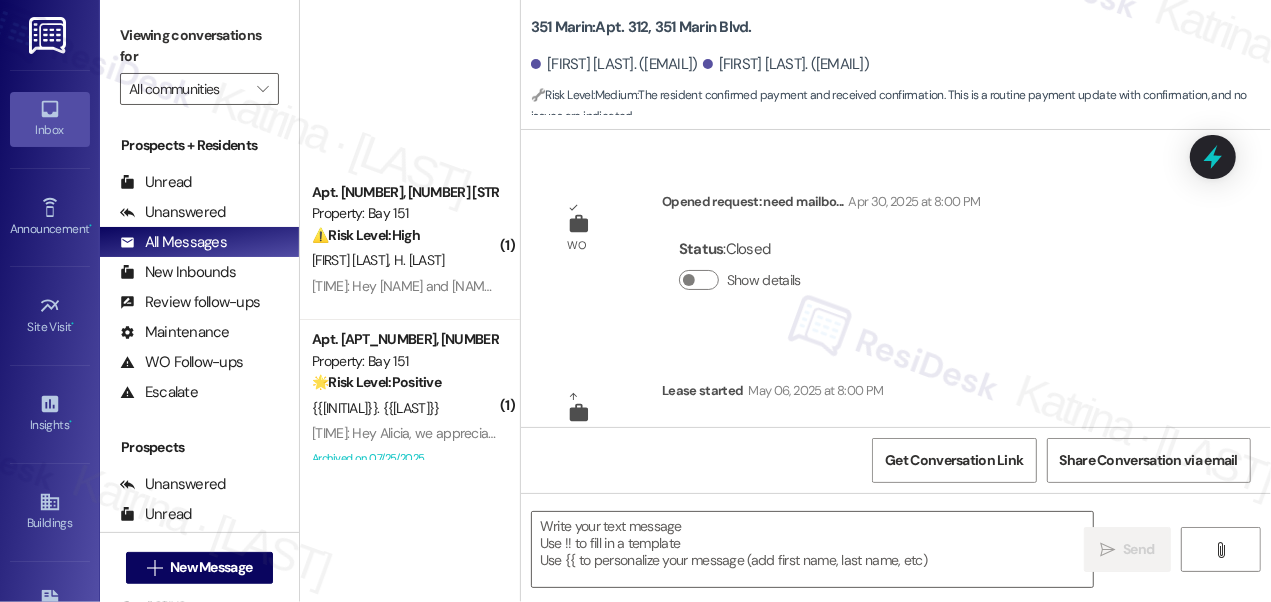 type on "Fetching suggested responses. Please feel free to read through the conversation in the meantime." 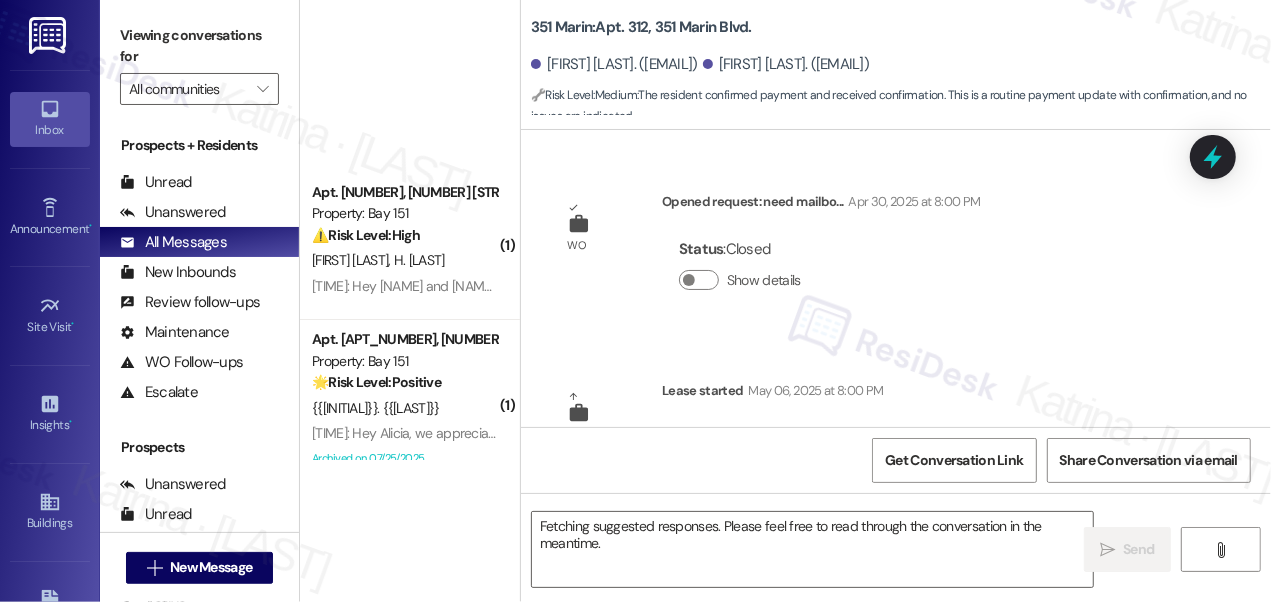 scroll, scrollTop: 363, scrollLeft: 0, axis: vertical 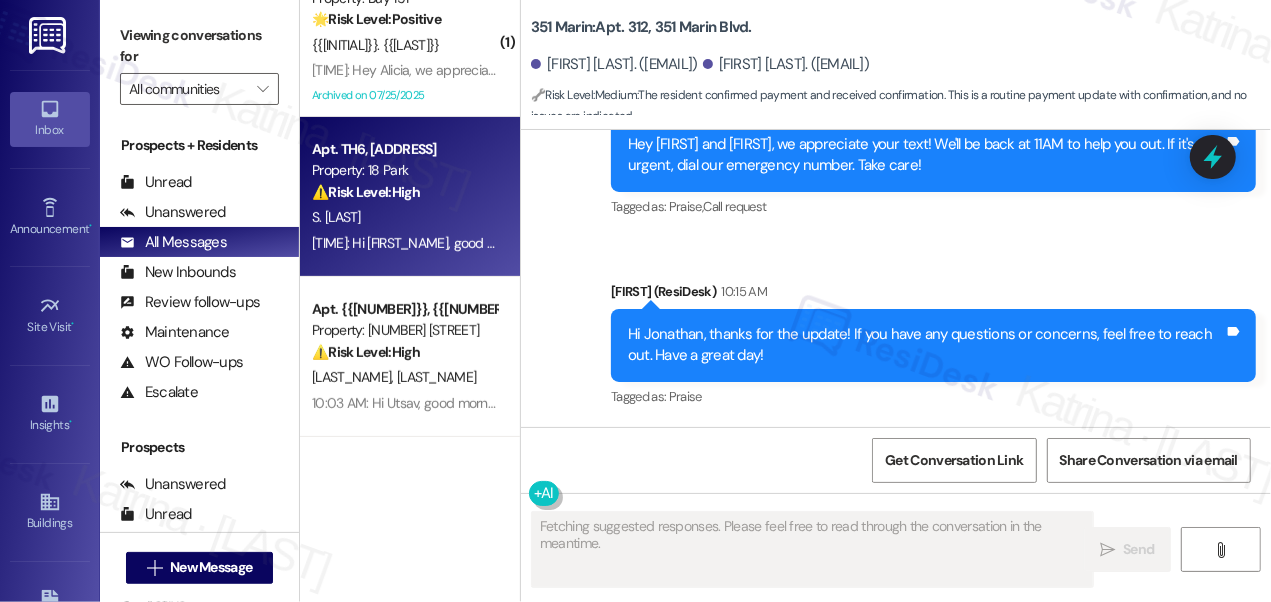 click on "S. [LAST]" at bounding box center [404, 217] 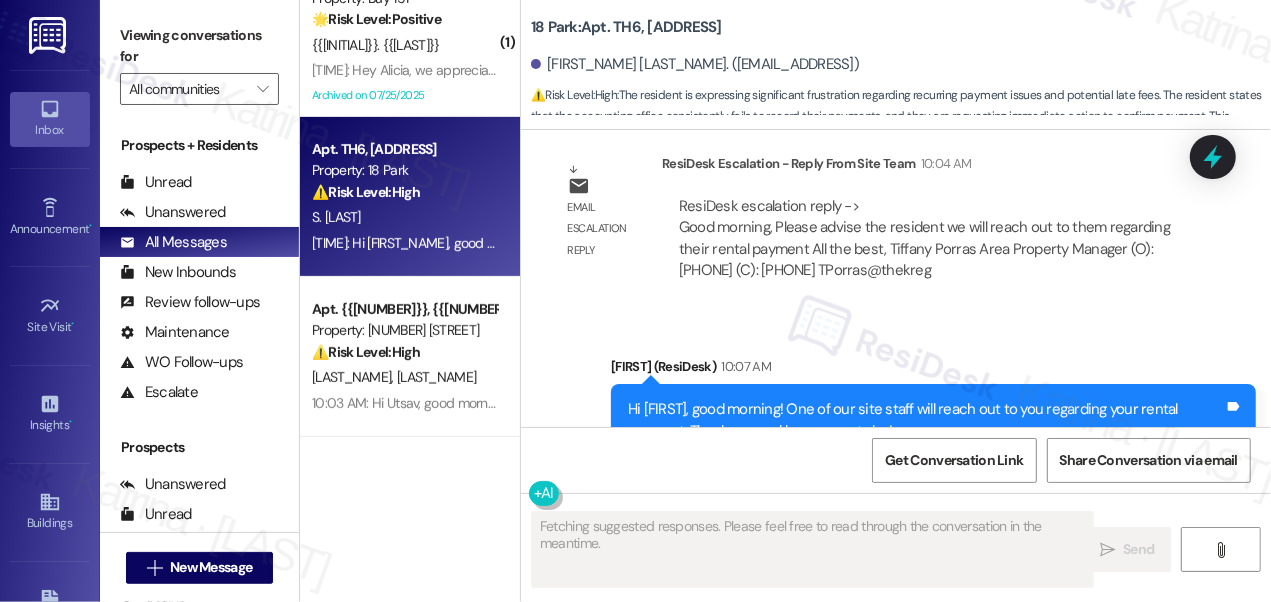 scroll, scrollTop: 11741, scrollLeft: 0, axis: vertical 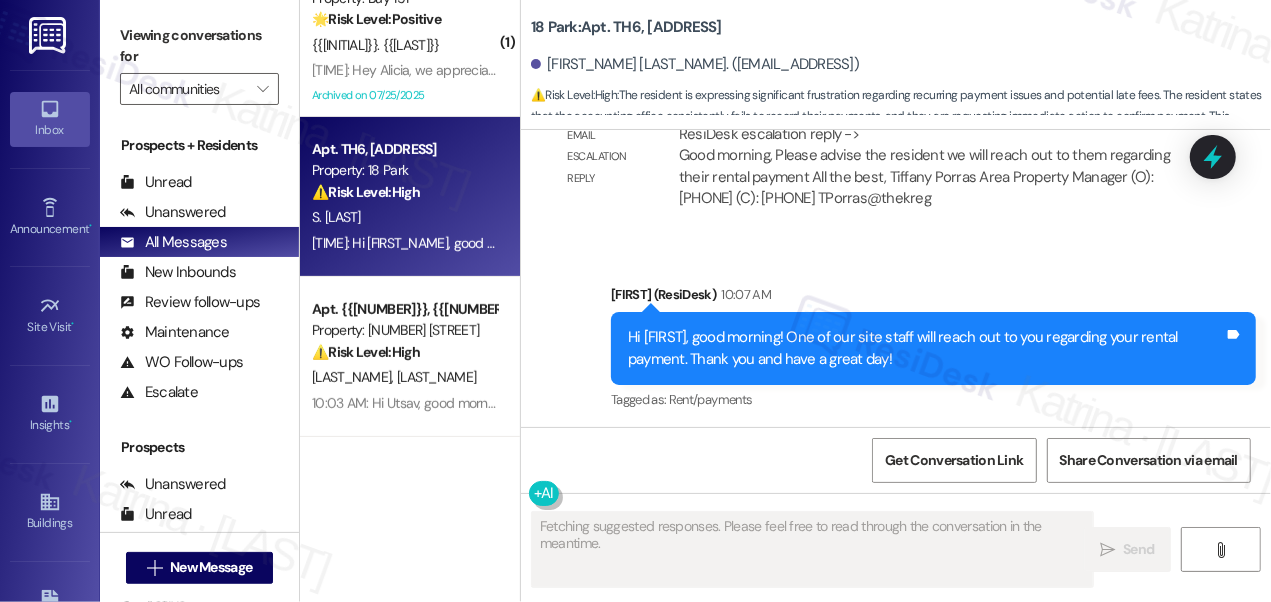 click on "Hi [FIRST], good morning! One of our site staff will reach out to you regarding your rental payment. Thank you and have a great day!" at bounding box center [926, 348] 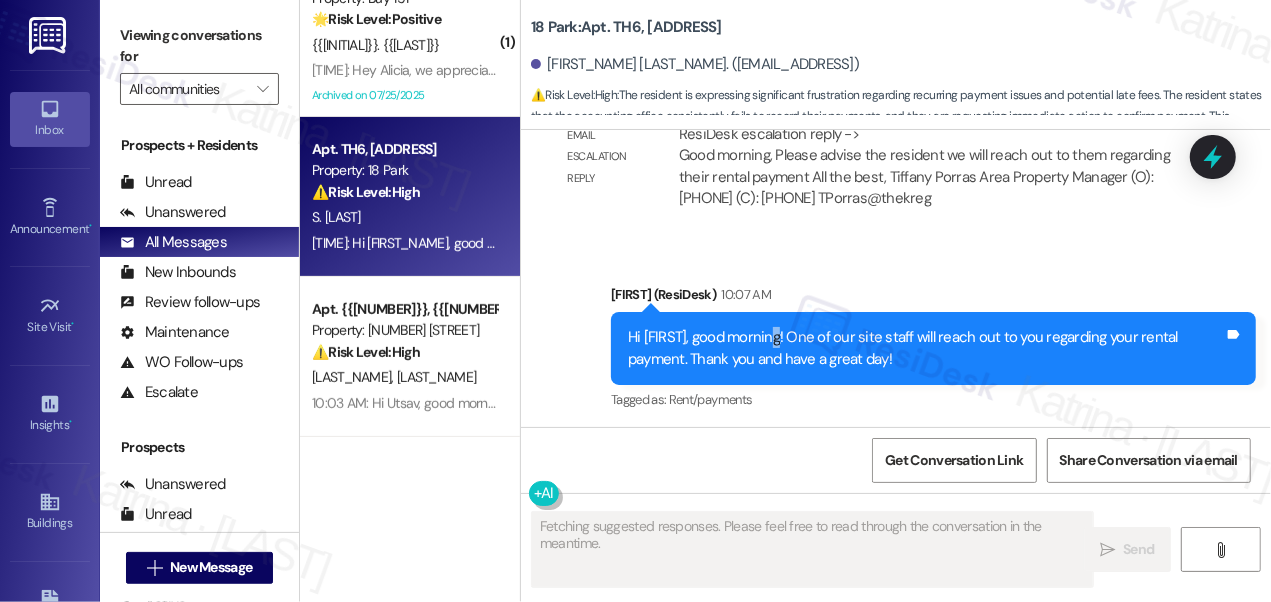 click on "Hi [FIRST], good morning! One of our site staff will reach out to you regarding your rental payment. Thank you and have a great day!" at bounding box center [926, 348] 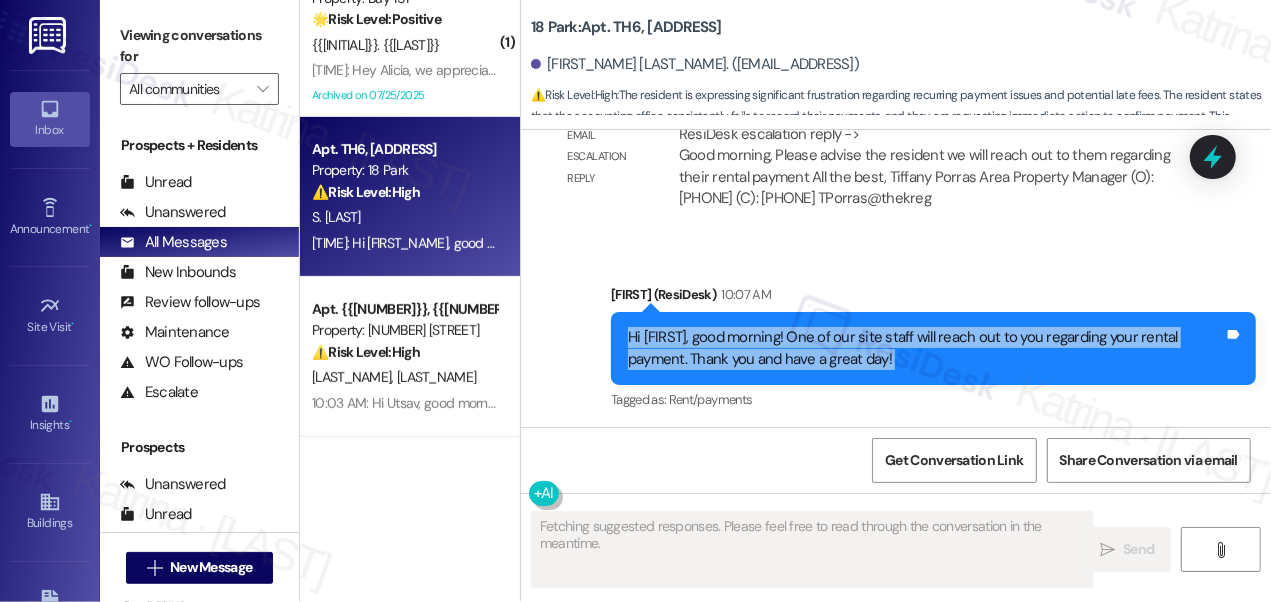 click on "Hi [FIRST], good morning! One of our site staff will reach out to you regarding your rental payment. Thank you and have a great day!" at bounding box center [926, 348] 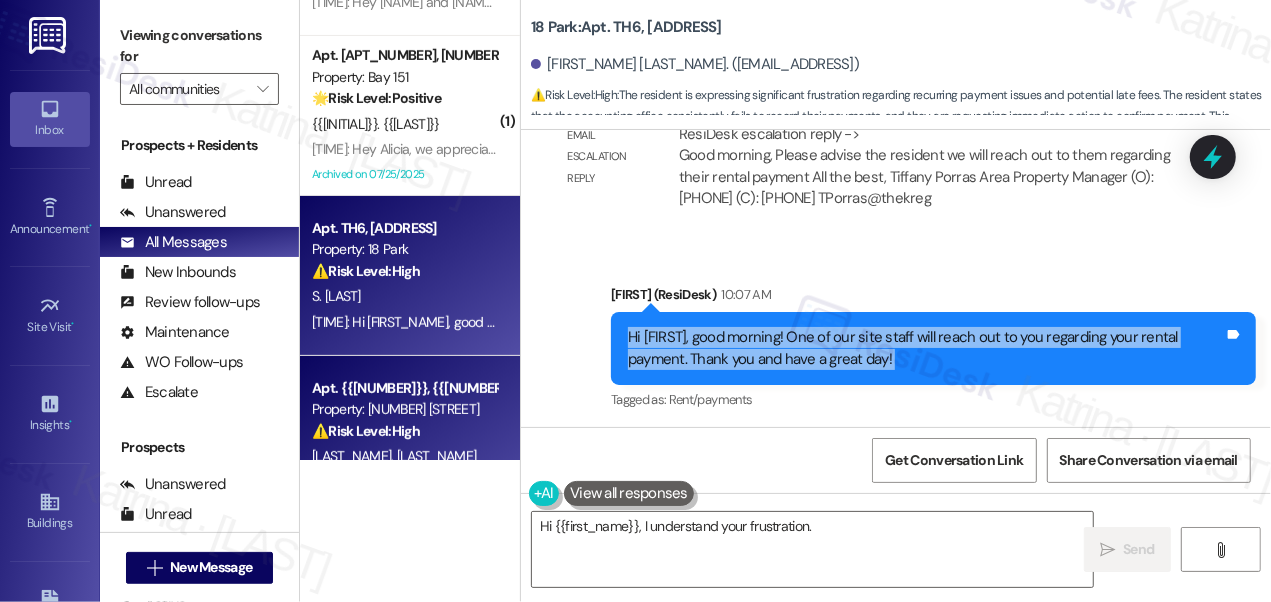 scroll, scrollTop: 90, scrollLeft: 0, axis: vertical 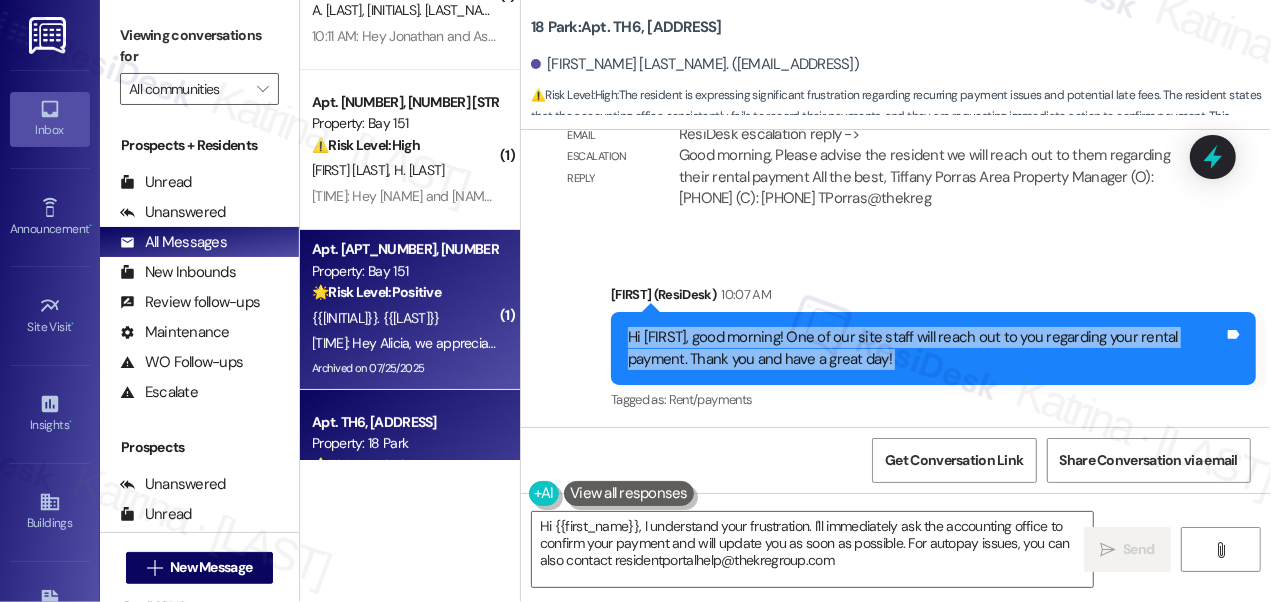 type on "Hi {{first_name}}, I understand your frustration. I'll immediately ask the accounting office to confirm your payment and will update you as soon as possible. For autopay issues, you can also contact [EMAIL]." 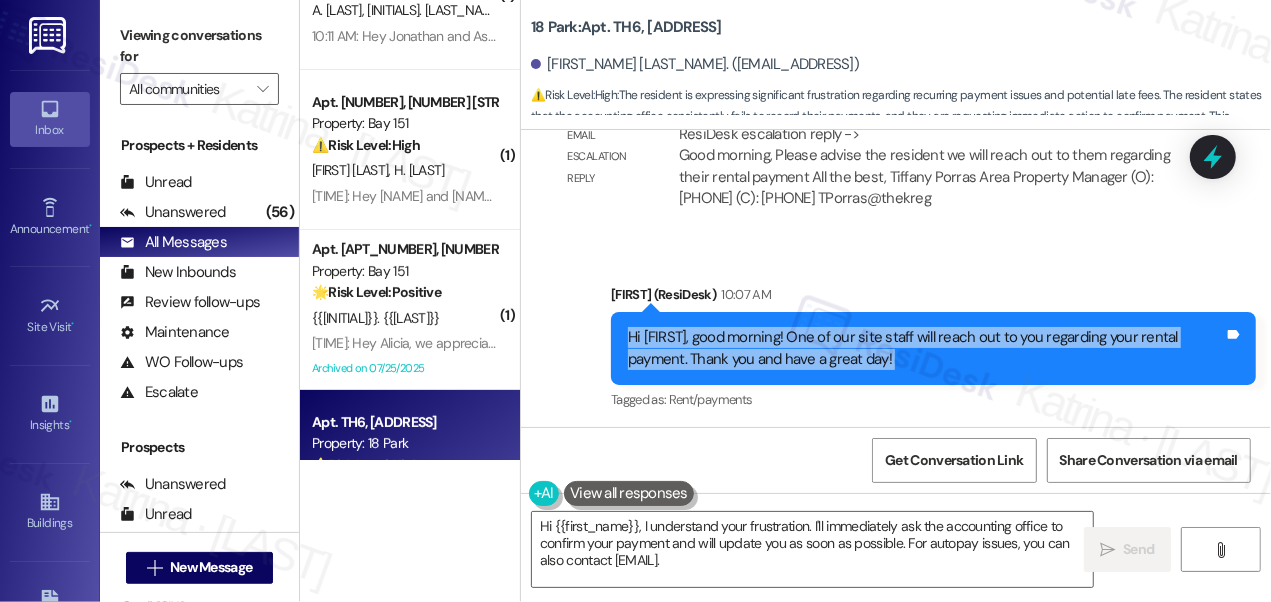 click on "Hi [FIRST], good morning! One of our site staff will reach out to you regarding your rental payment. Thank you and have a great day!" at bounding box center [926, 348] 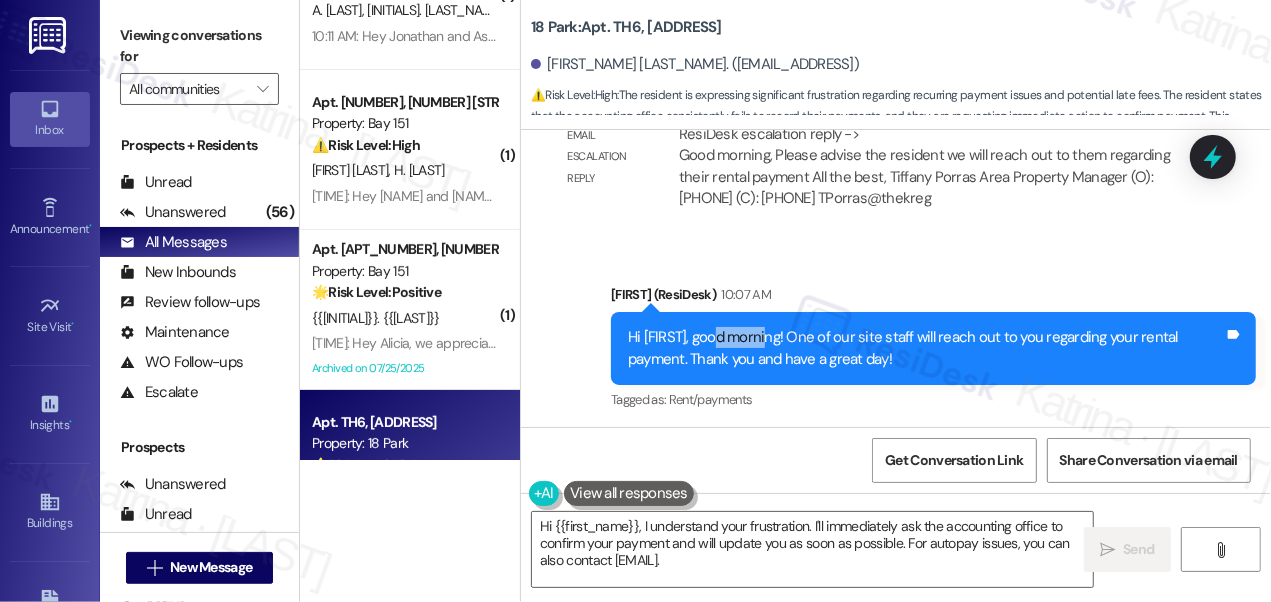 click on "Hi [FIRST], good morning! One of our site staff will reach out to you regarding your rental payment. Thank you and have a great day!" at bounding box center [926, 348] 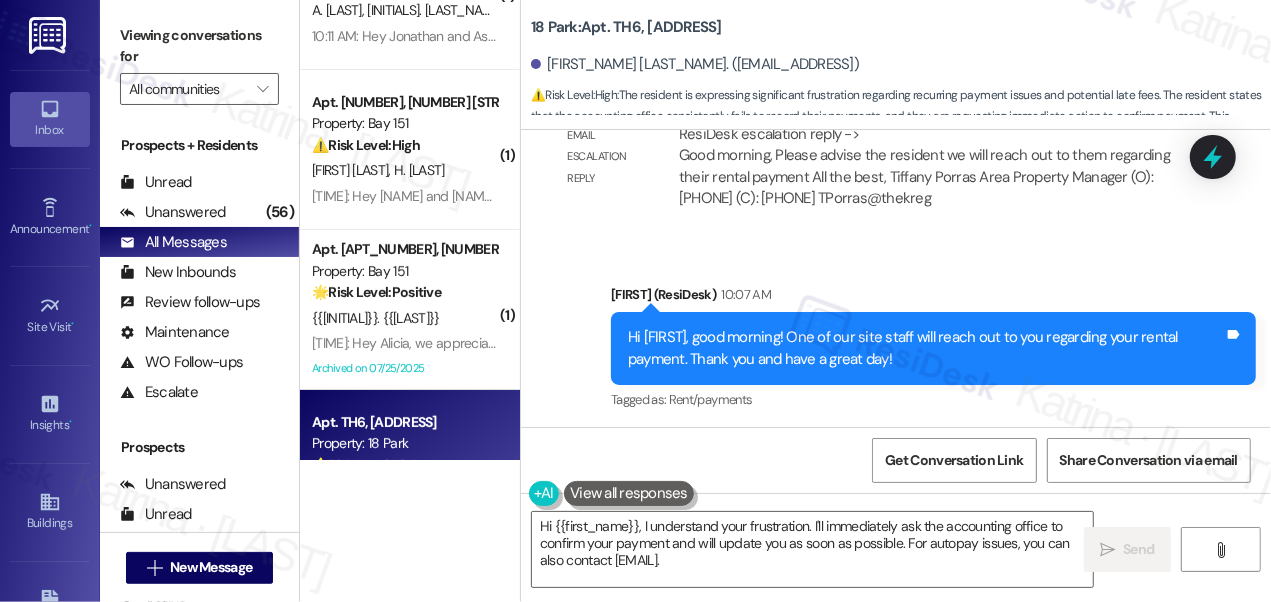 click on "Hi [FIRST], good morning! One of our site staff will reach out to you regarding your rental payment. Thank you and have a great day!" at bounding box center (926, 348) 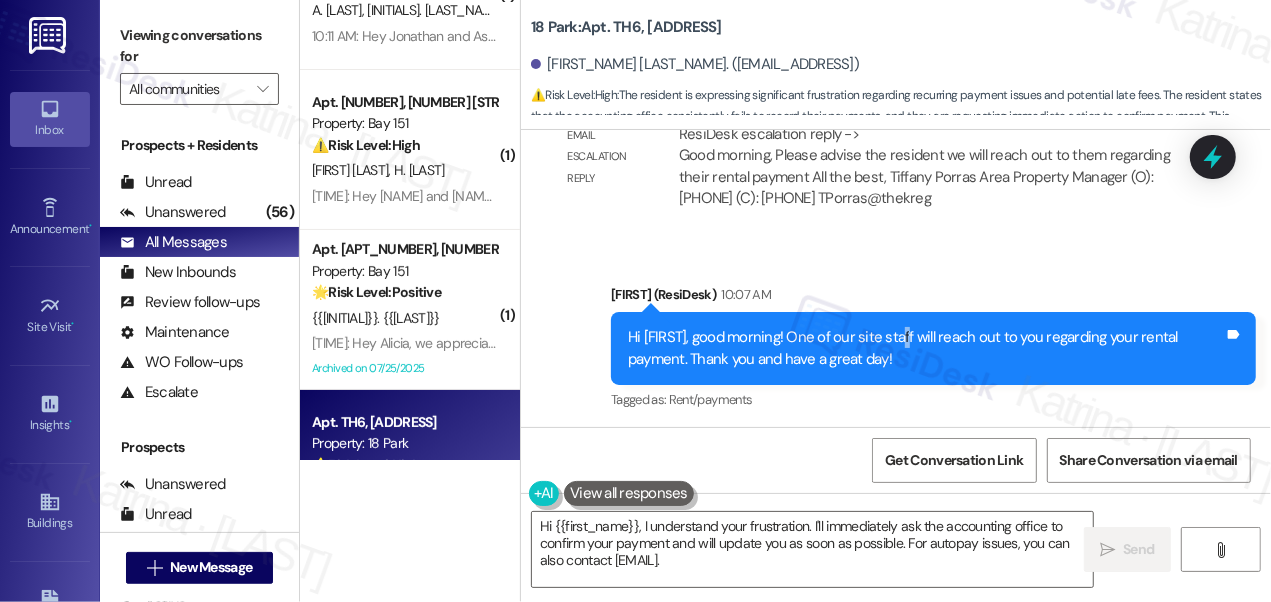click on "Hi [FIRST], good morning! One of our site staff will reach out to you regarding your rental payment. Thank you and have a great day!" at bounding box center [926, 348] 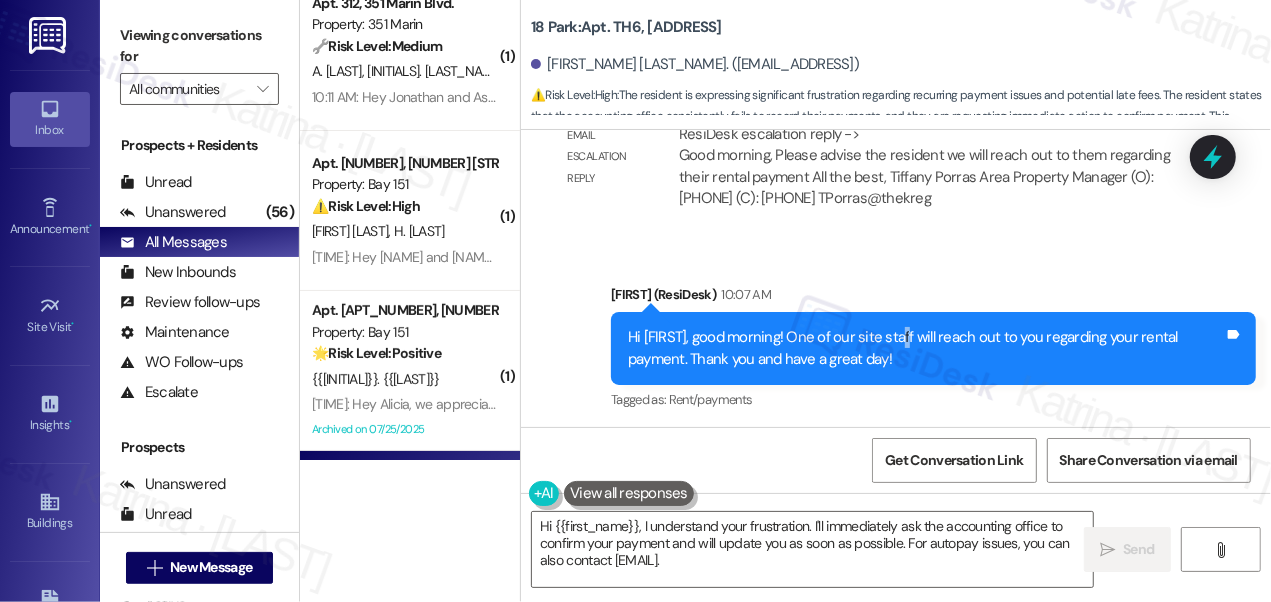 scroll, scrollTop: 0, scrollLeft: 0, axis: both 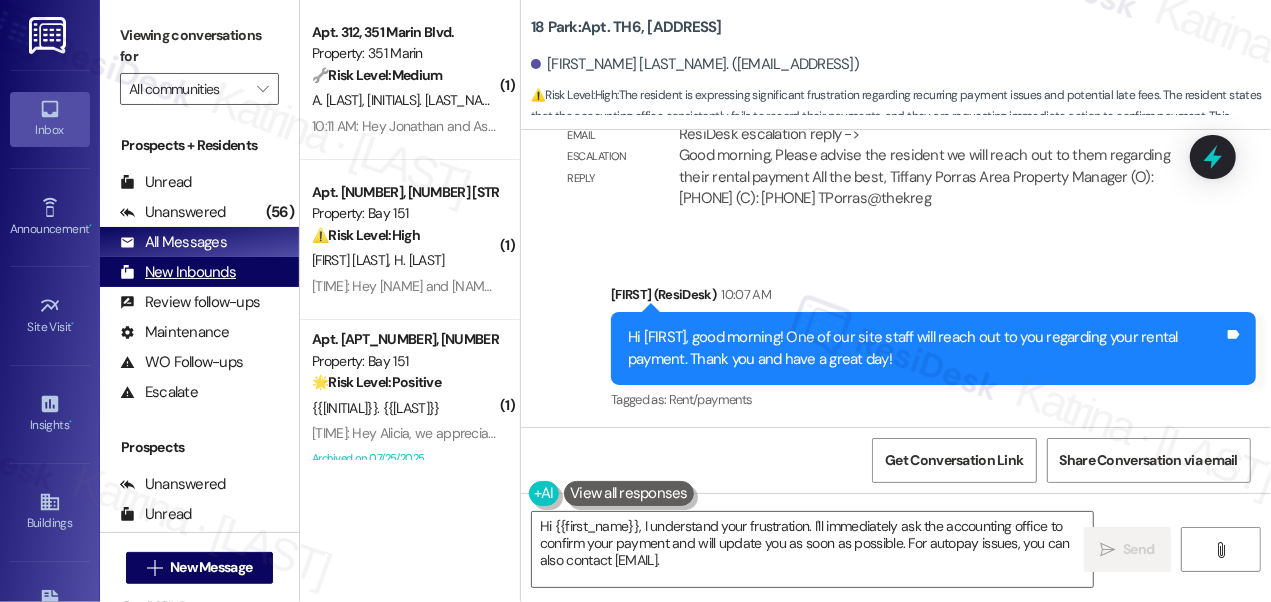 click on "New Inbounds" at bounding box center [178, 272] 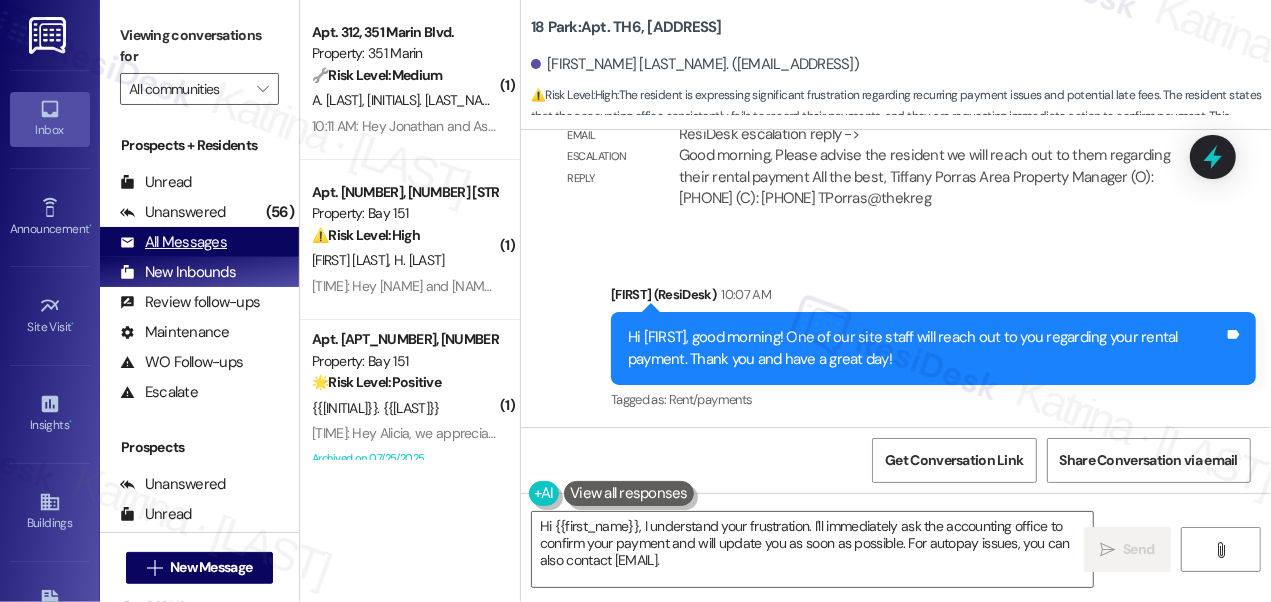 click on "All Messages" at bounding box center (173, 242) 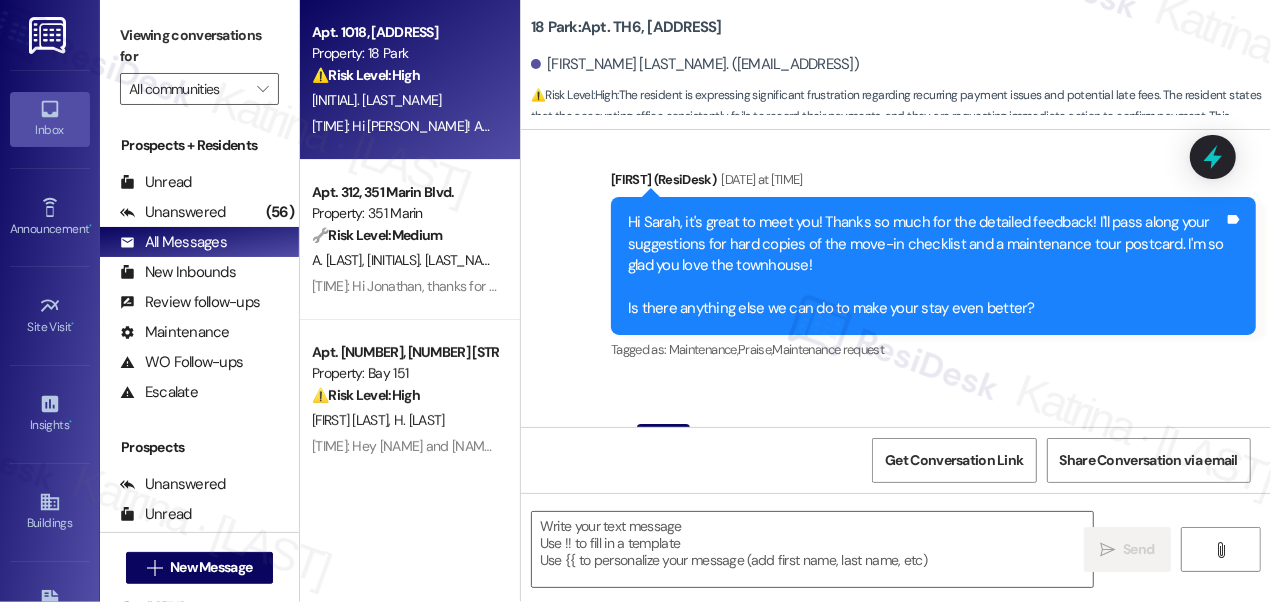 type on "Fetching suggested responses. Please feel free to read through the conversation in the meantime." 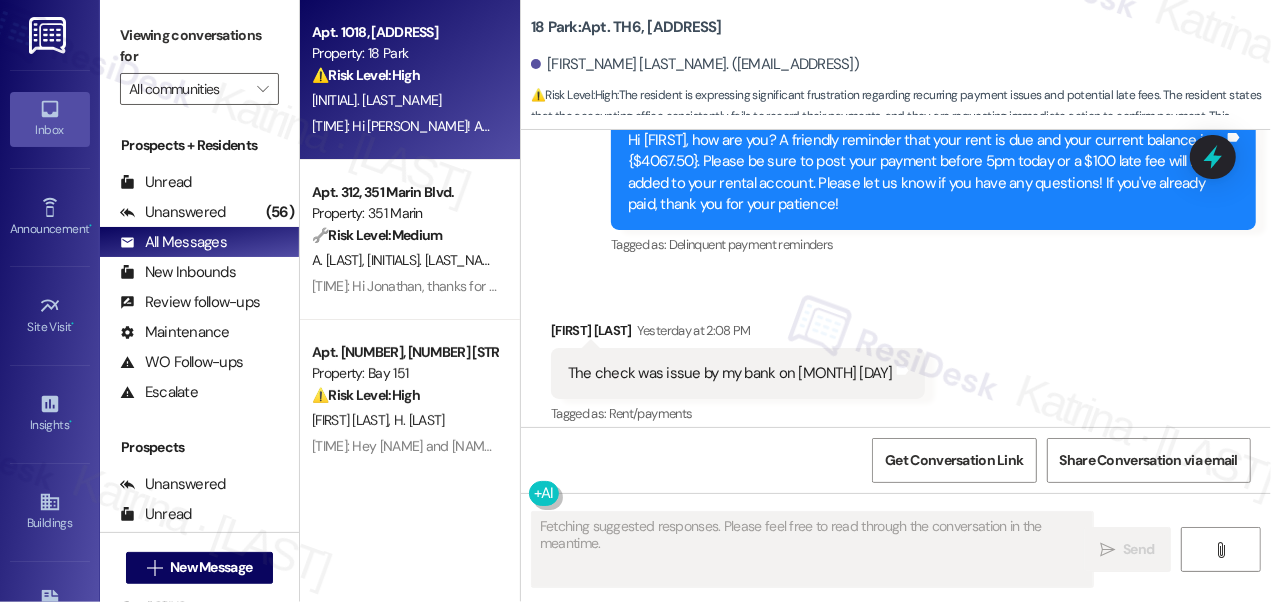 scroll, scrollTop: 10888, scrollLeft: 0, axis: vertical 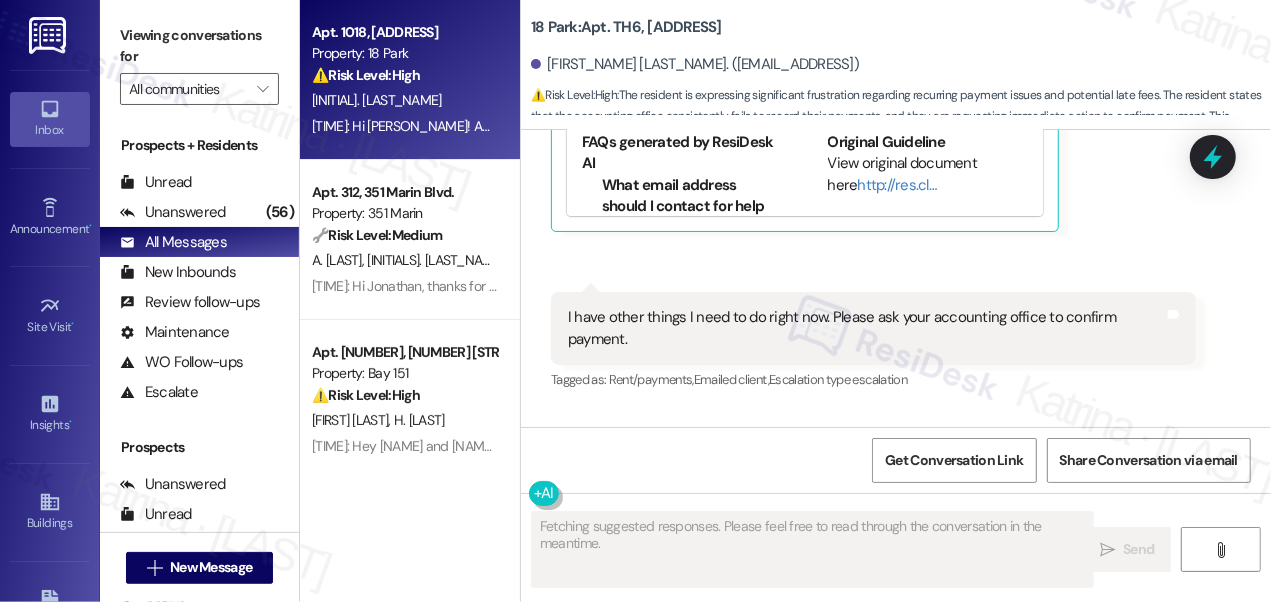 click on "[TIME]: Hi [LAST]! According to the team, we are unfortunately unable to waive the late fee, and we did attempt several times to notify you regarding the unpaid balance, but unfortunately, we did not receive a response. [TIME]: Hi [LAST]! According to the team, we are unfortunately unable to waive the late fee, and we did attempt several times to notify you regarding the unpaid balance, but unfortunately, we did not receive a response." at bounding box center (974, 126) 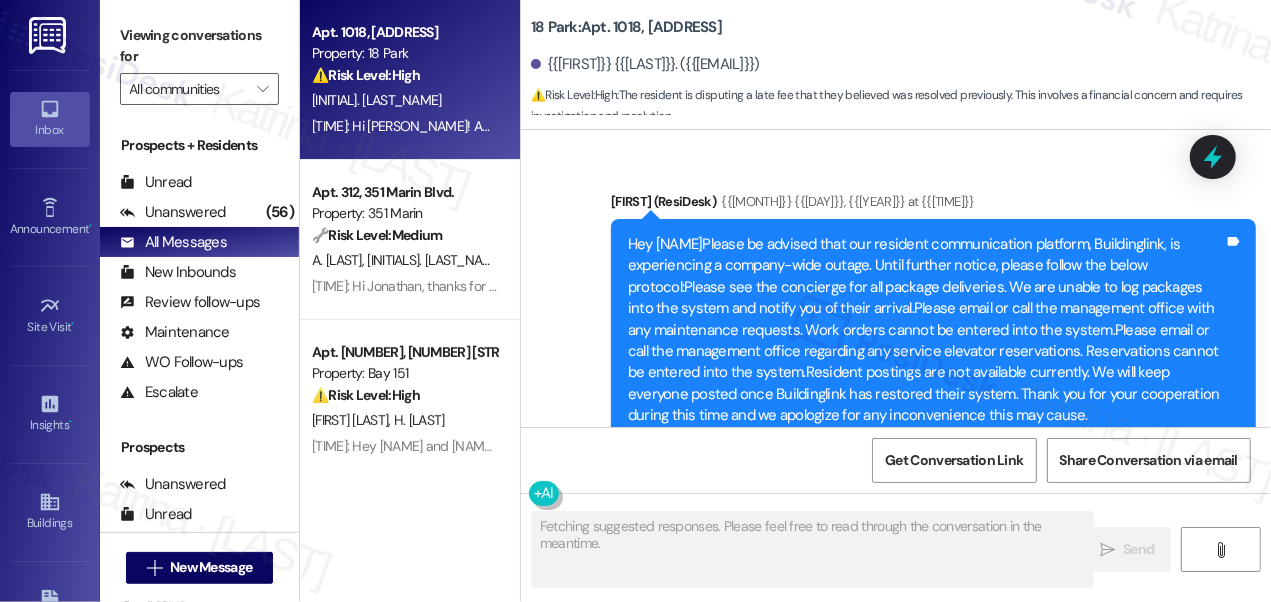 scroll, scrollTop: 27477, scrollLeft: 0, axis: vertical 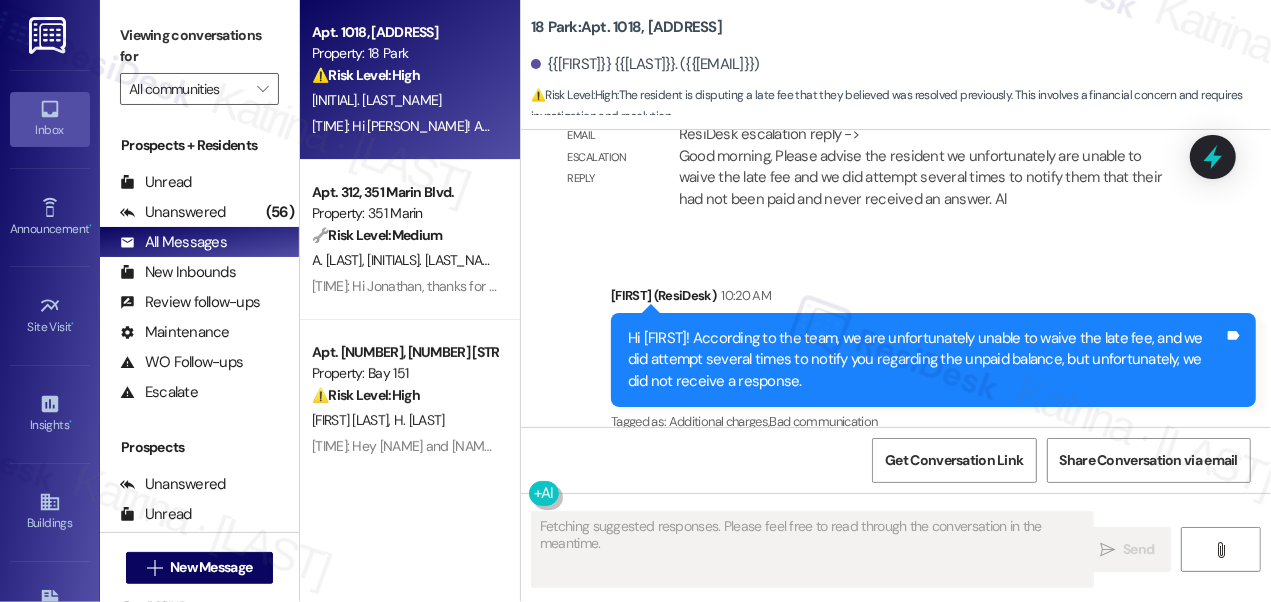 click on "Hi [FIRST]! According to the team, we are unfortunately unable to waive the late fee, and we did attempt several times to notify you regarding the unpaid balance, but unfortunately, we did not receive a response." at bounding box center (926, 360) 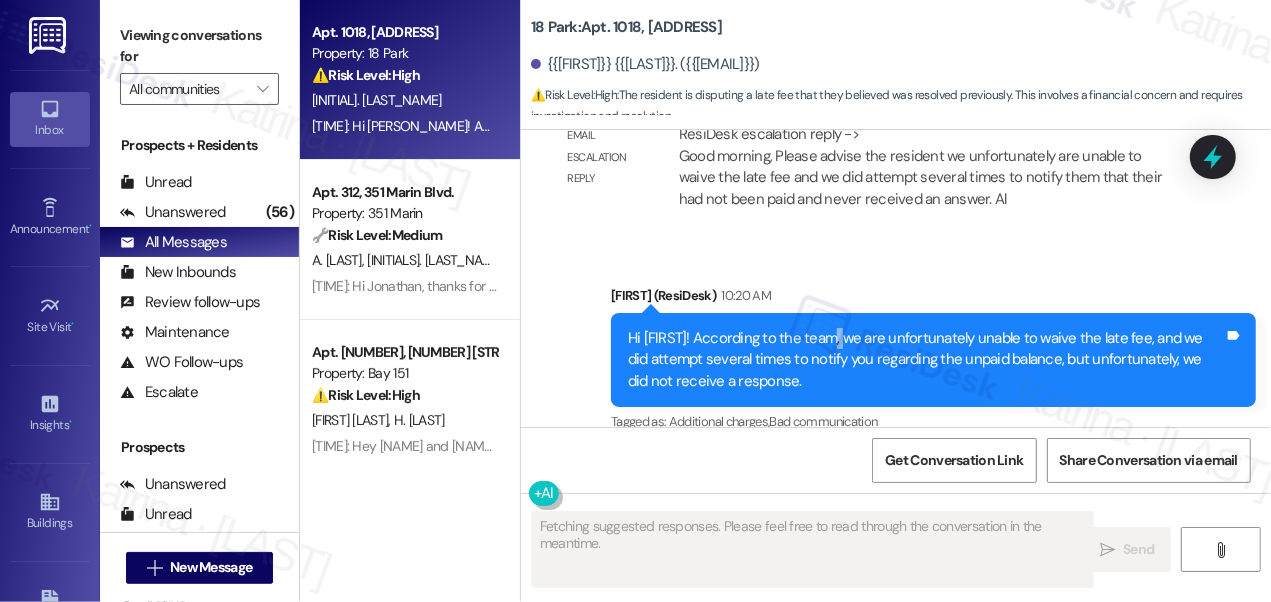 click on "Hi [FIRST]! According to the team, we are unfortunately unable to waive the late fee, and we did attempt several times to notify you regarding the unpaid balance, but unfortunately, we did not receive a response." at bounding box center (926, 360) 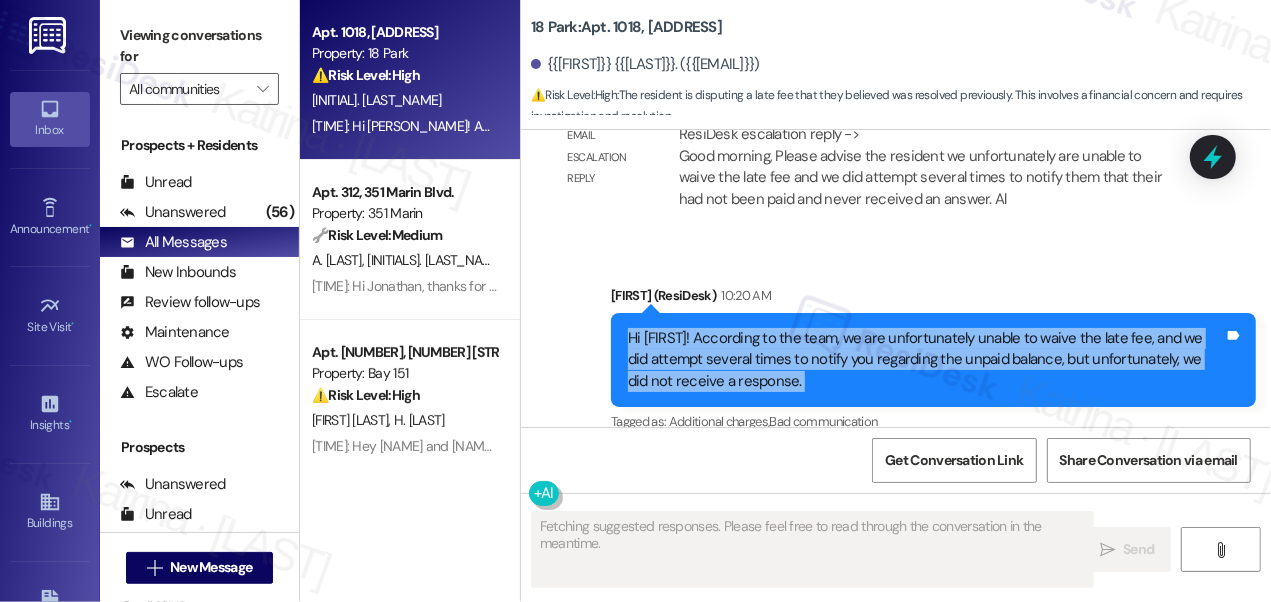 click on "Hi [FIRST]! According to the team, we are unfortunately unable to waive the late fee, and we did attempt several times to notify you regarding the unpaid balance, but unfortunately, we did not receive a response." at bounding box center [926, 360] 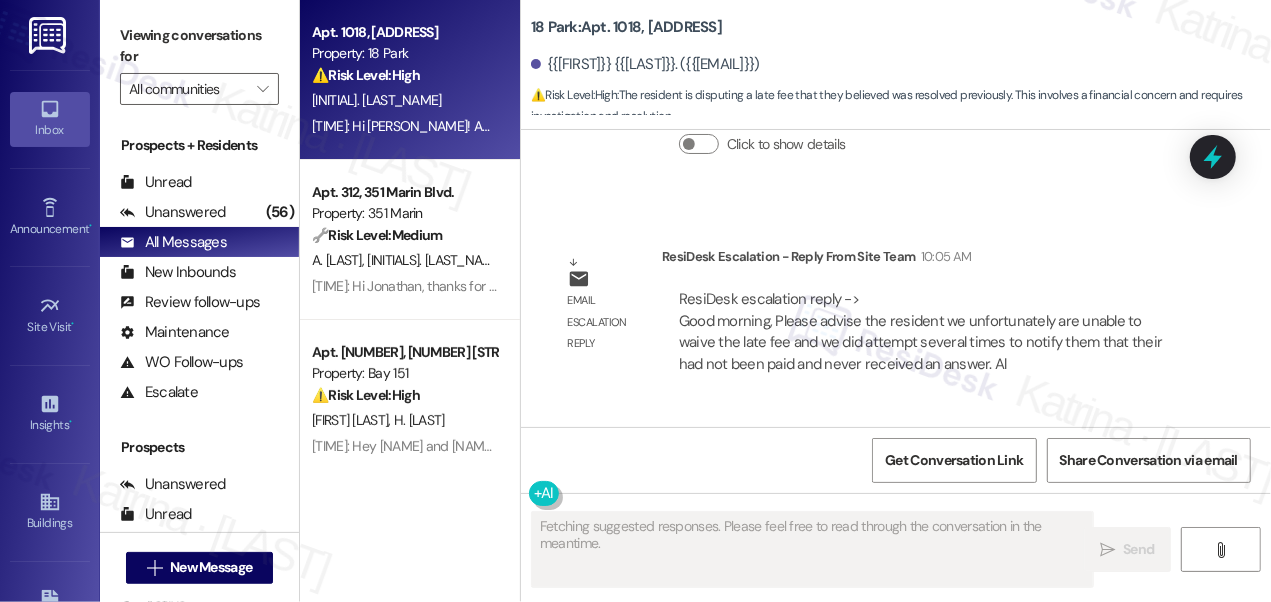 scroll, scrollTop: 27204, scrollLeft: 0, axis: vertical 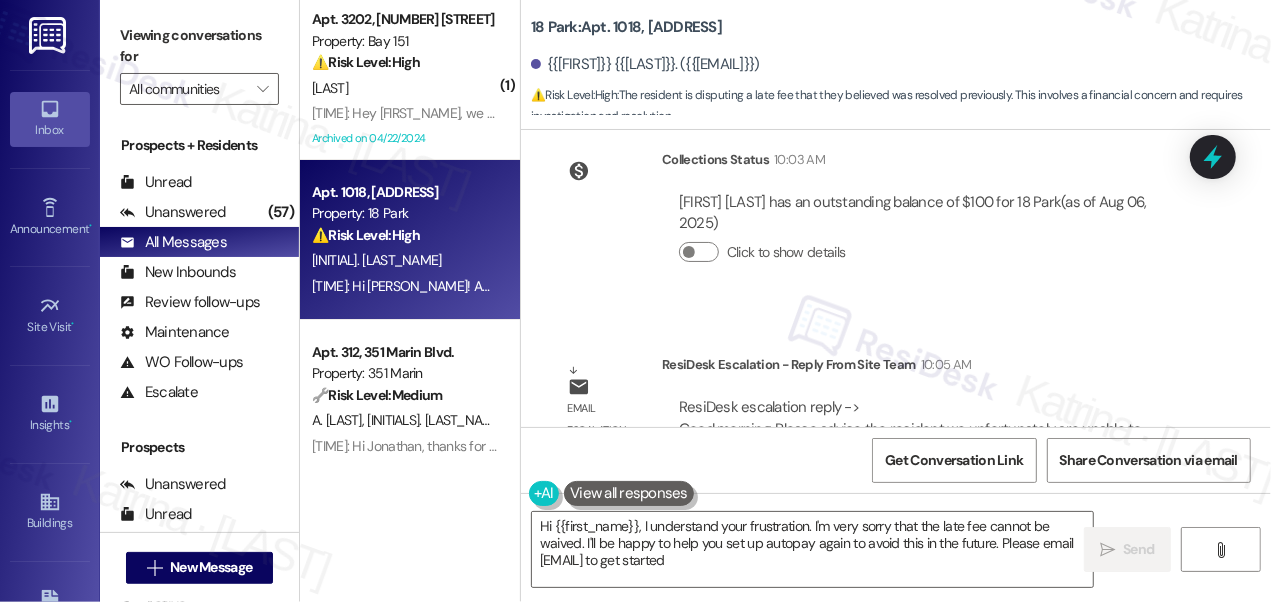 type on "Hi {{first_name}}, I understand your frustration. I'm very sorry that the late fee cannot be waived. I'll be happy to help you set up autopay again to avoid this in the future. Please email residentportalhelp@thekregroup.com to get started." 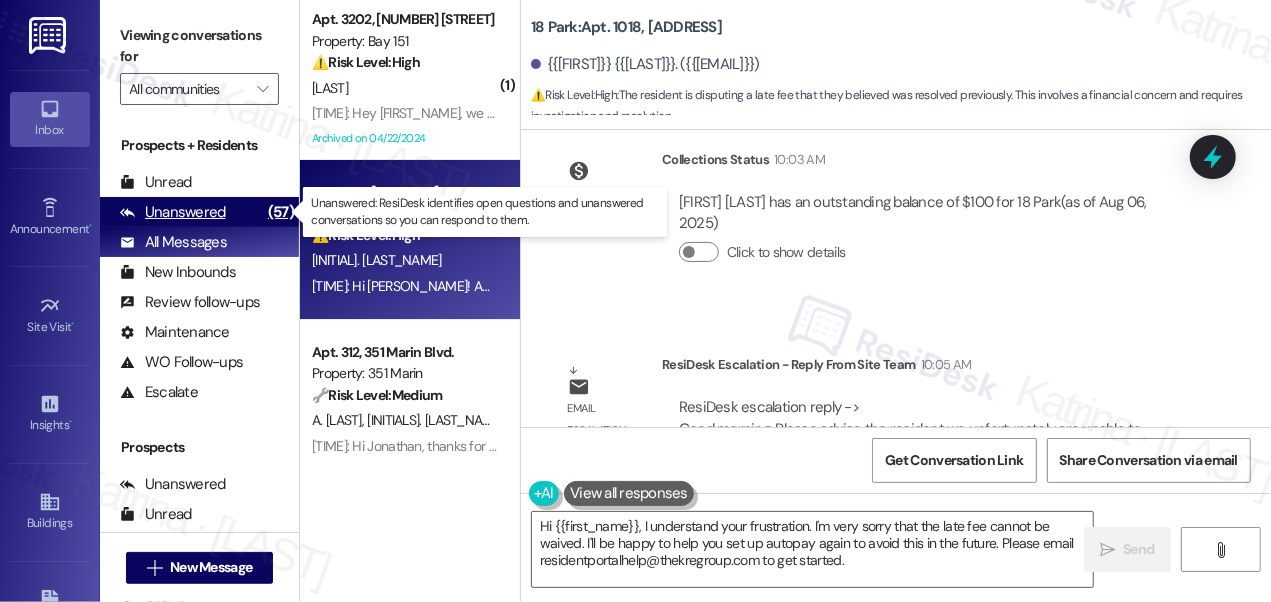 click on "Unanswered (57)" at bounding box center [199, 212] 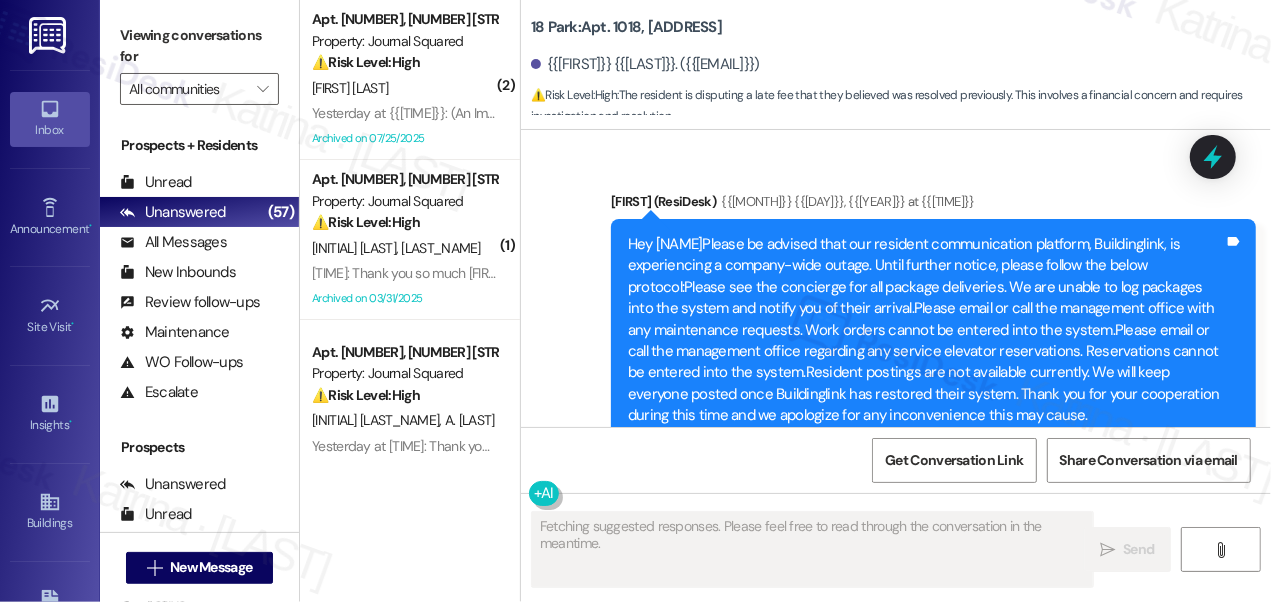 type on "Fetching suggested responses. Please feel free to read through the conversation in the meantime." 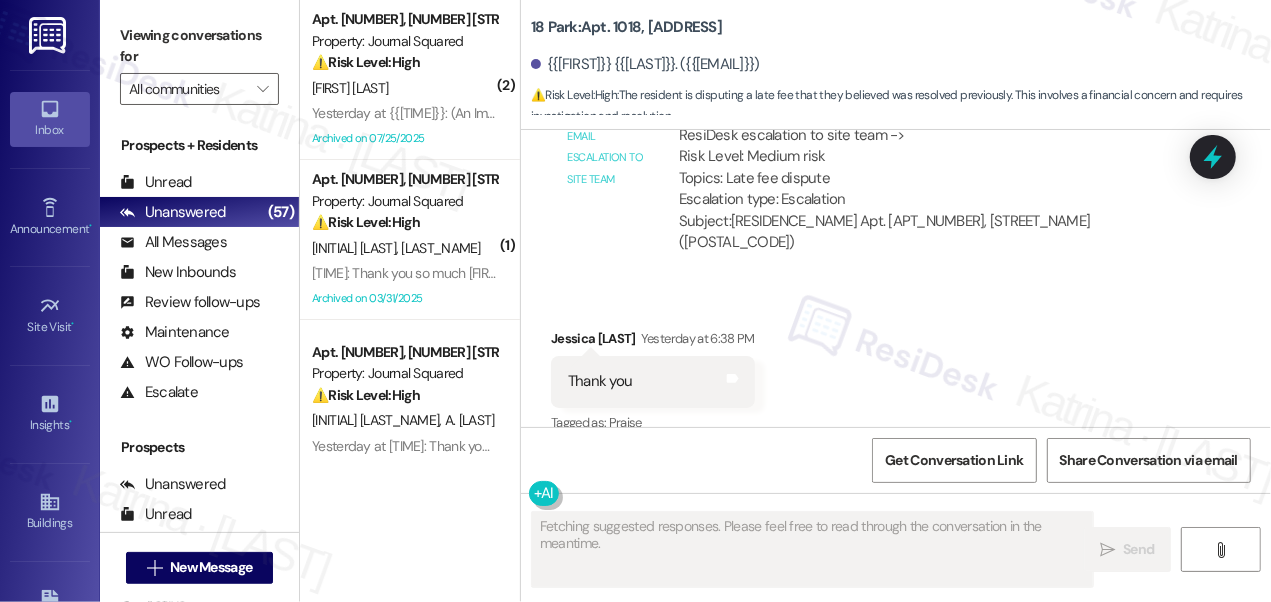 scroll, scrollTop: 27477, scrollLeft: 0, axis: vertical 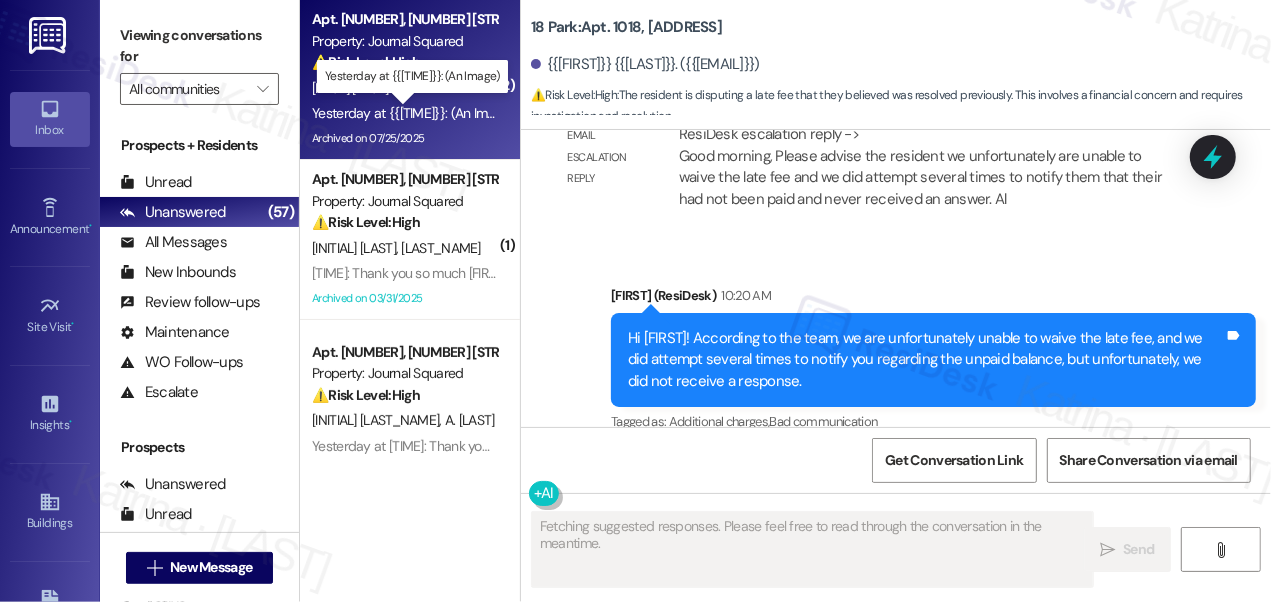 click on "Yesterday at [TIME]: (An Image) Yesterday at [TIME]: (An Image)" at bounding box center (413, 113) 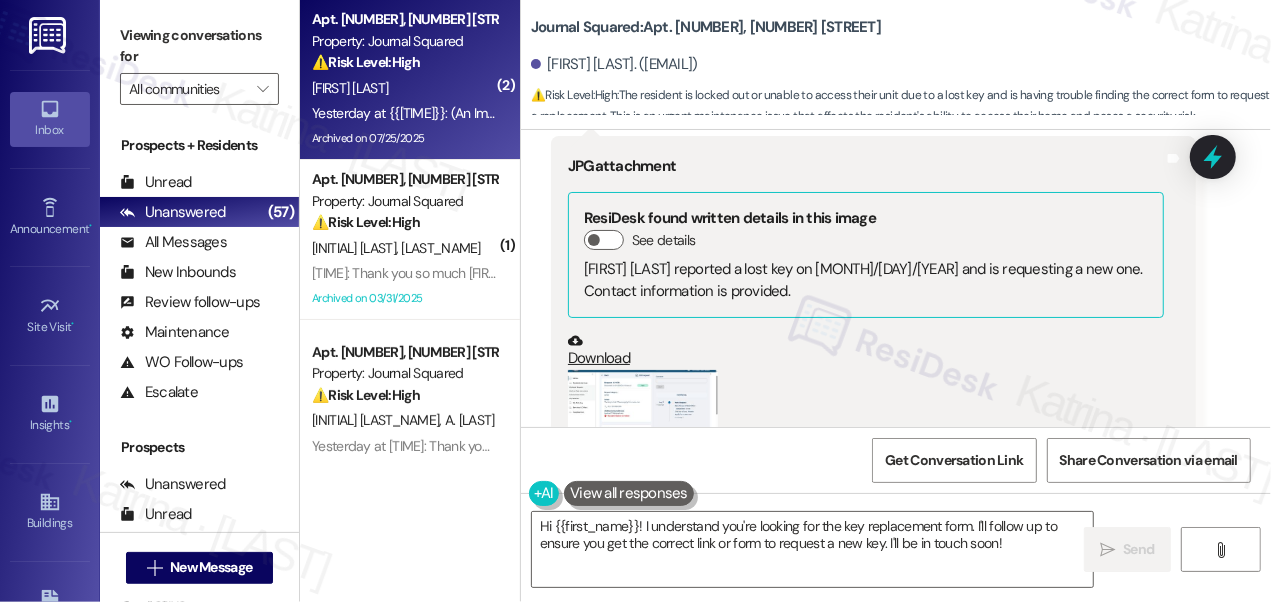 scroll, scrollTop: 21233, scrollLeft: 0, axis: vertical 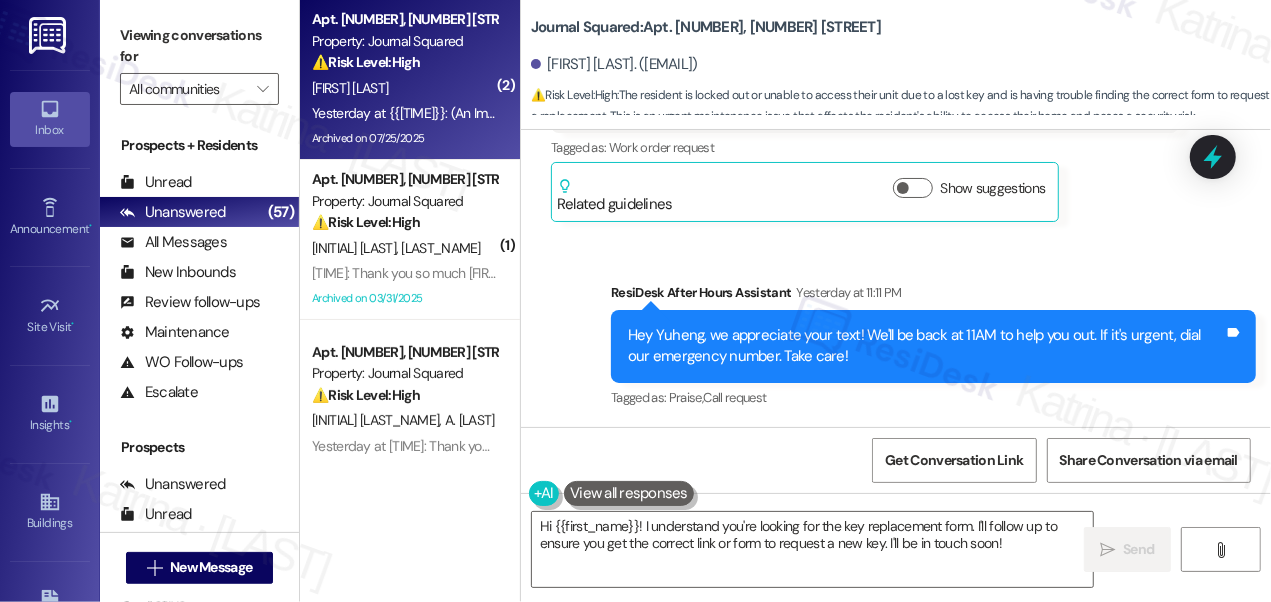 click on "Hey Yuheng, we appreciate your text! We'll be back at 11AM to help you out. If it's urgent, dial our emergency number. Take care!" at bounding box center (926, 346) 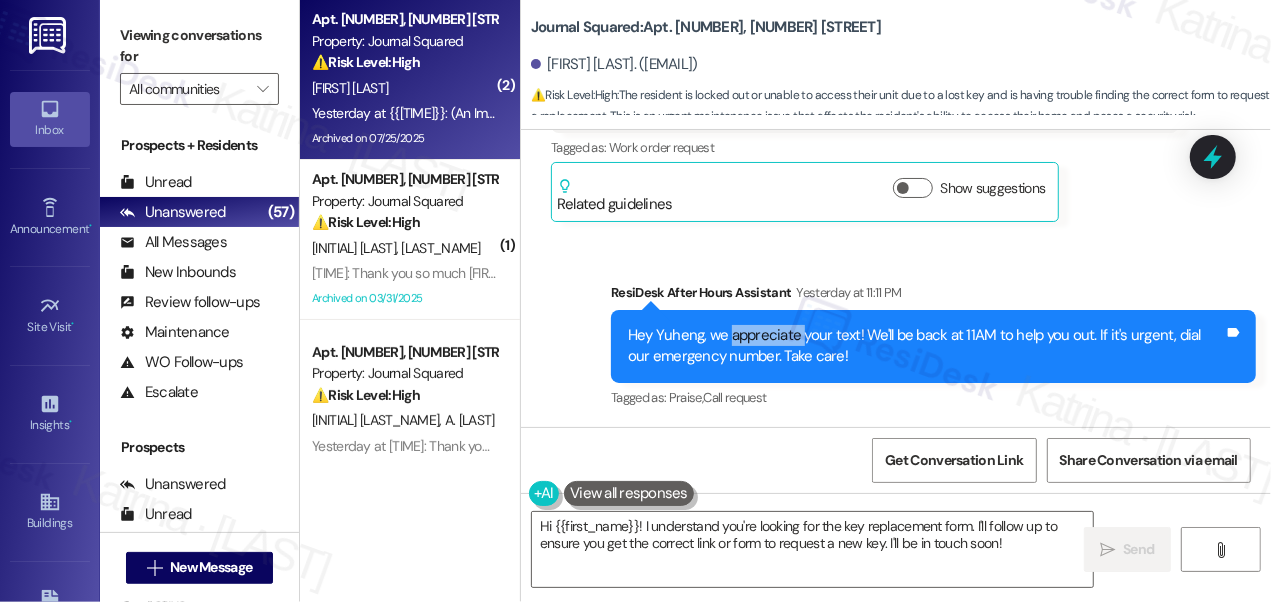 click on "Hey Yuheng, we appreciate your text! We'll be back at 11AM to help you out. If it's urgent, dial our emergency number. Take care!" at bounding box center (926, 346) 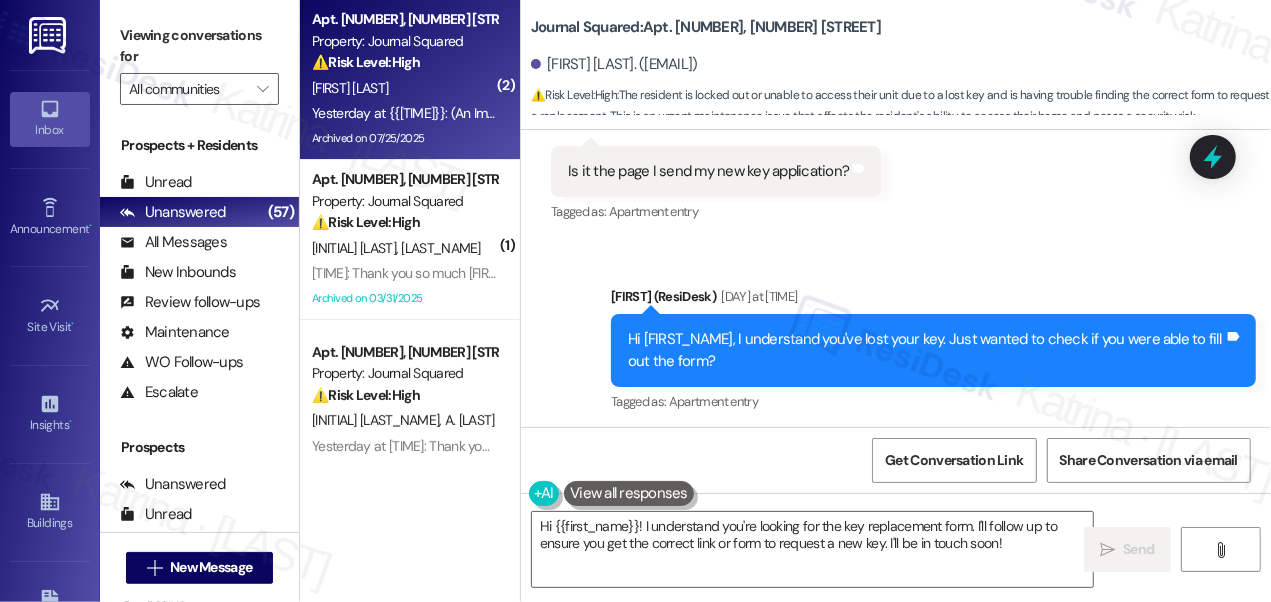scroll, scrollTop: 20778, scrollLeft: 0, axis: vertical 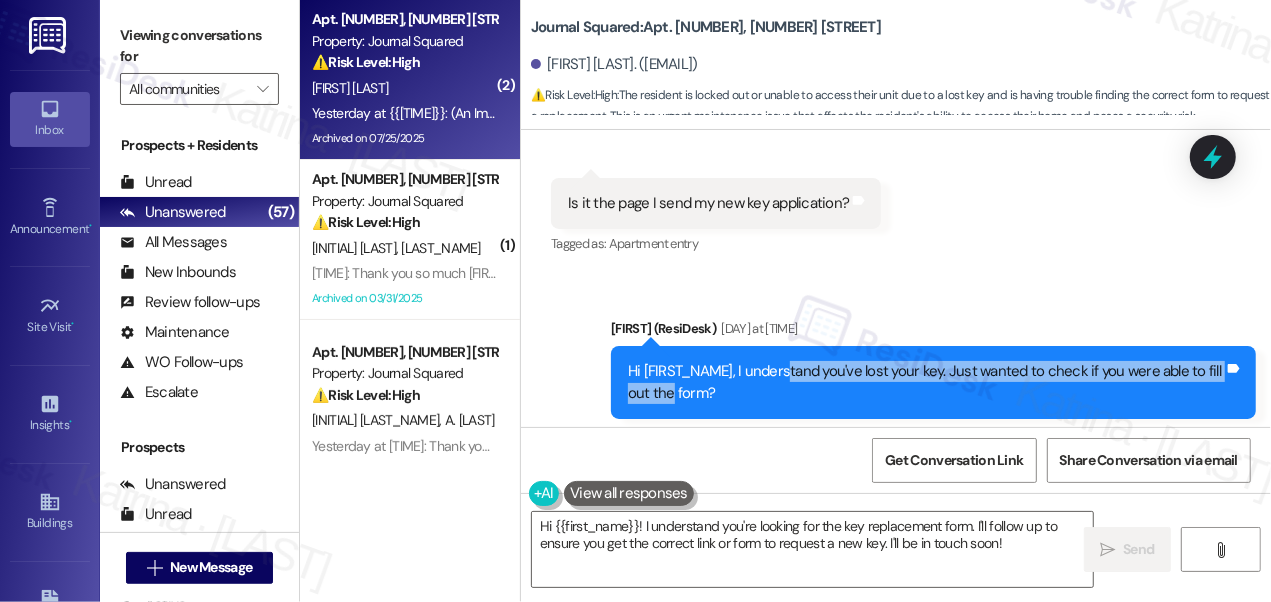 drag, startPoint x: 778, startPoint y: 348, endPoint x: 886, endPoint y: 380, distance: 112.64102 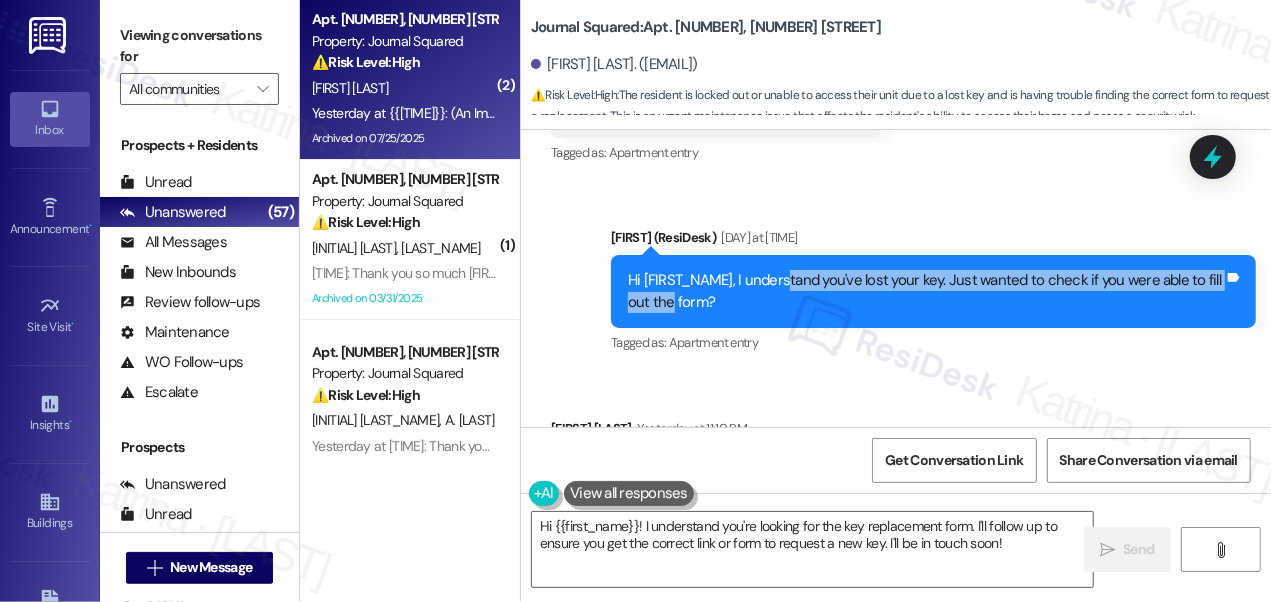 scroll, scrollTop: 21051, scrollLeft: 0, axis: vertical 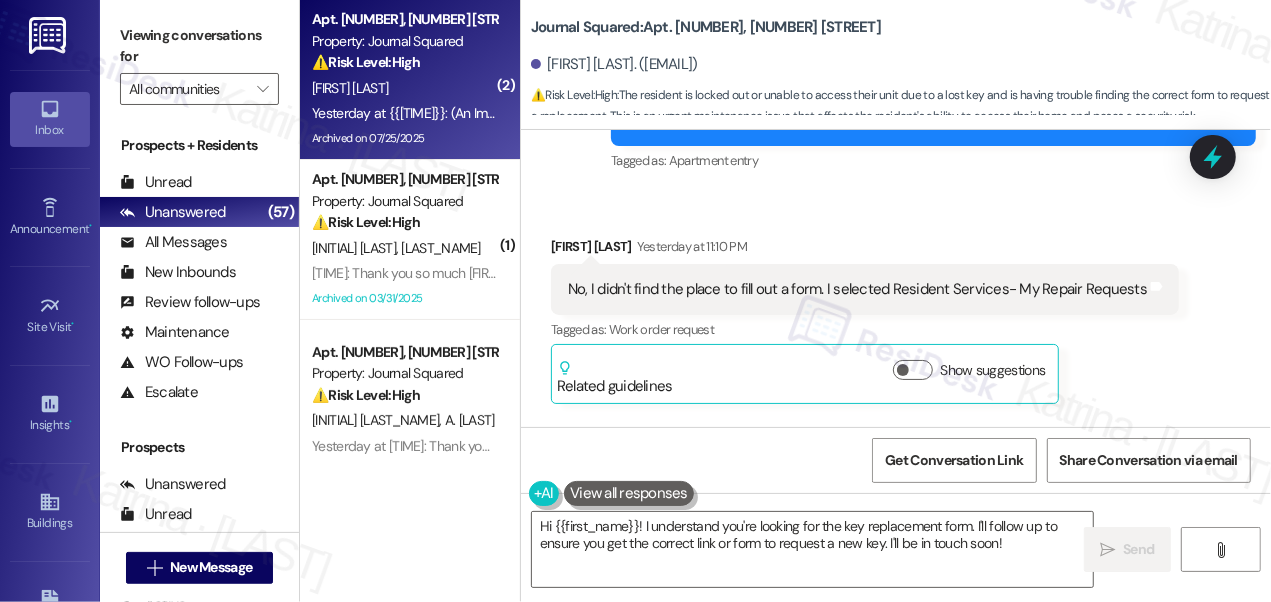 click on "No, I didn't find the place to fill out a form. I selected Resident Services- My Repair Requests" at bounding box center [857, 289] 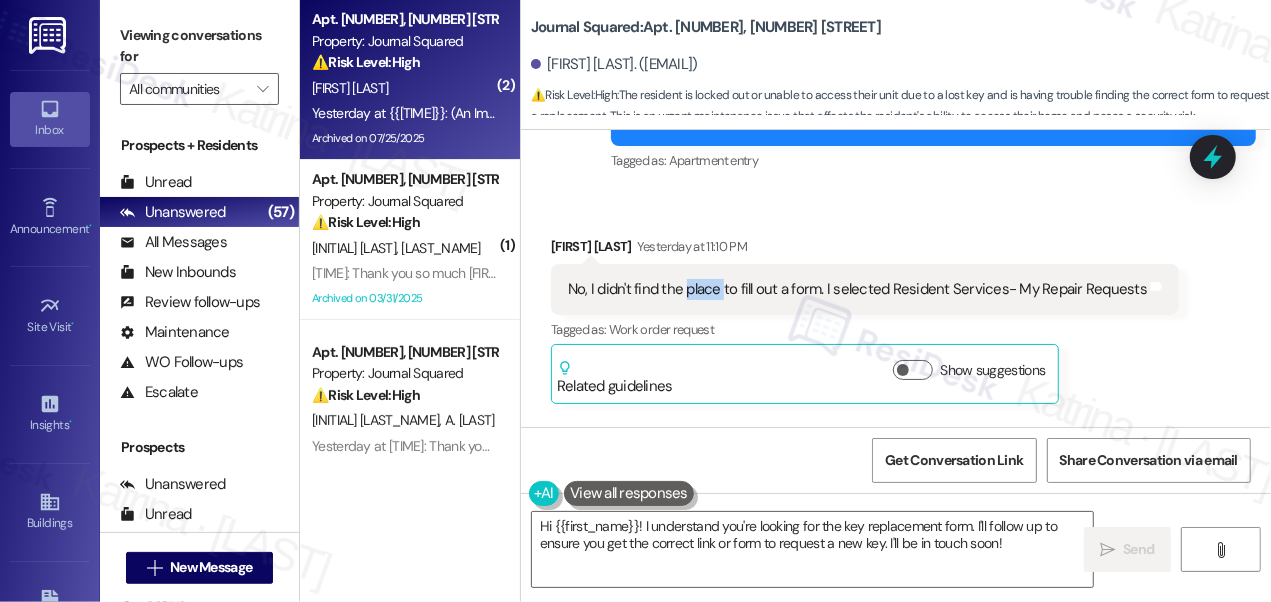 click on "No, I didn't find the place to fill out a form. I selected Resident Services- My Repair Requests" at bounding box center (857, 289) 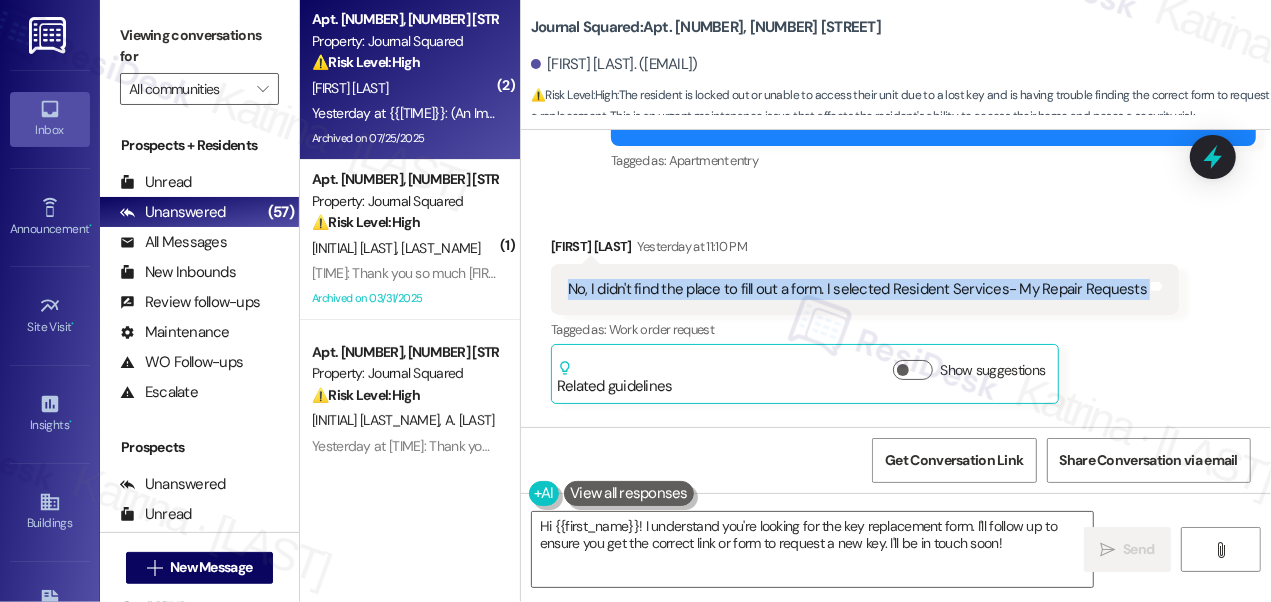 click on "No, I didn't find the place to fill out a form. I selected Resident Services- My Repair Requests" at bounding box center [857, 289] 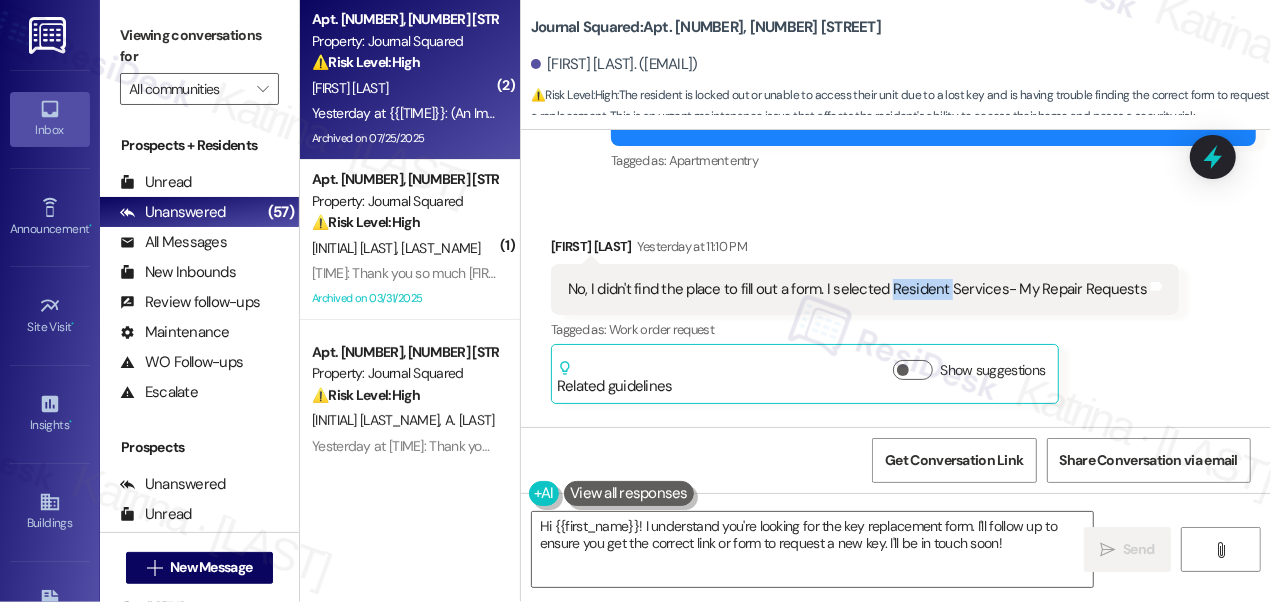 click on "No, I didn't find the place to fill out a form. I selected Resident Services- My Repair Requests" at bounding box center [857, 289] 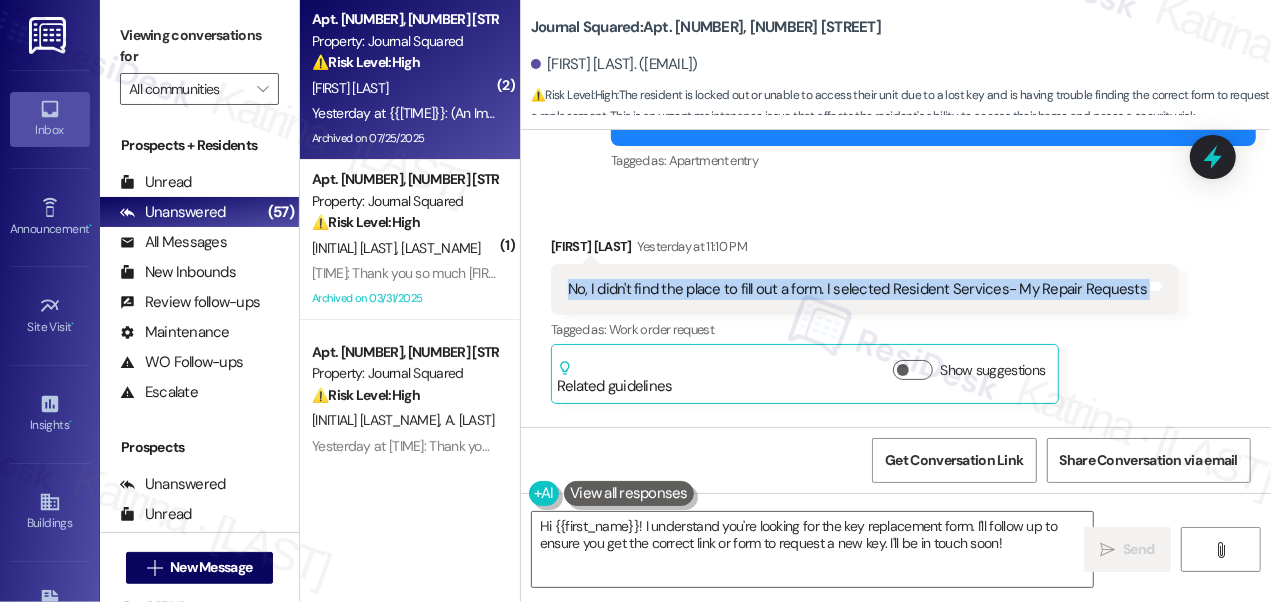 click on "No, I didn't find the place to fill out a form. I selected Resident Services- My Repair Requests" at bounding box center [857, 289] 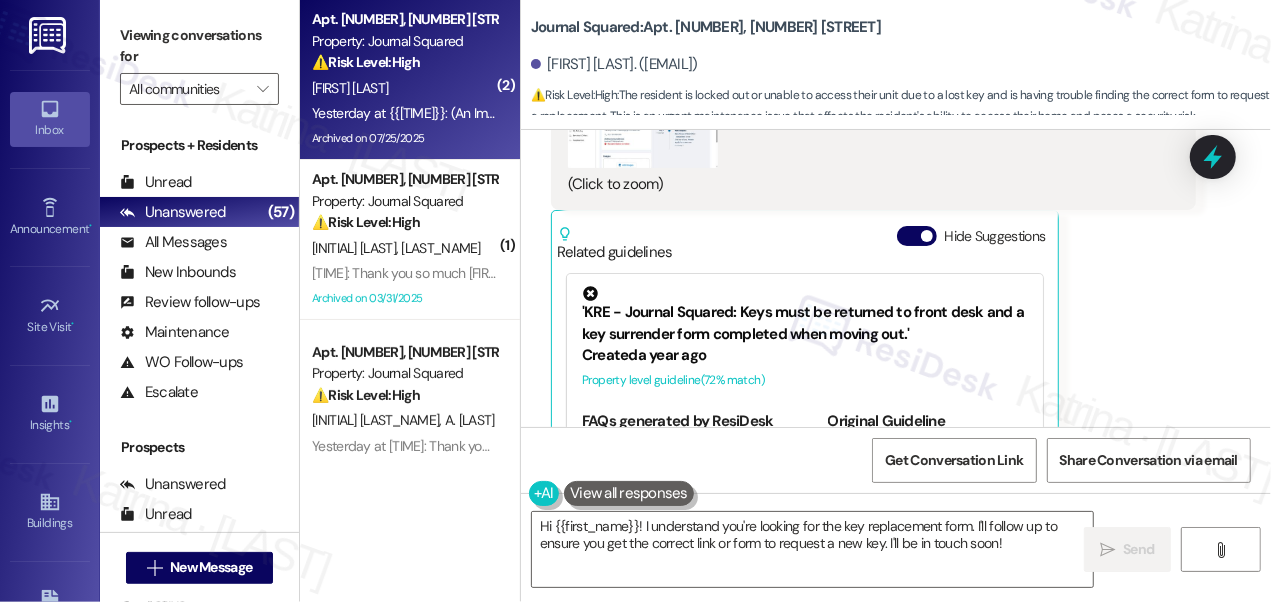 scroll, scrollTop: 21688, scrollLeft: 0, axis: vertical 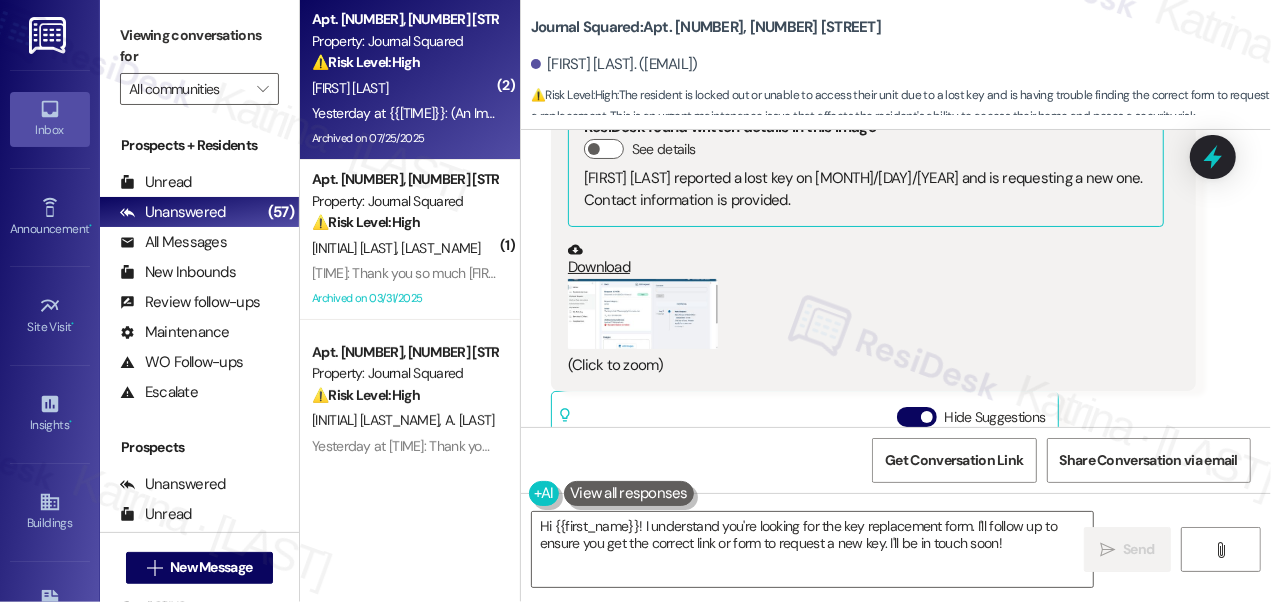 click at bounding box center (643, 314) 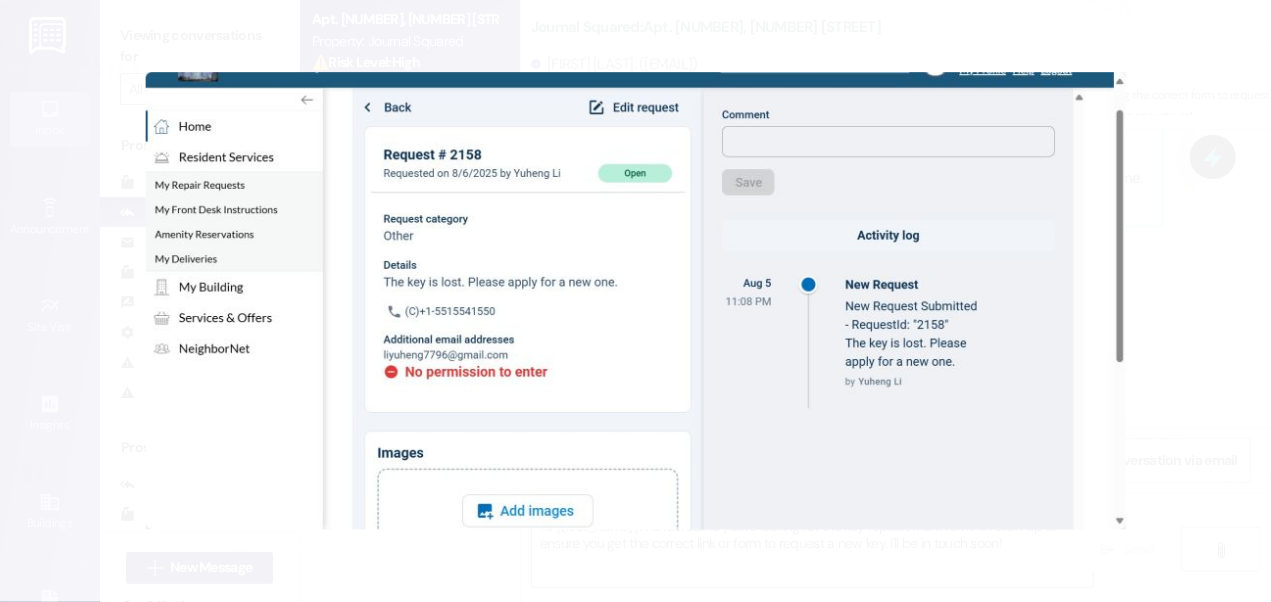 click at bounding box center [635, 301] 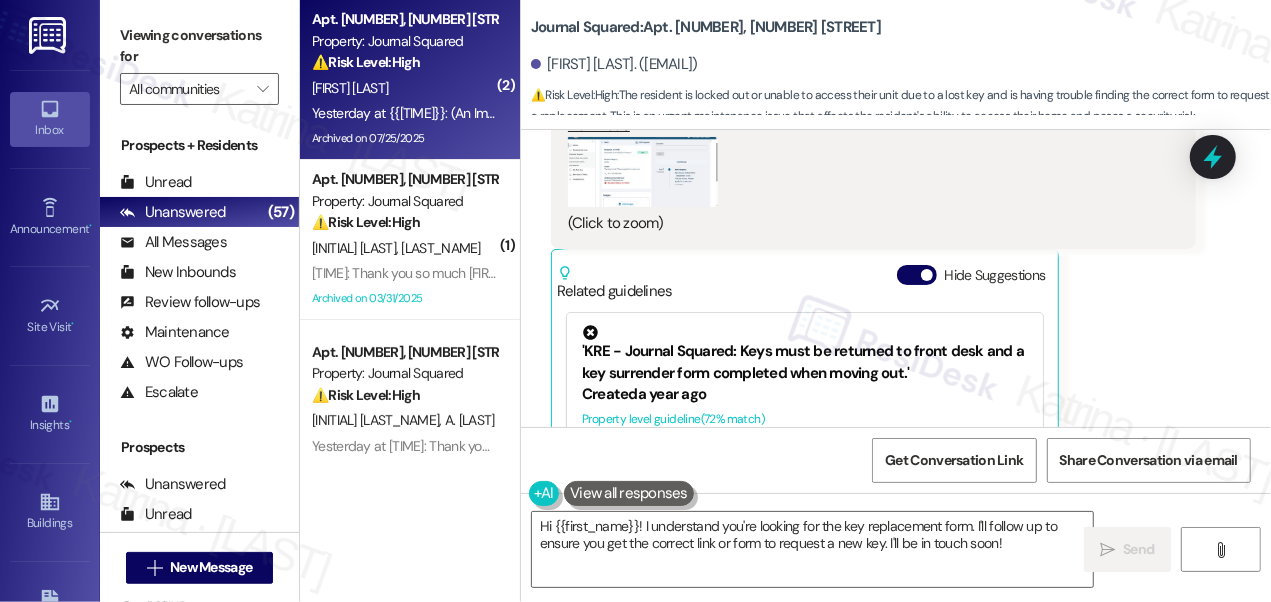 scroll, scrollTop: 21960, scrollLeft: 0, axis: vertical 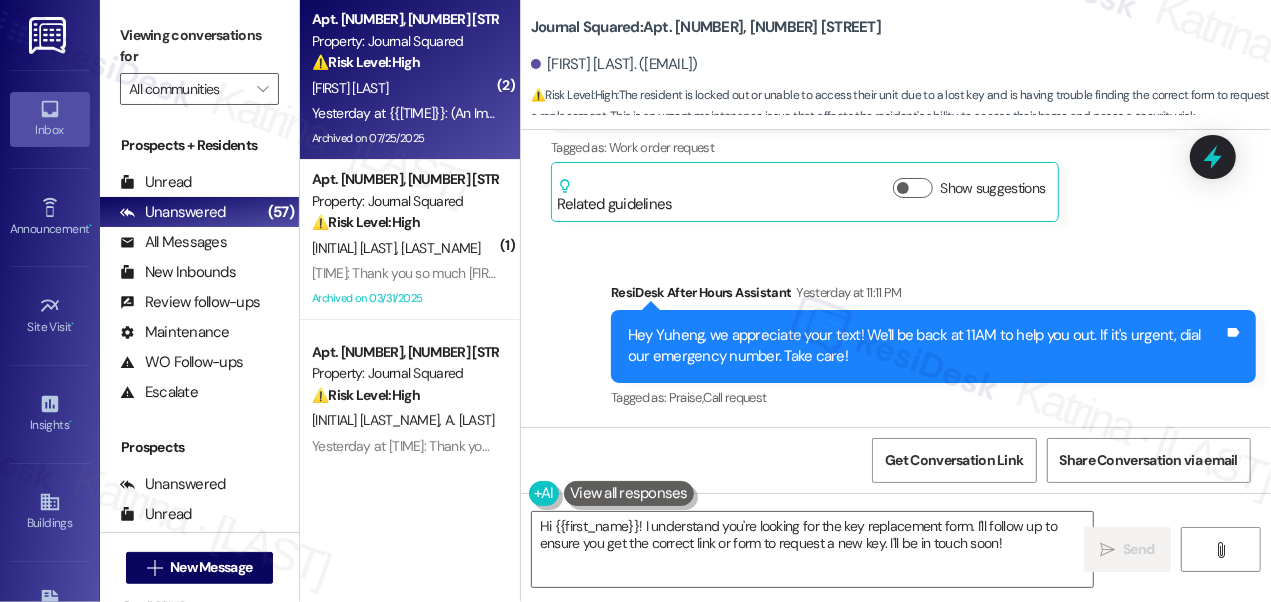 click on "Viewing conversations for" at bounding box center [199, 46] 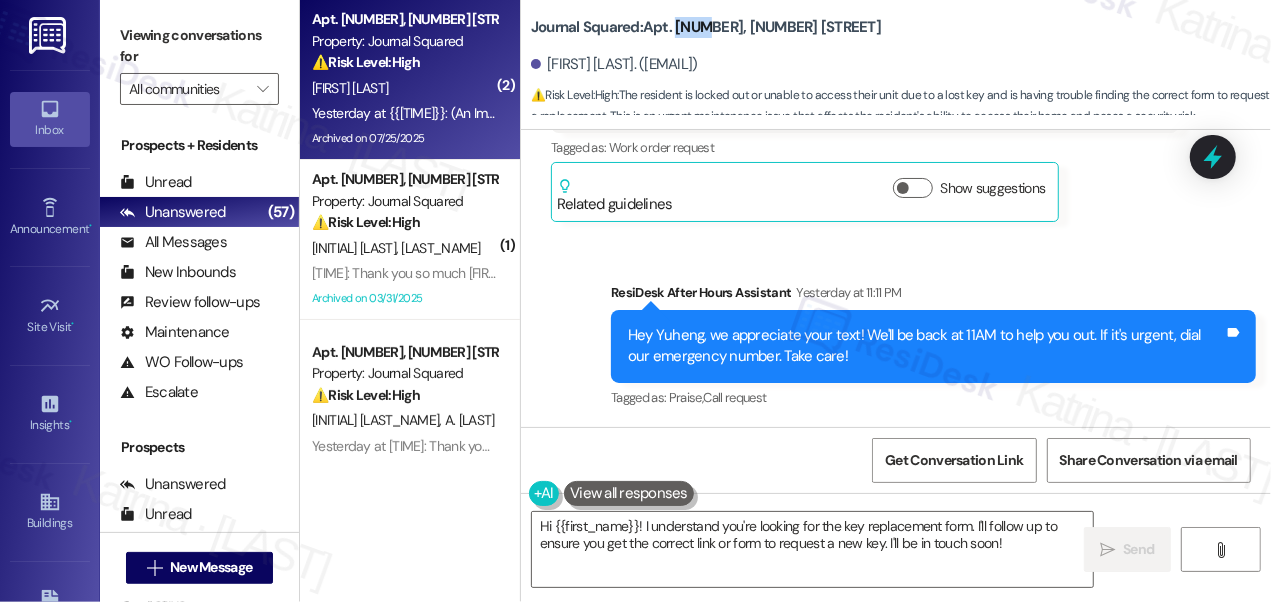 click on "Journal Squared: Apt. [NUMBER], [NUMBER] [STREET]" at bounding box center (706, 27) 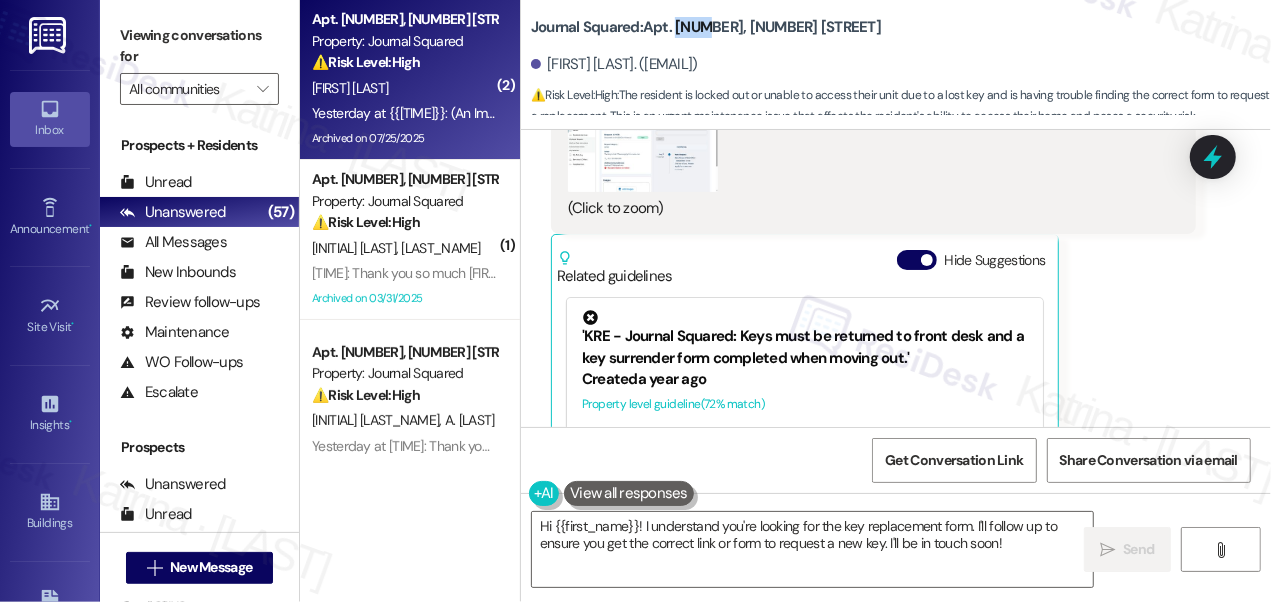 scroll, scrollTop: 21960, scrollLeft: 0, axis: vertical 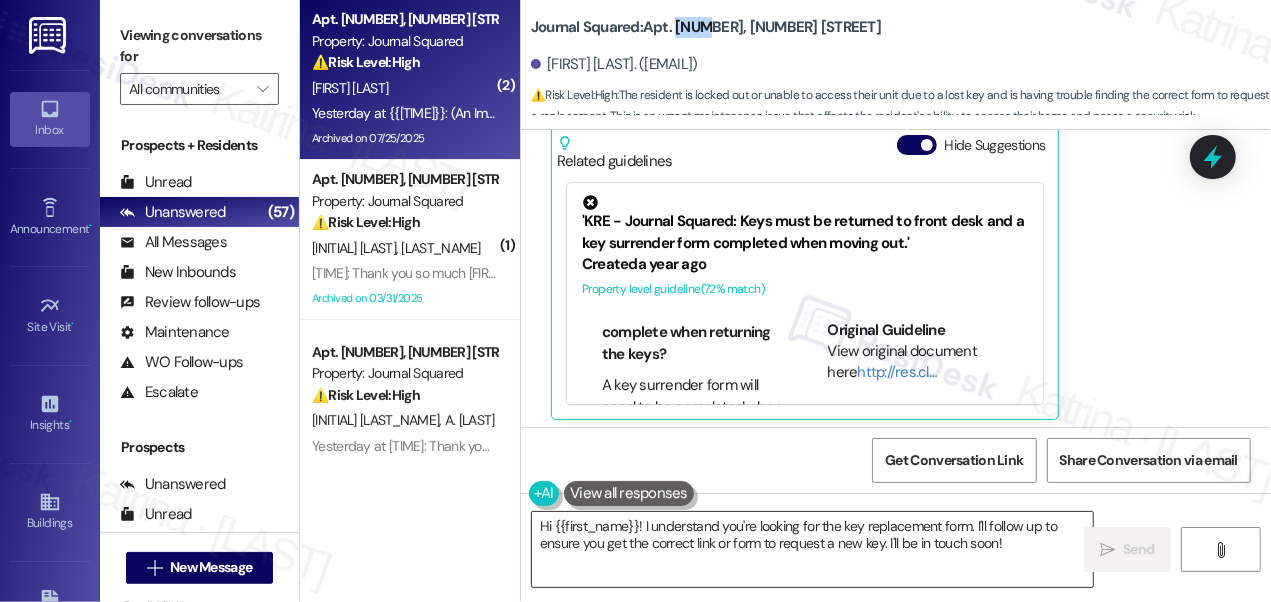 click on "Hi {{first_name}}! I understand you're looking for the key replacement form. I'll follow up to ensure you get the correct link or form to request a new key. I'll be in touch soon!" at bounding box center (812, 549) 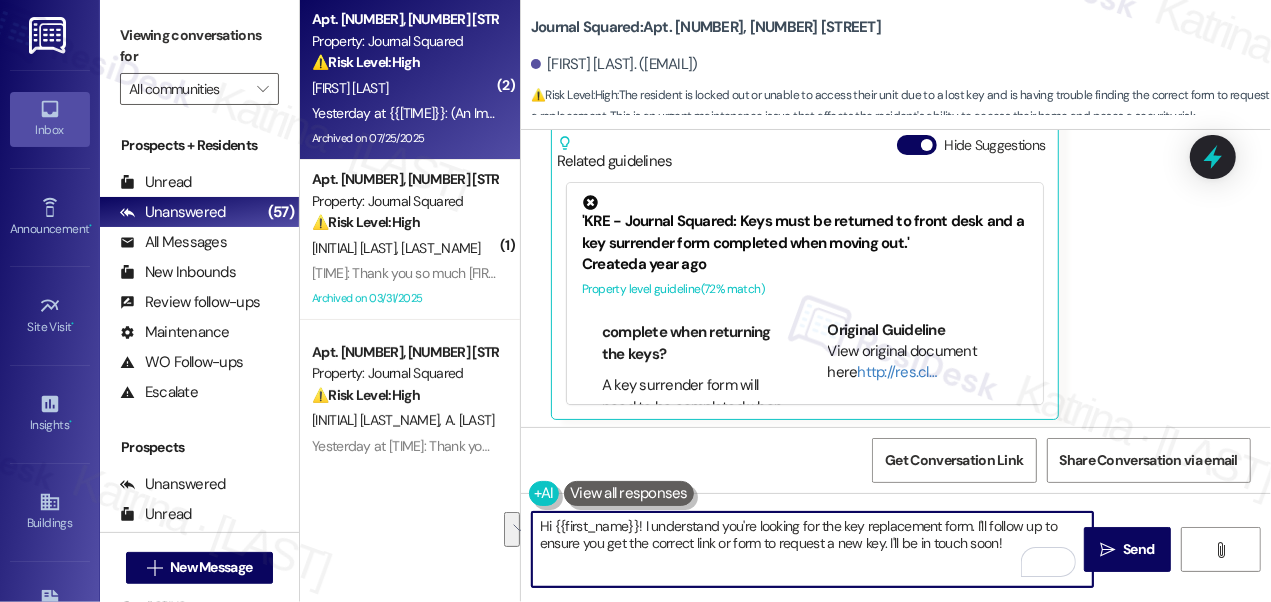 drag, startPoint x: 644, startPoint y: 527, endPoint x: 883, endPoint y: 544, distance: 239.60384 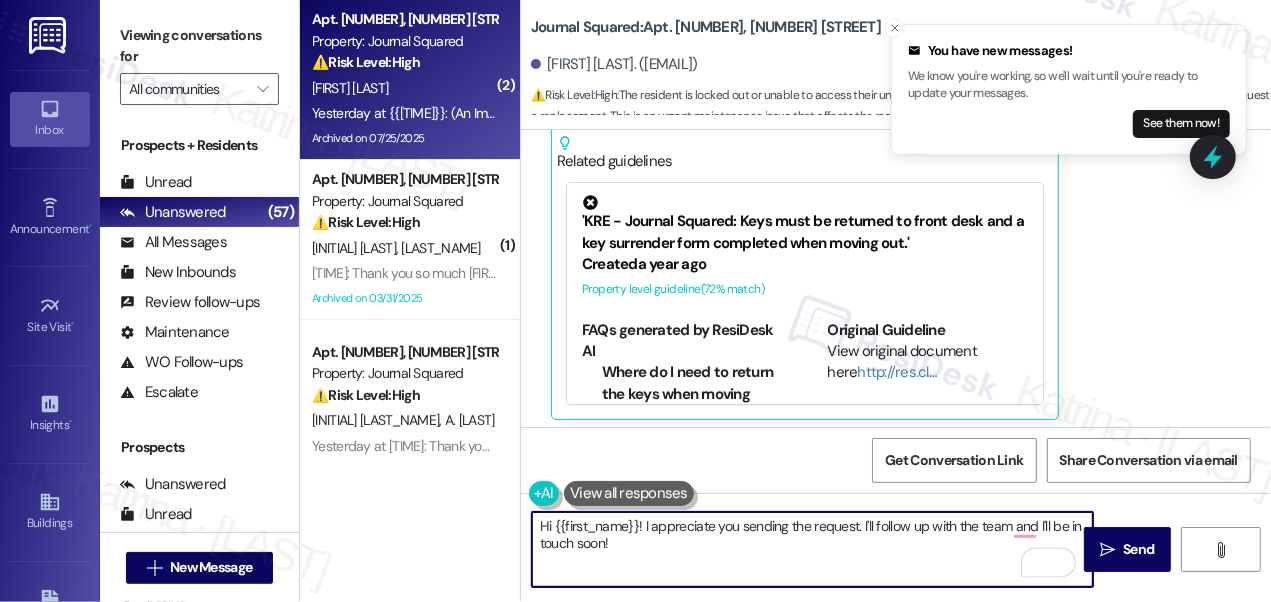 click on "Hi {{first_name}}! I appreciate you sending the request. I'll follow up with the team and I'll be in touch soon!" at bounding box center (812, 549) 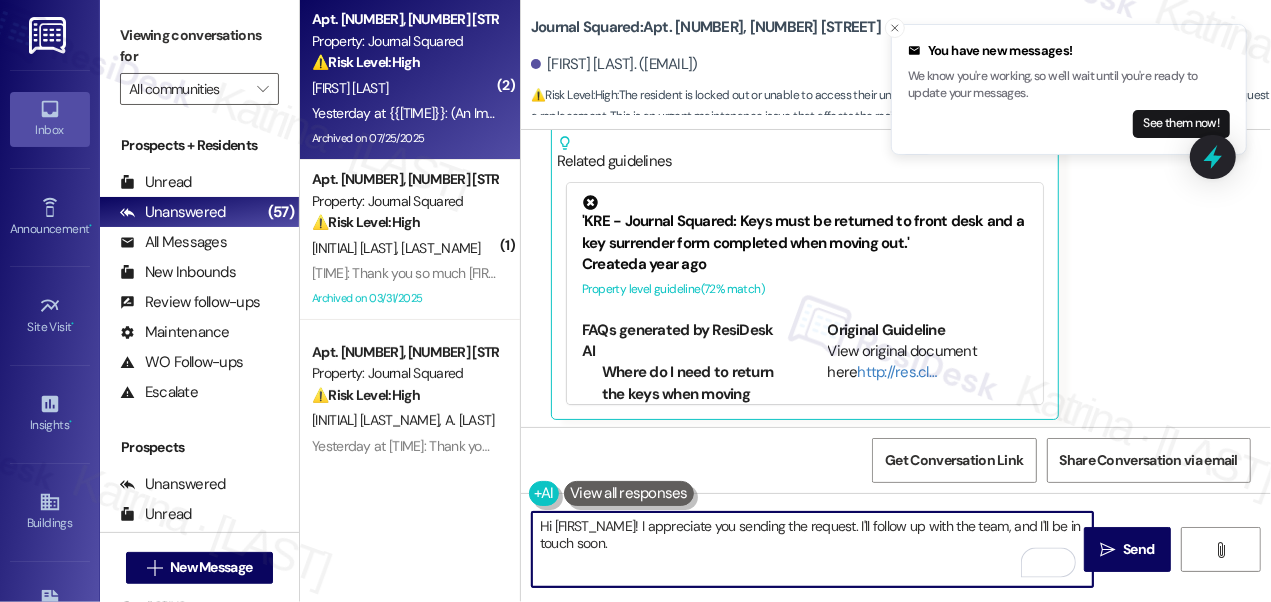 click on "Hi [FIRST_NAME]! I appreciate you sending the request. I'll follow up with the team, and I'll be in touch soon." at bounding box center [812, 549] 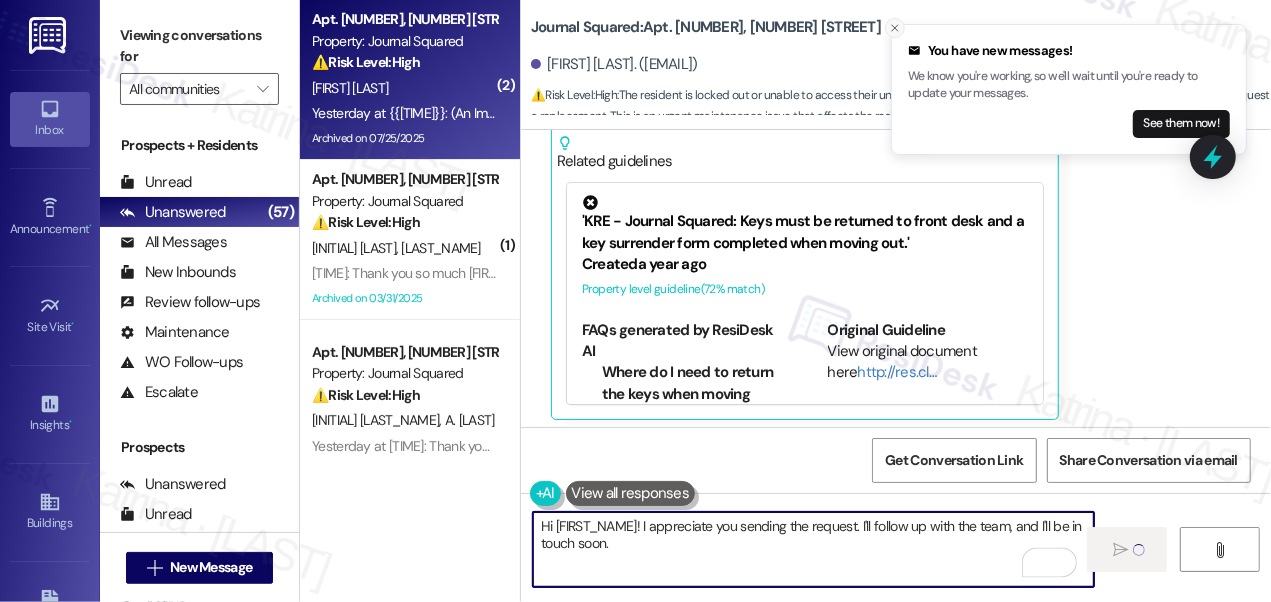 type on "Hi [FIRST_NAME]! I appreciate you sending the request. I'll follow up with the team, and I'll be in touch soon." 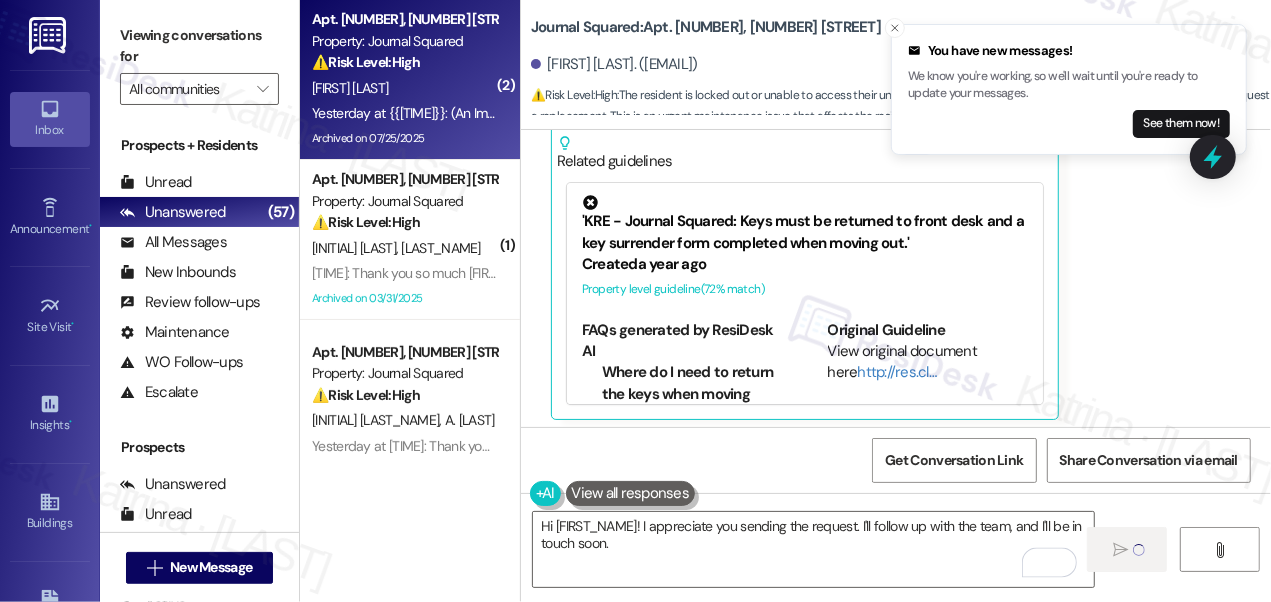 drag, startPoint x: 893, startPoint y: 23, endPoint x: 928, endPoint y: 58, distance: 49.497475 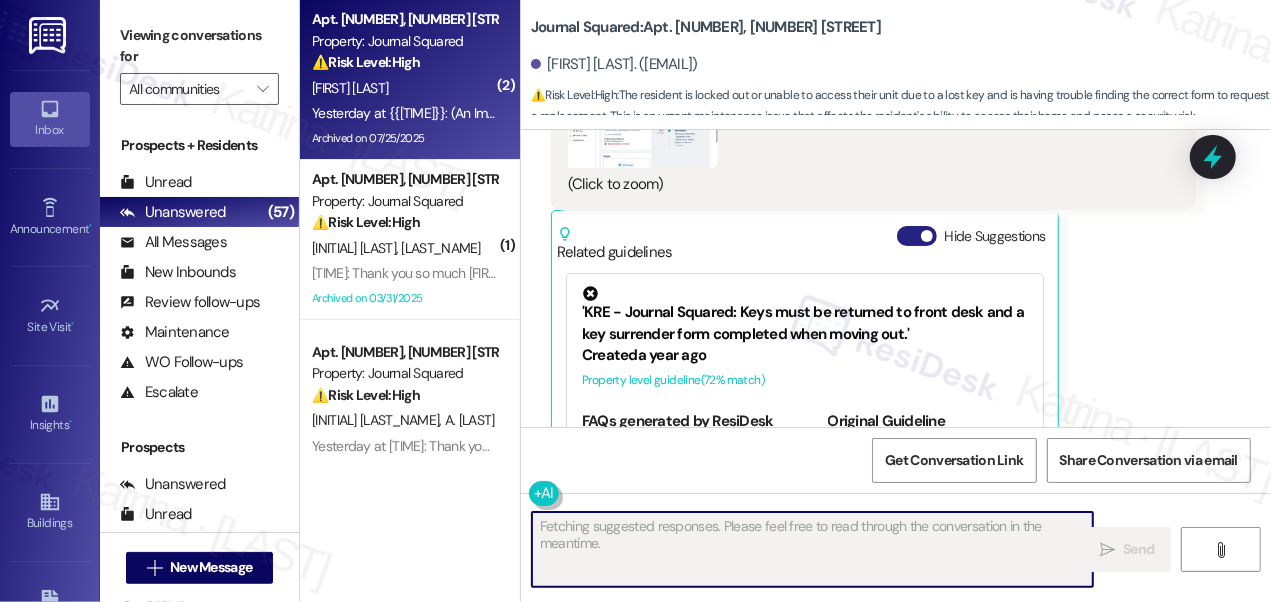 click on "'KRE - Journal Squared: Keys must be returned to front desk and a key surrender form completed when moving out.'" at bounding box center [805, 315] 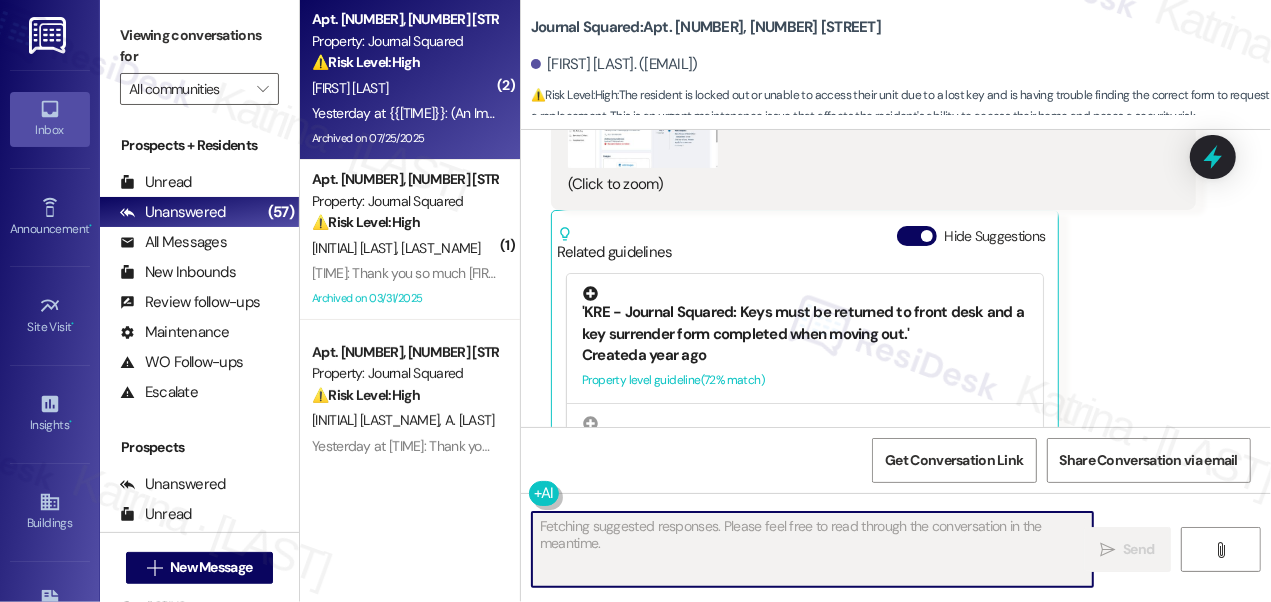 scroll, scrollTop: 21960, scrollLeft: 0, axis: vertical 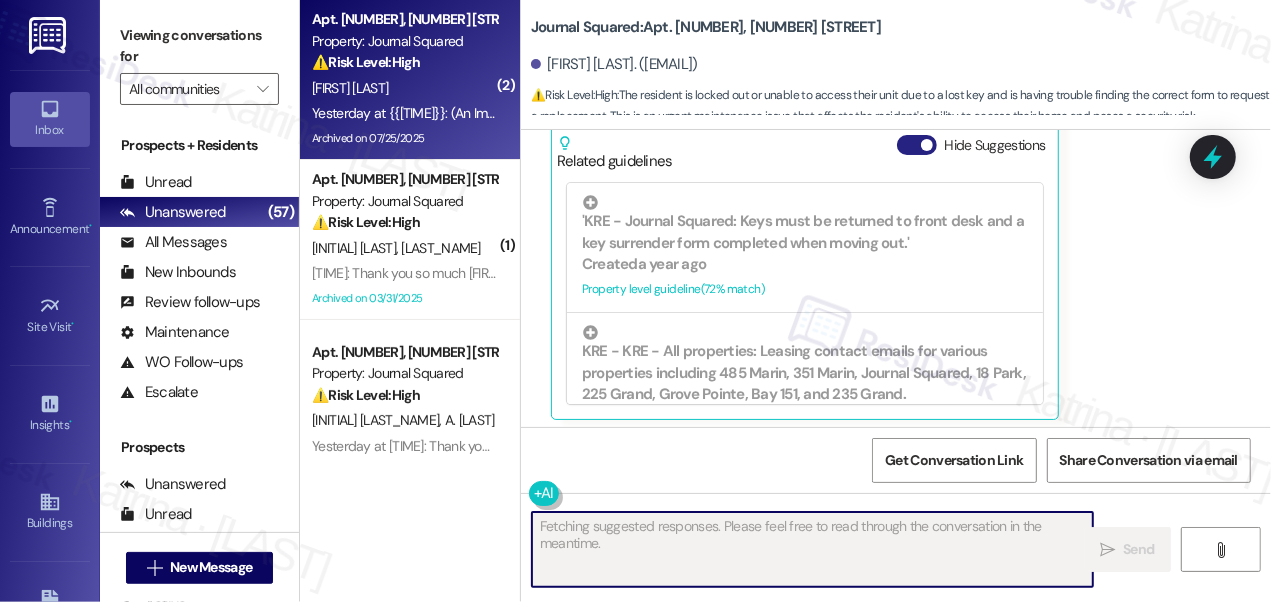 click on "Hide Suggestions" at bounding box center (917, 145) 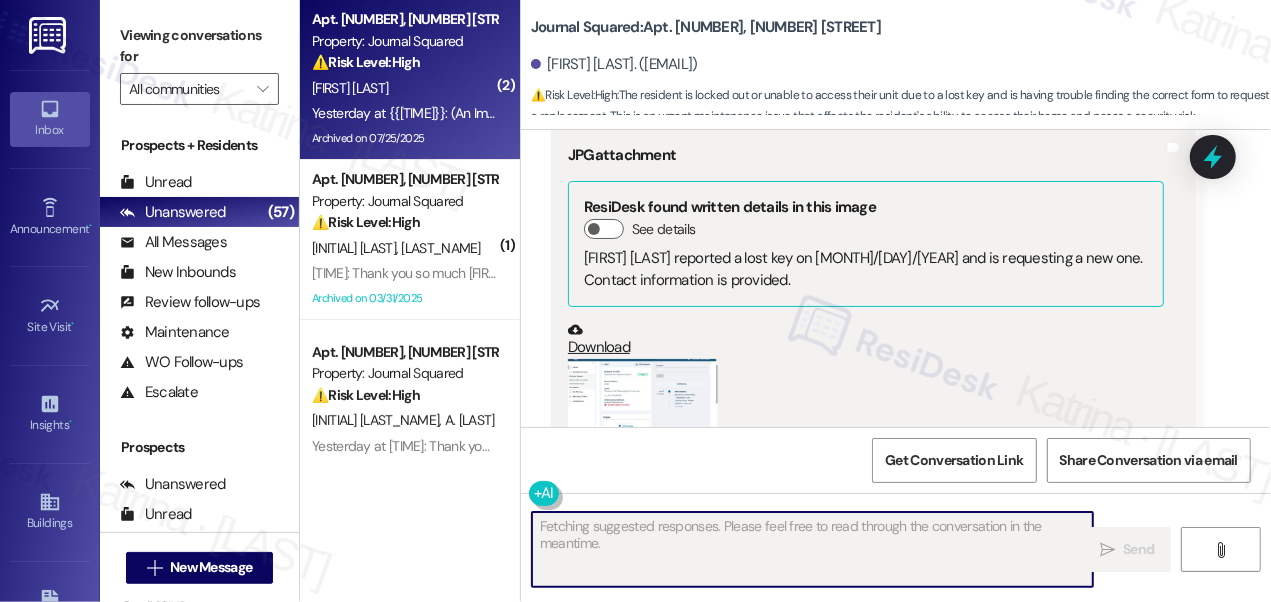 scroll, scrollTop: 21880, scrollLeft: 0, axis: vertical 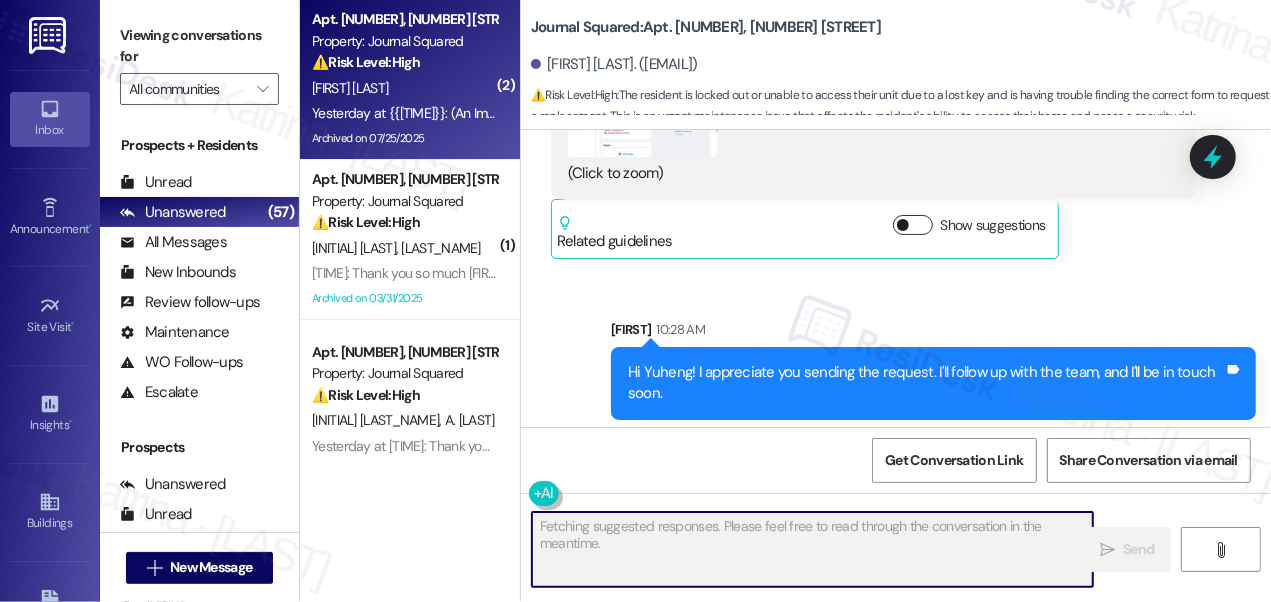 click at bounding box center [903, 225] 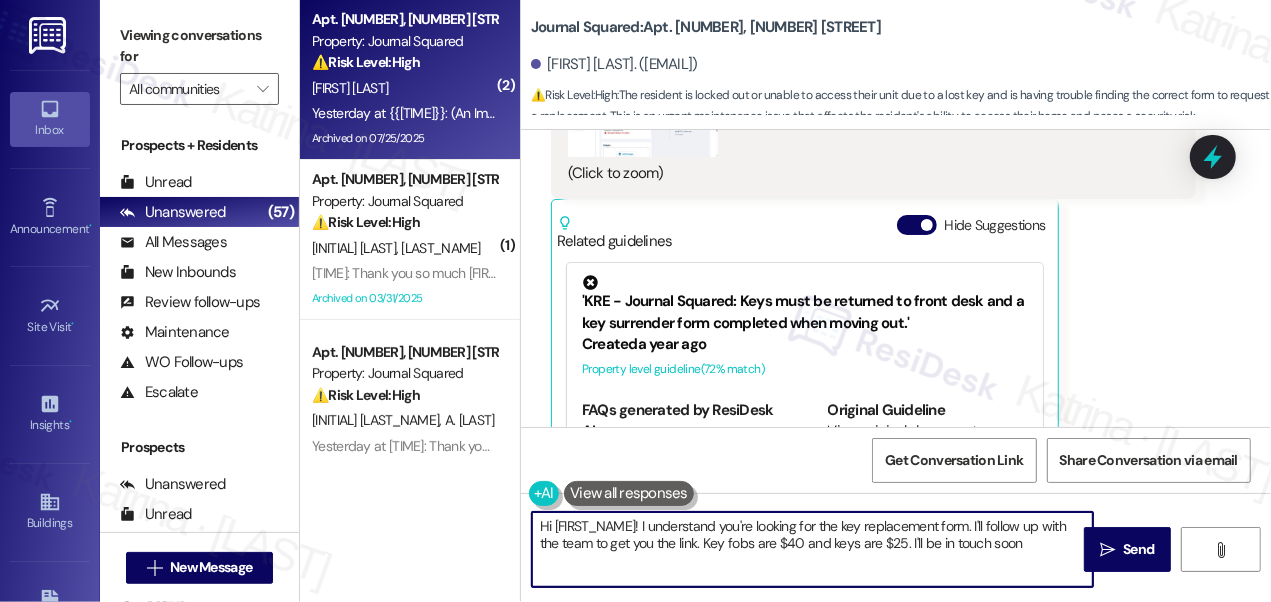 type on "Hi {{first_name}}! I understand you're looking for the key replacement form. I'll follow up with the team to get you the link. Key fobs are $40 and keys are $25. I'll be in touch soon!" 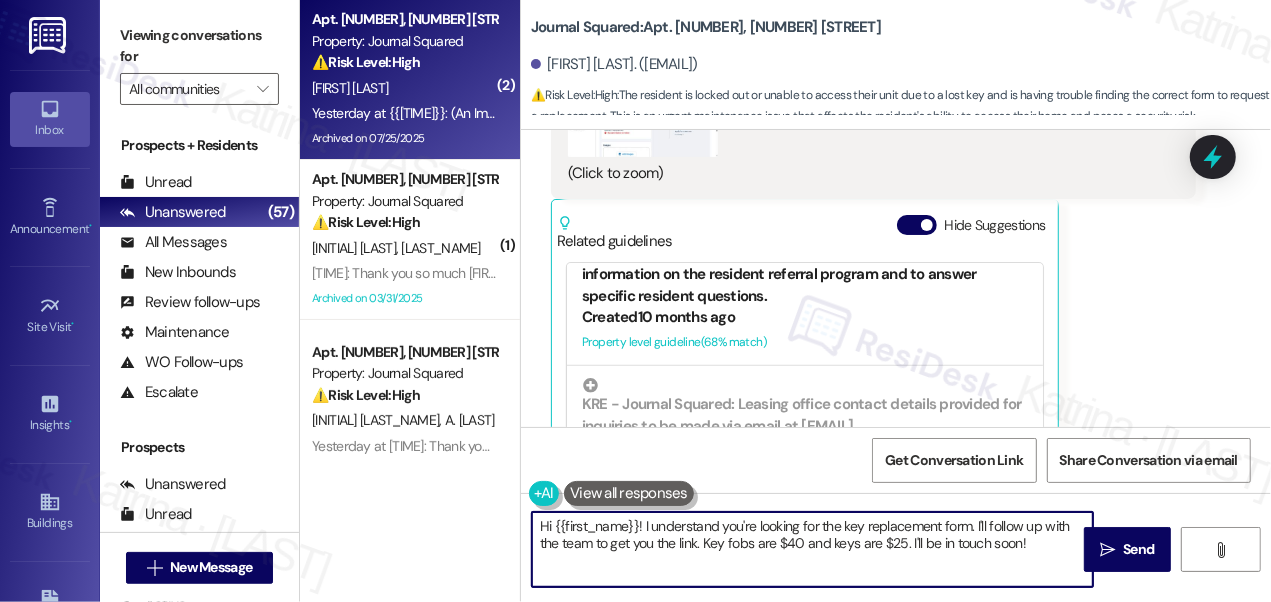 scroll, scrollTop: 818, scrollLeft: 0, axis: vertical 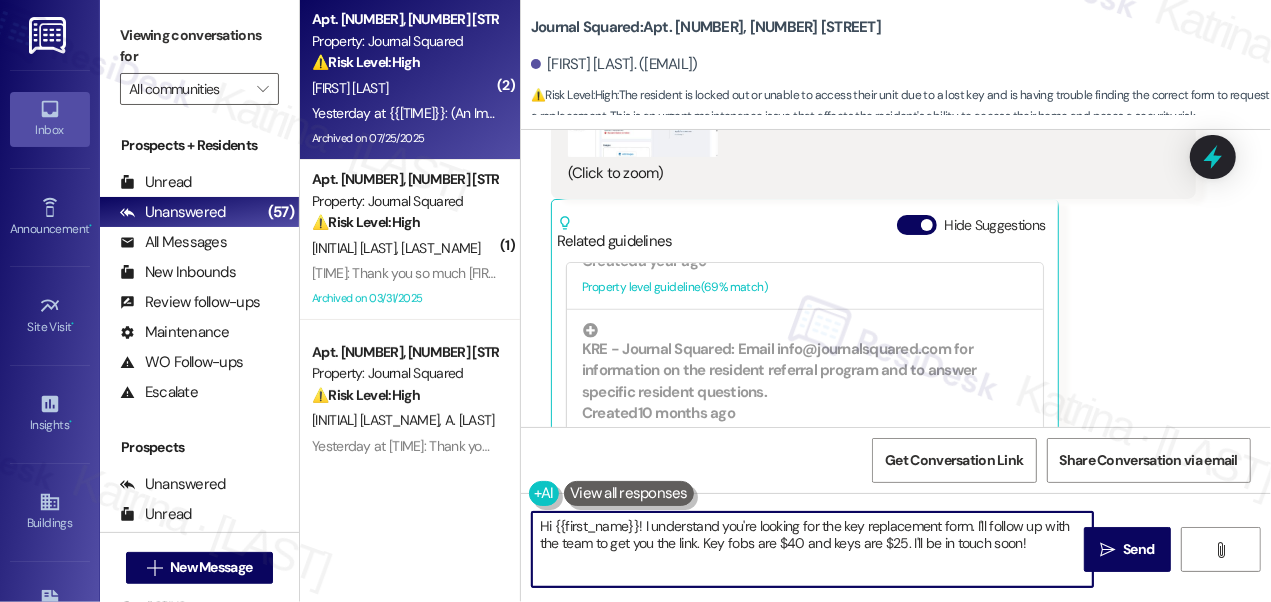 click on "{{[FIRST]}} {{[LAST]}} Yesterday at {{[TIME]}} JPG  attachment ResiDesk found written details in this image   See details {{[FIRST]}} {{[LAST]}} reported a lost key on {{[DATE]}} and is requesting a new one. Contact information is provided.
Download   (Click to zoom) Tags and notes  Related guidelines Hide Suggestions 'KRE - Journal Squared: Keys must be returned to front desk and a key surrender form completed when moving out.' Created  a year ago Property level guideline  ( 72 % match) FAQs generated by ResiDesk AI Where do I need to return the keys when moving out? The keys will need to be returned to the front desk when moving out. What form do I need to complete when returning the keys? A key surrender form will need to be completed when returning the keys. Original Guideline View original document here  http://res.cl… KRE - KRE - All properties: Leasing contact emails for various properties including 485 Marin, 351 Marin, Journal Squared, 18 Park, 225 Grand, Grove Pointe, Bay 151, and 235 Grand. Created  a year ago  ( 71  ( 70)" at bounding box center (873, 162) 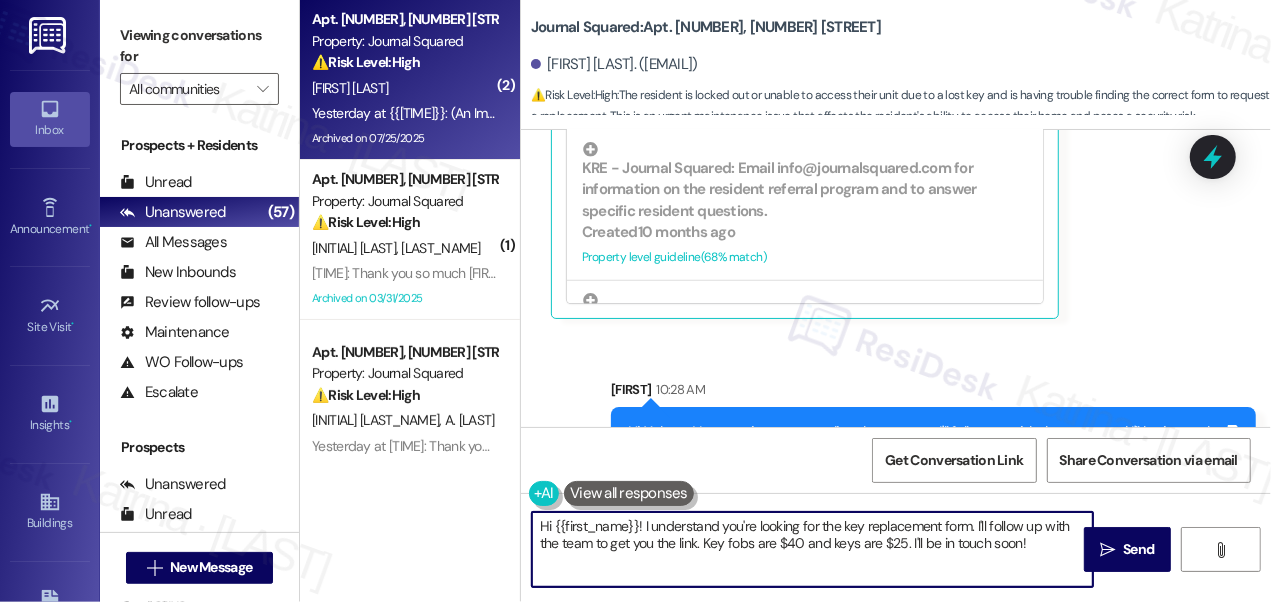 scroll, scrollTop: 22121, scrollLeft: 0, axis: vertical 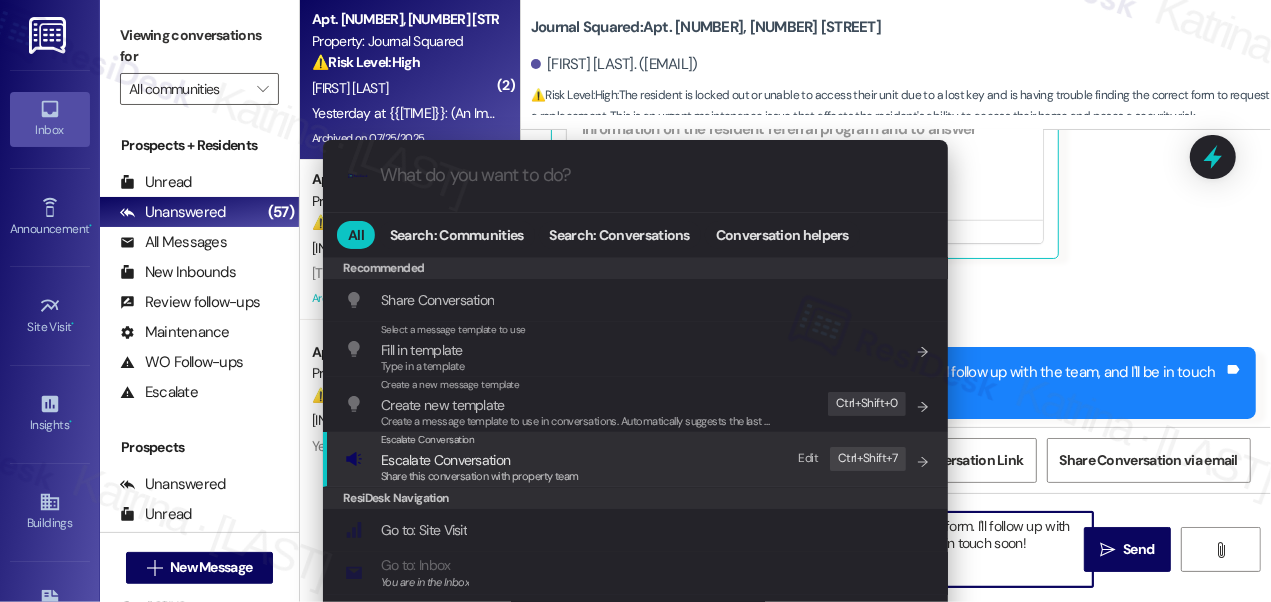 click on "Escalate Conversation" at bounding box center [445, 460] 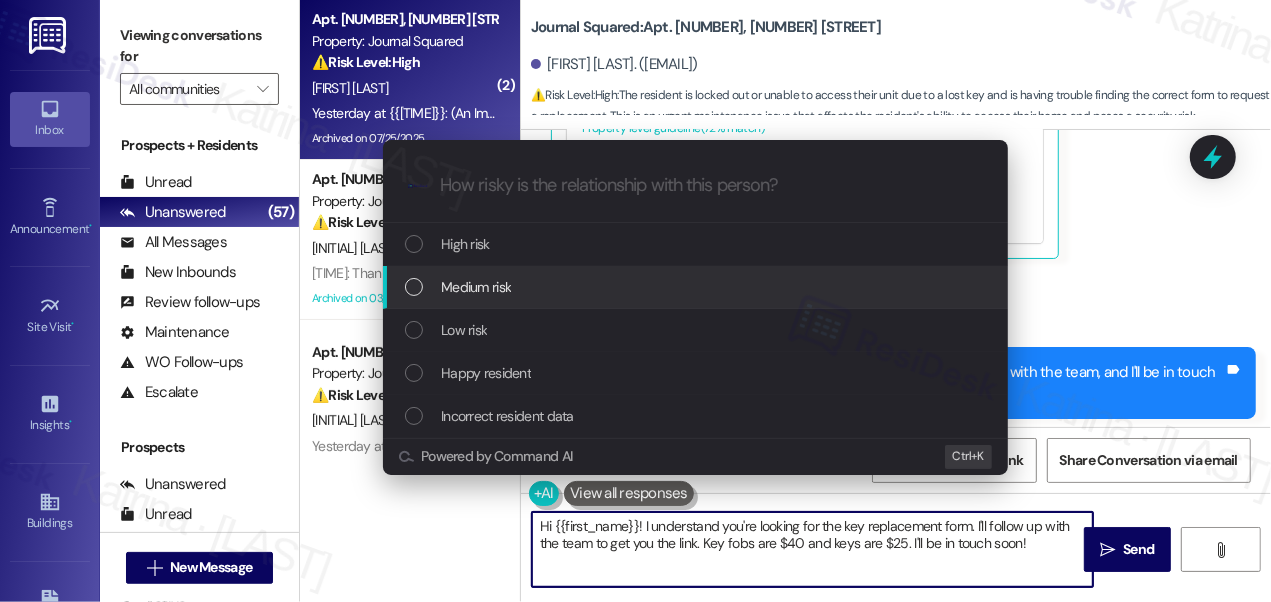 click on "Medium risk" at bounding box center [695, 287] 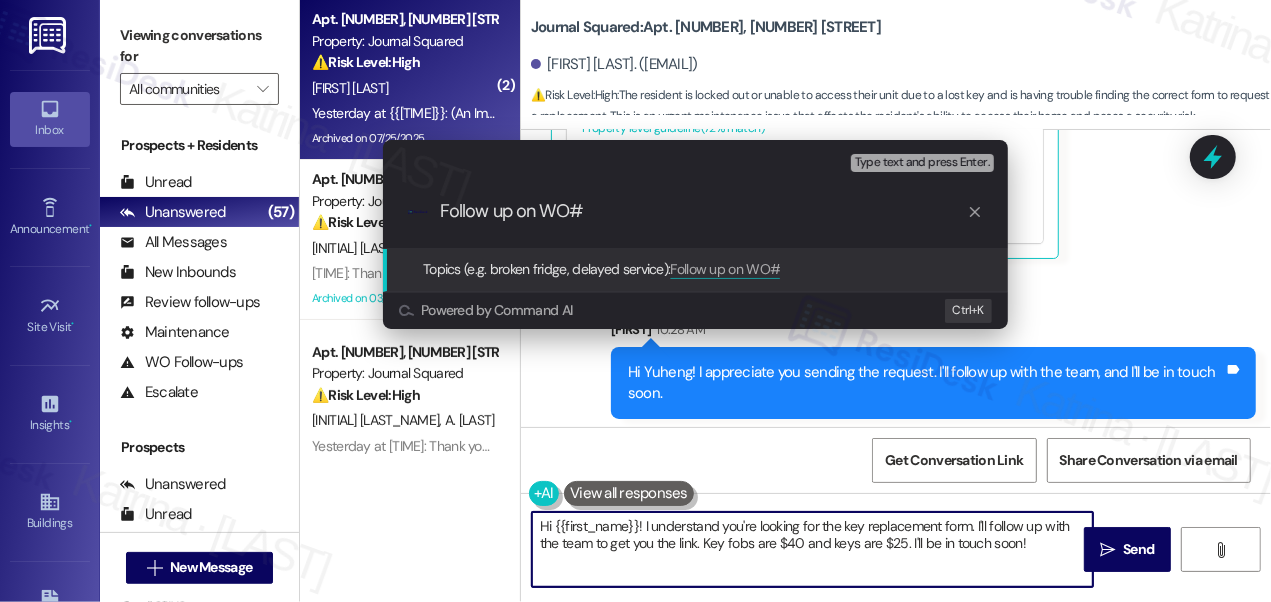 paste on "2158" 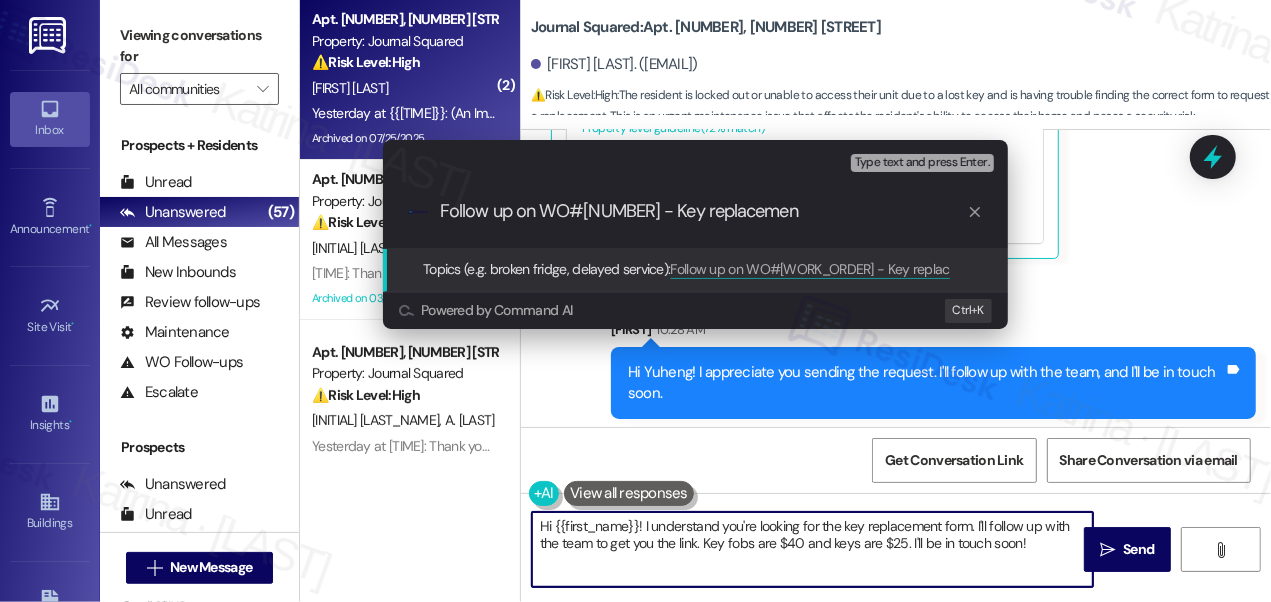 type on "Follow up on WO#2158 - Key replacement" 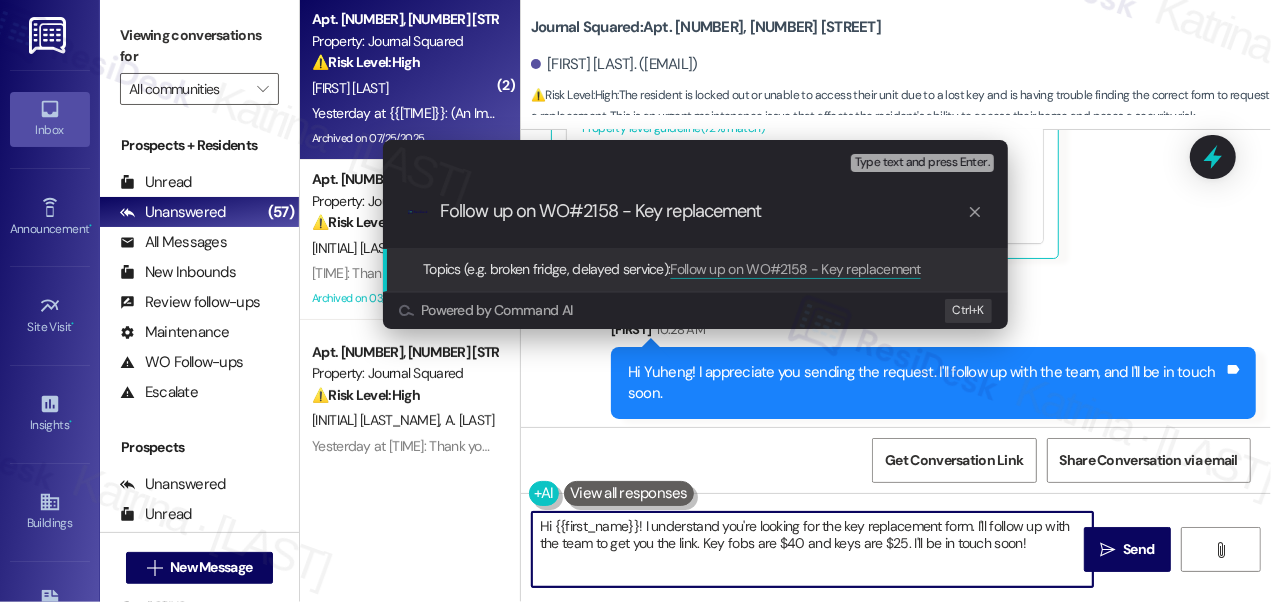 type 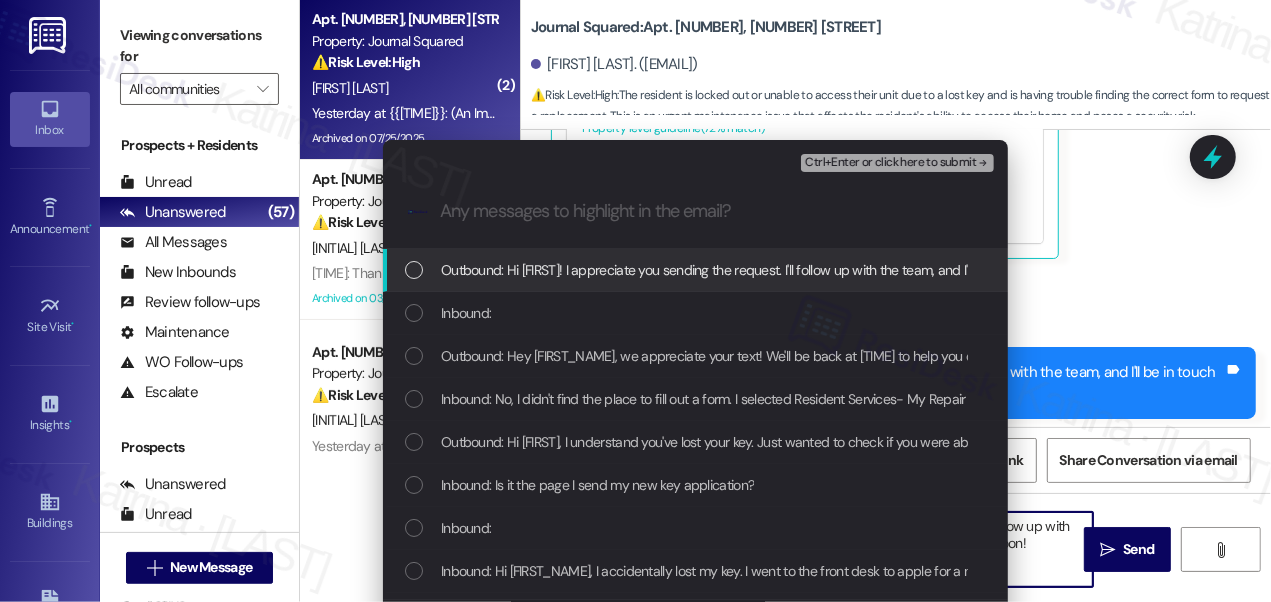 click on "Inbound:" at bounding box center [466, 313] 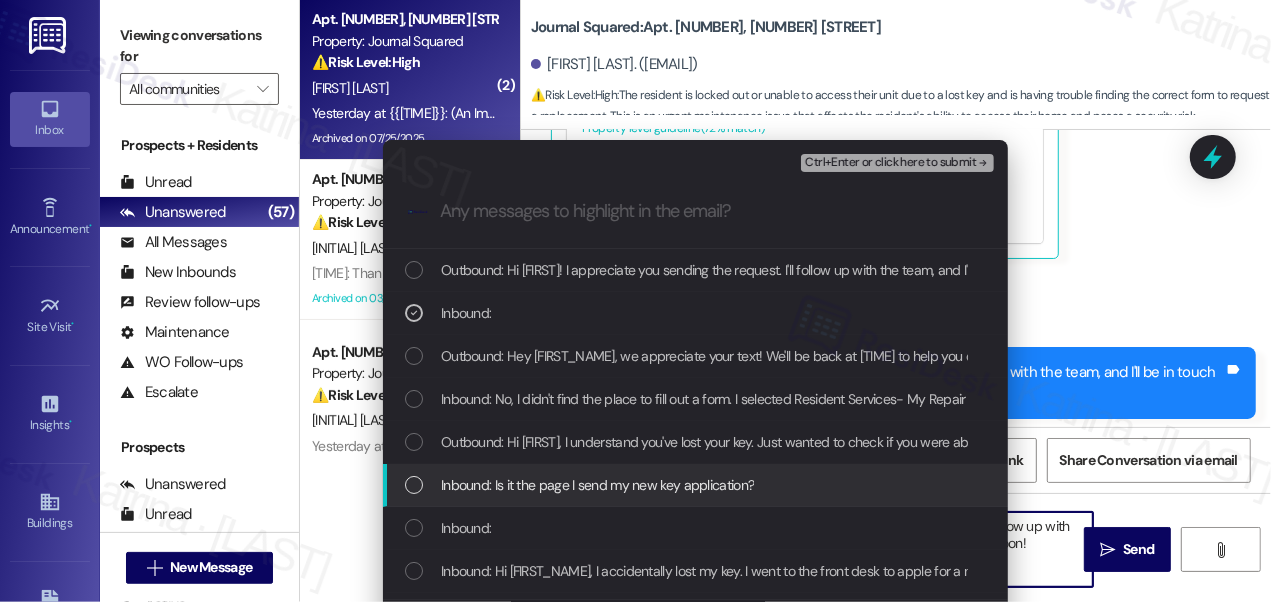 click on "Inbound: Is it the page I send my new key application?" at bounding box center (597, 485) 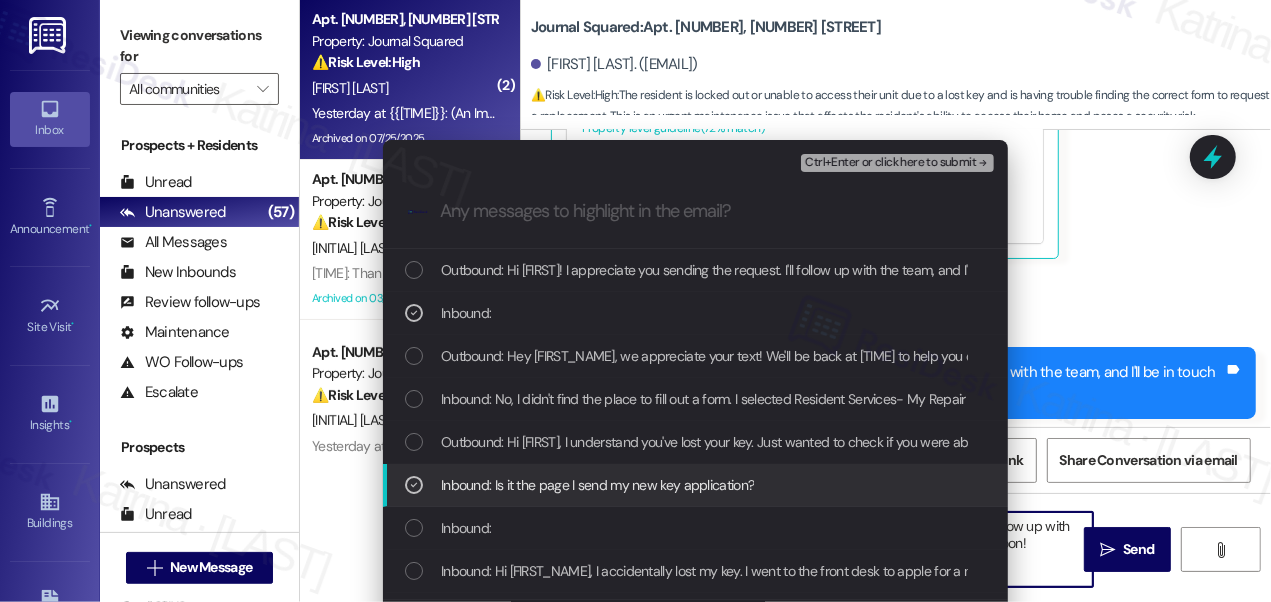 click on "Inbound: Is it the page I send my new key application?" at bounding box center (597, 485) 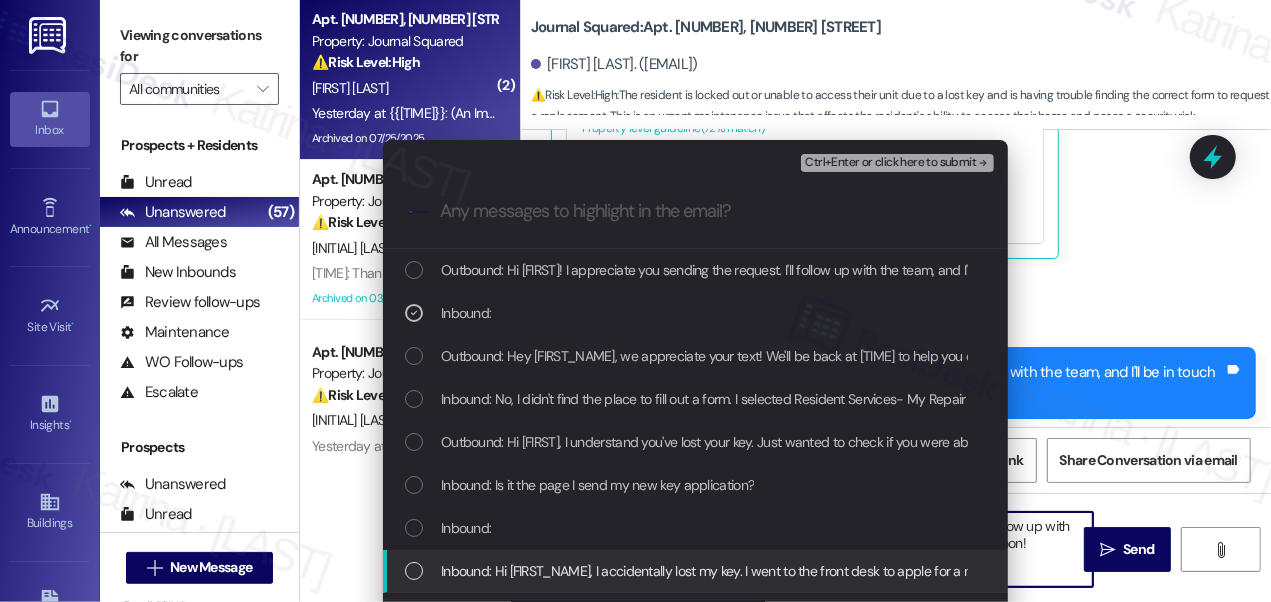 click on "Inbound: Hi [FIRST_NAME], I accidentally lost my key. I went to the front desk to apple for a new key. They told me to log into my Resident Portal and find the Maintenance Report section. I’ve logged in, but I can’t seem to find it." at bounding box center (1089, 571) 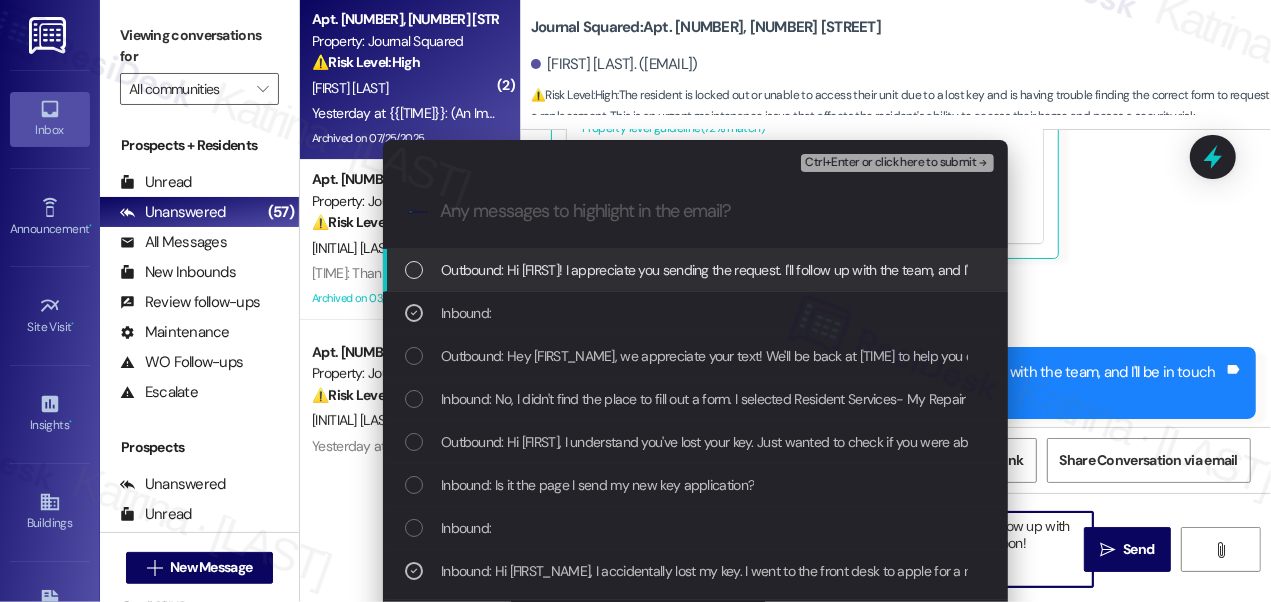 click on "Ctrl+Enter or click here to submit" at bounding box center [890, 163] 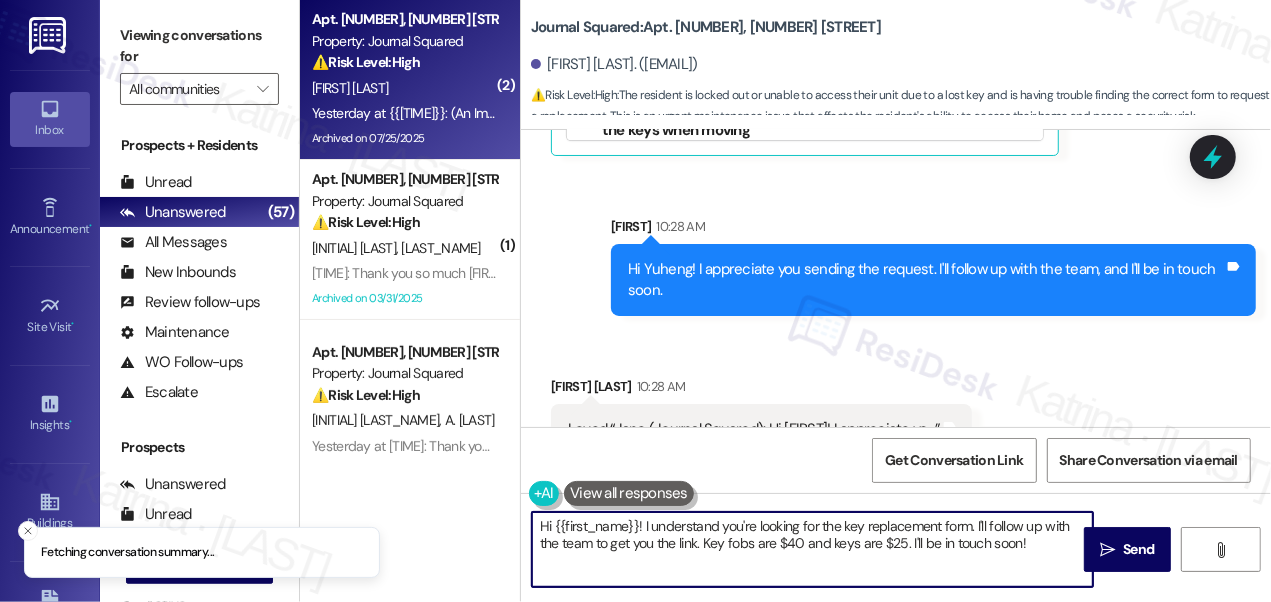 scroll, scrollTop: 22260, scrollLeft: 0, axis: vertical 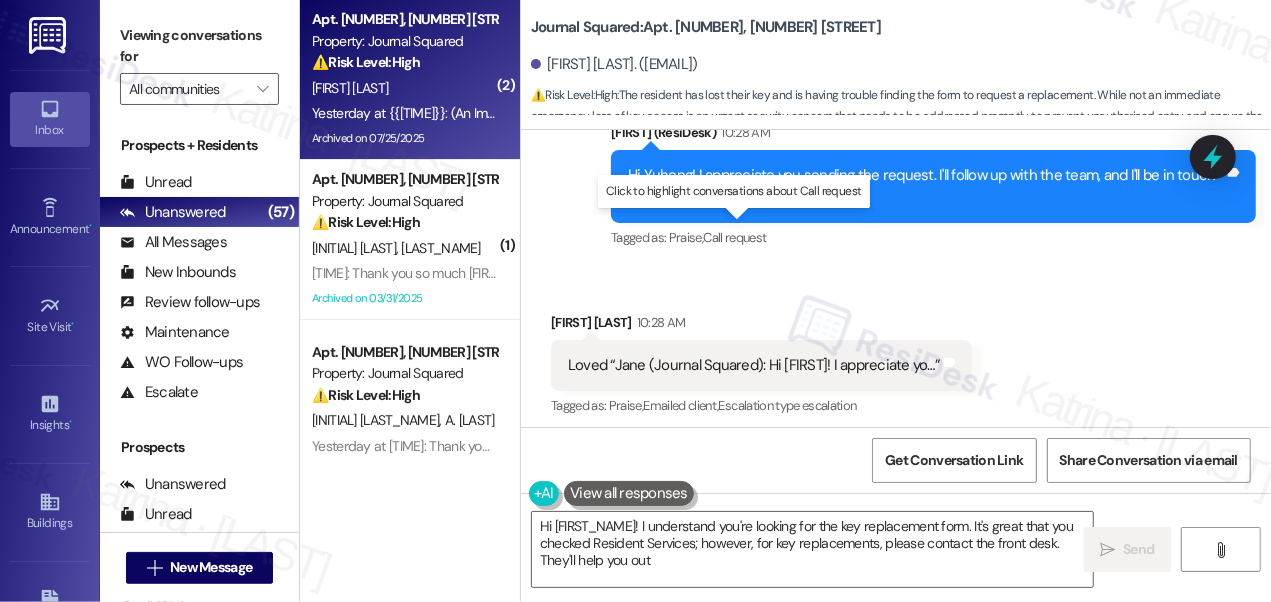 type on "Hi {{first_name}}! I understand you're looking for the key replacement form. It's great that you checked Resident Services; however, for key replacements, please contact the front desk. They'll help you out!" 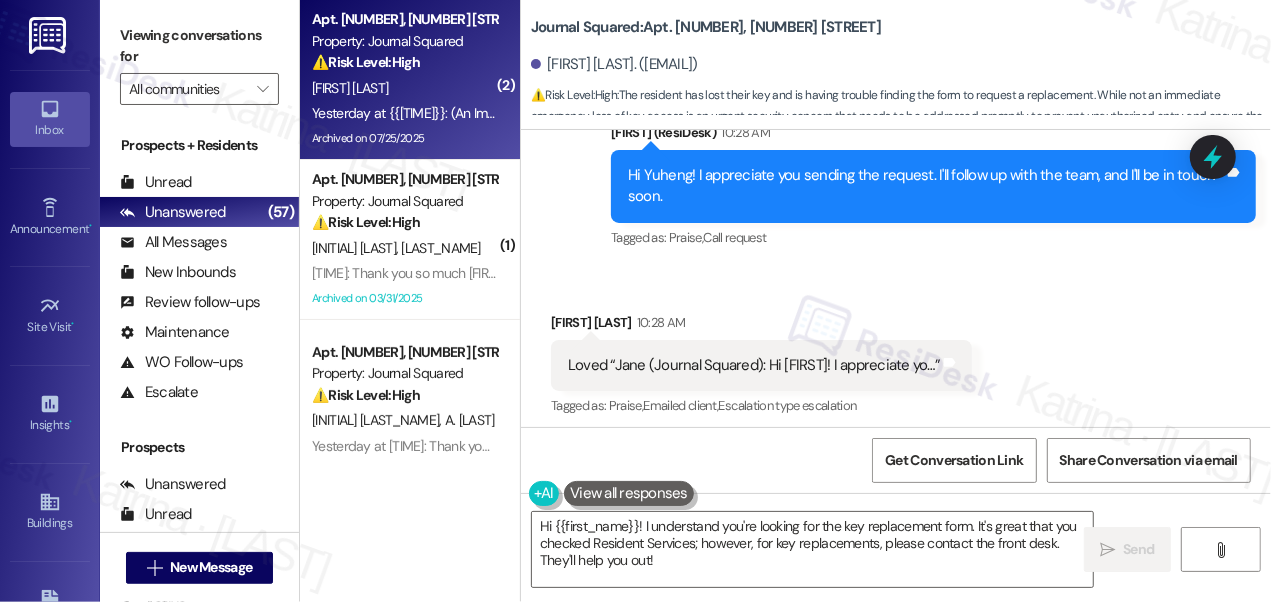 scroll, scrollTop: 22078, scrollLeft: 0, axis: vertical 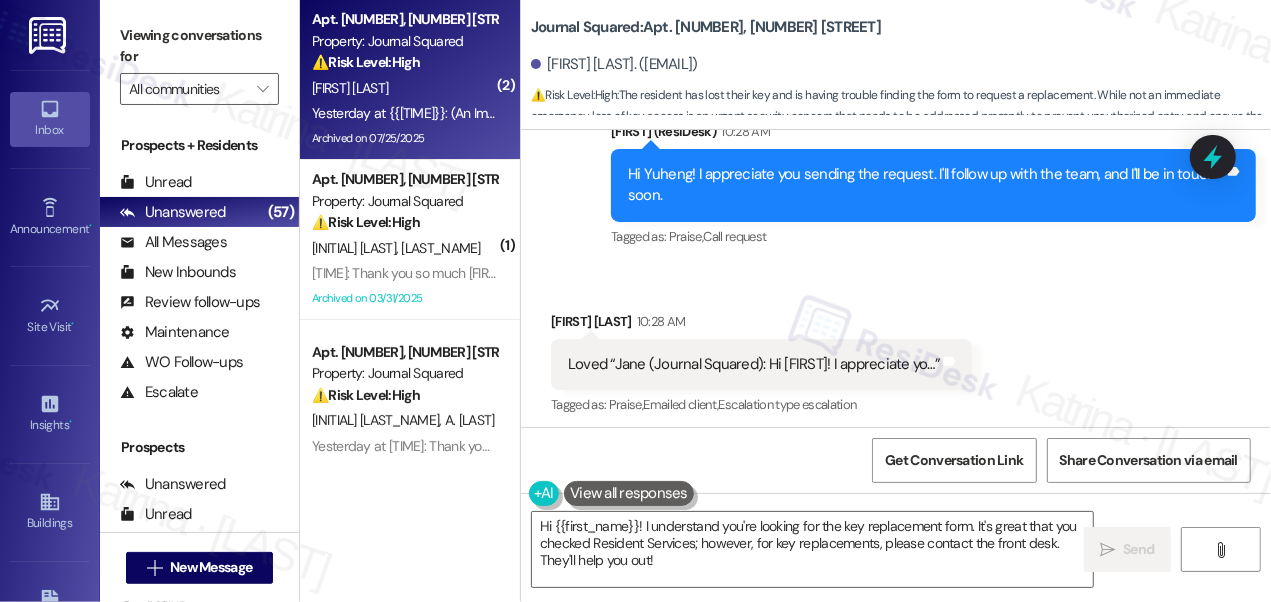 click on "Hi Yuheng! I appreciate you sending the request. I'll follow up with the team, and I'll be in touch soon." at bounding box center [926, 185] 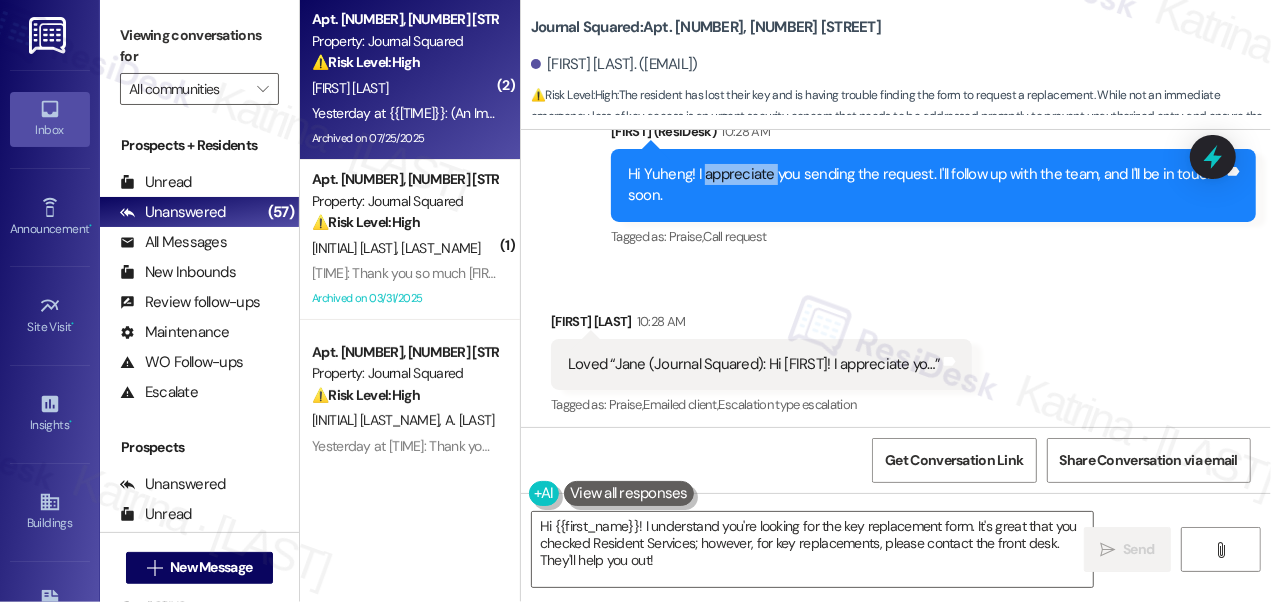 click on "Hi Yuheng! I appreciate you sending the request. I'll follow up with the team, and I'll be in touch soon." at bounding box center (926, 185) 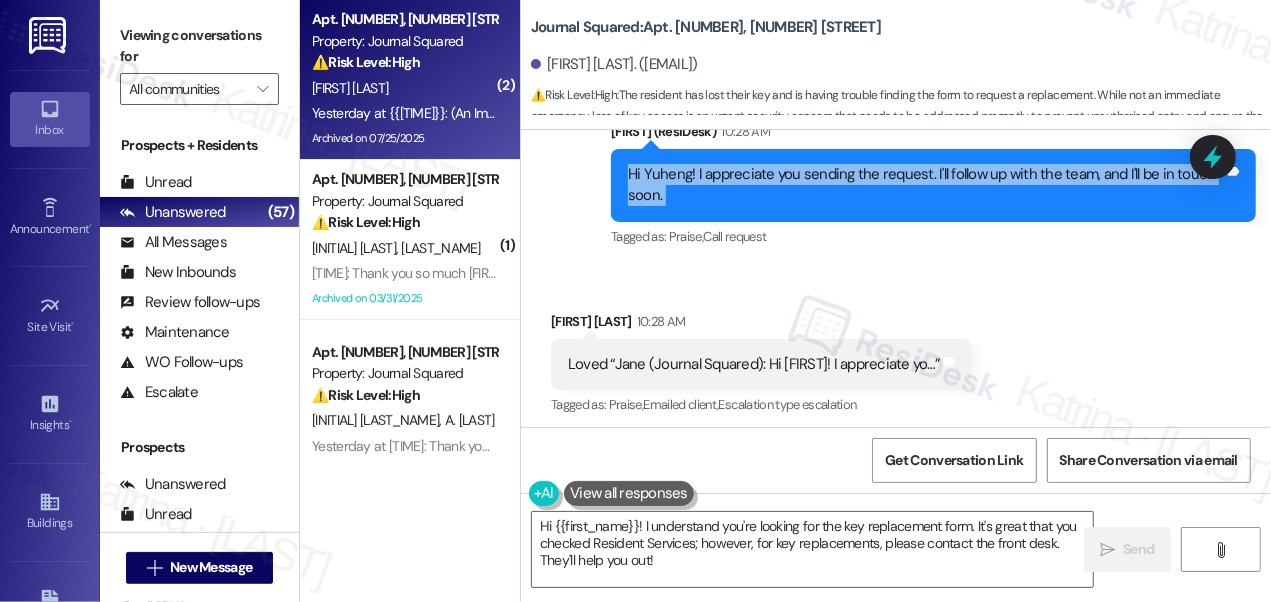 click on "Hi Yuheng! I appreciate you sending the request. I'll follow up with the team, and I'll be in touch soon." at bounding box center (926, 185) 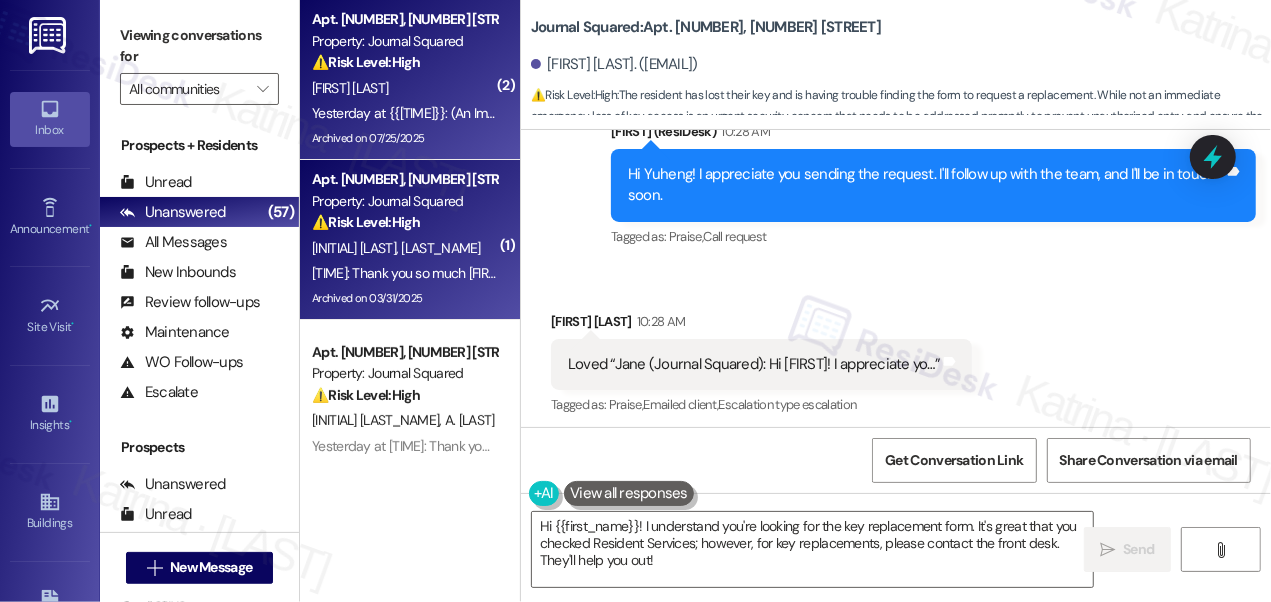 click on "Yesterday at [TIME]: Thank you so much Jane! Appreciate the help Yesterday at [TIME]: Thank you so much Jane! Appreciate the help" at bounding box center [404, 273] 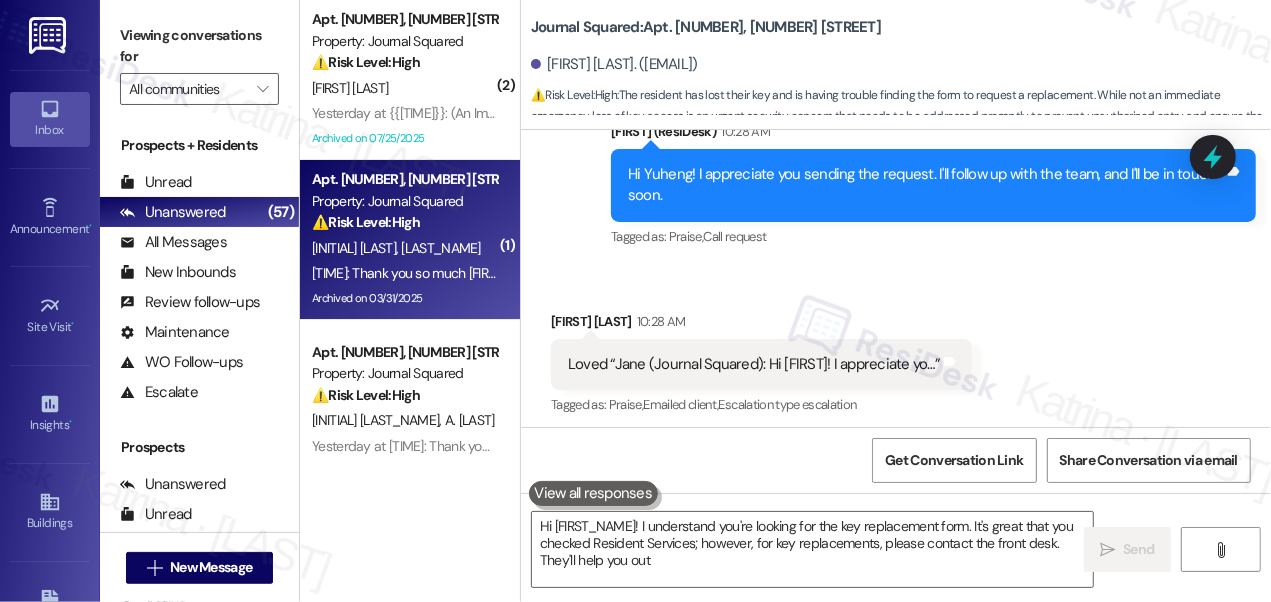 type on "Hi {{first_name}}! I understand you're looking for the key replacement form. It's great that you checked Resident Services; however, for key replacements, please contact the front desk. They'll help you out!" 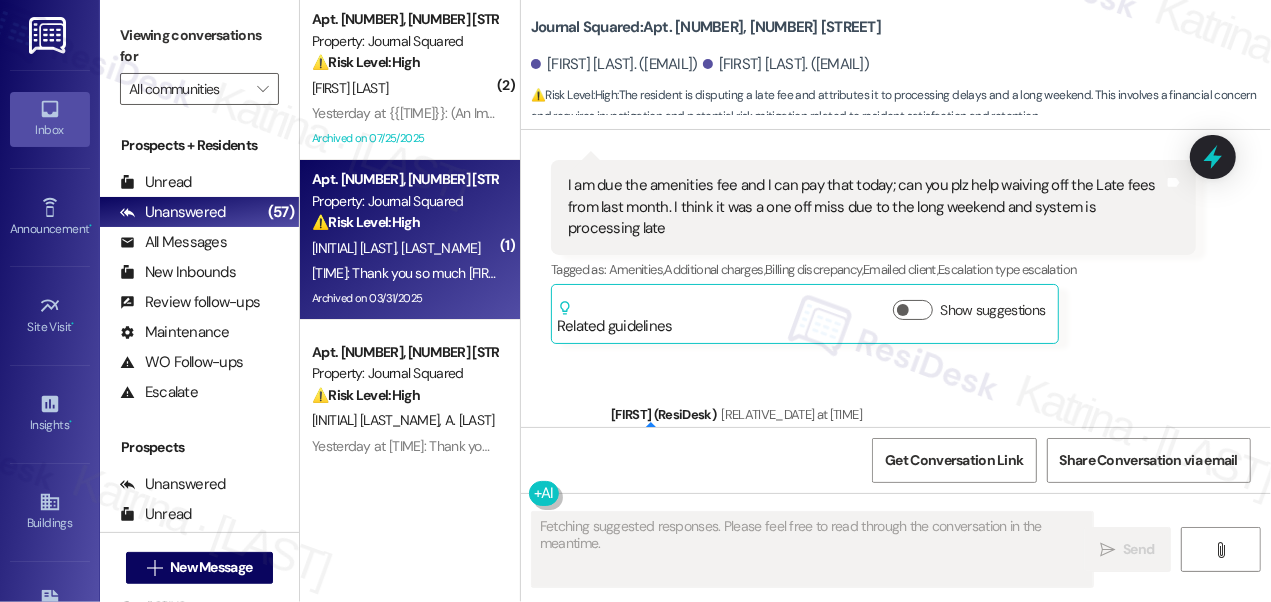 scroll, scrollTop: 14222, scrollLeft: 0, axis: vertical 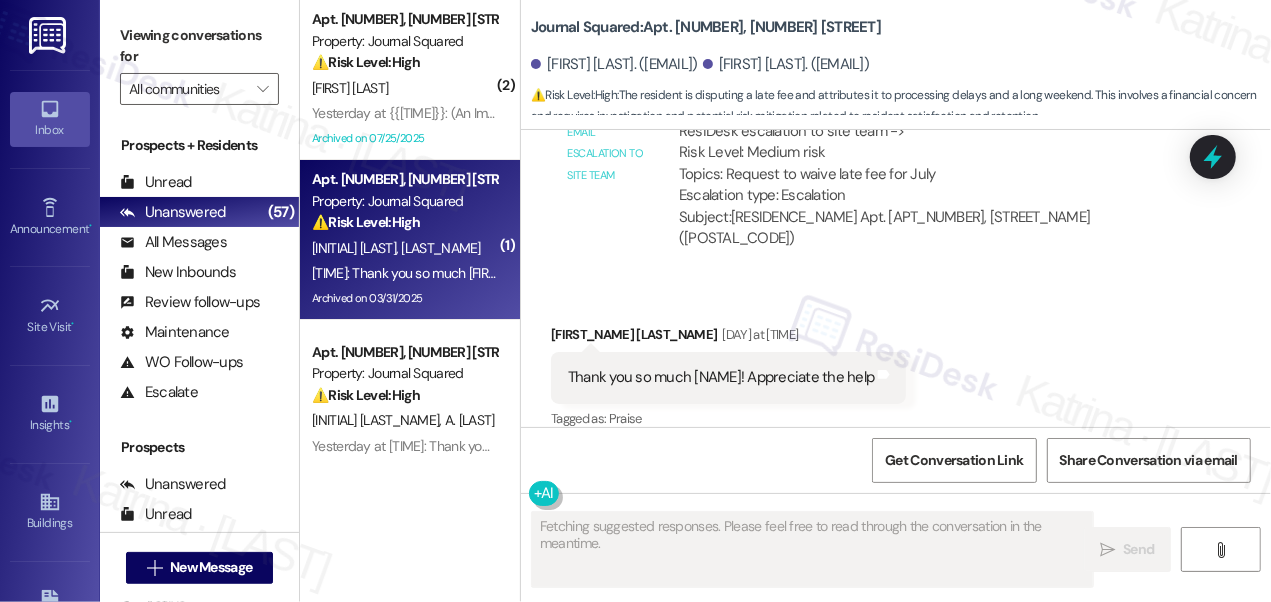 click on "Thank you so much [NAME]! Appreciate the help" at bounding box center [721, 377] 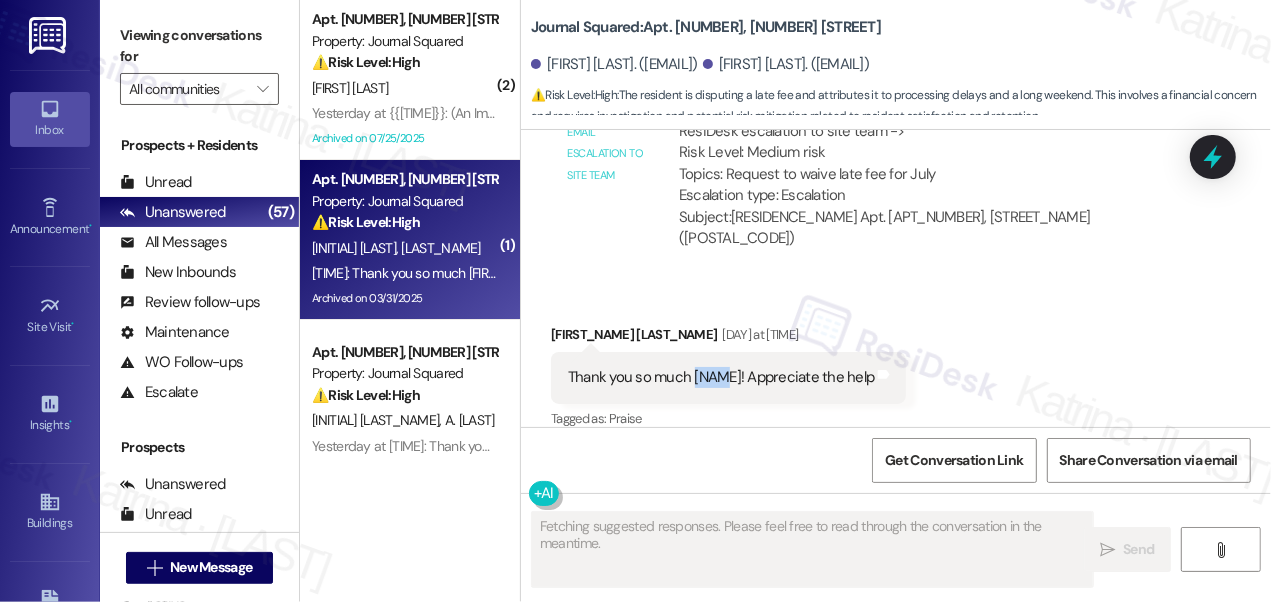 click on "Thank you so much [NAME]! Appreciate the help" at bounding box center [721, 377] 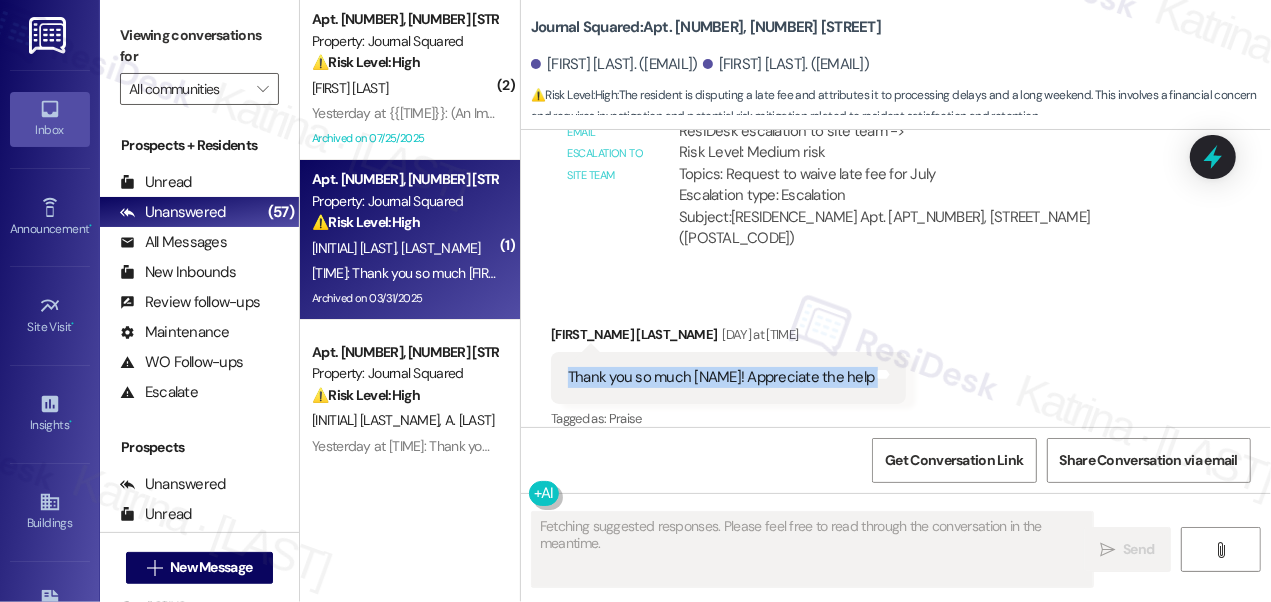 click on "Thank you so much [NAME]! Appreciate the help" at bounding box center [721, 377] 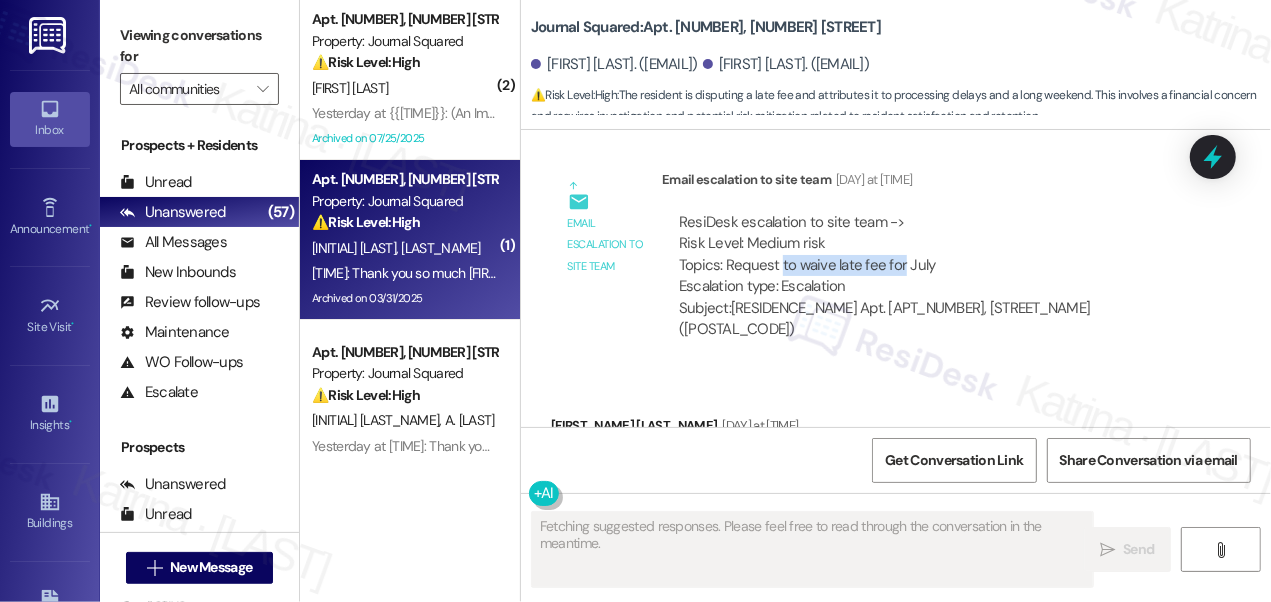 drag, startPoint x: 781, startPoint y: 212, endPoint x: 899, endPoint y: 226, distance: 118.82761 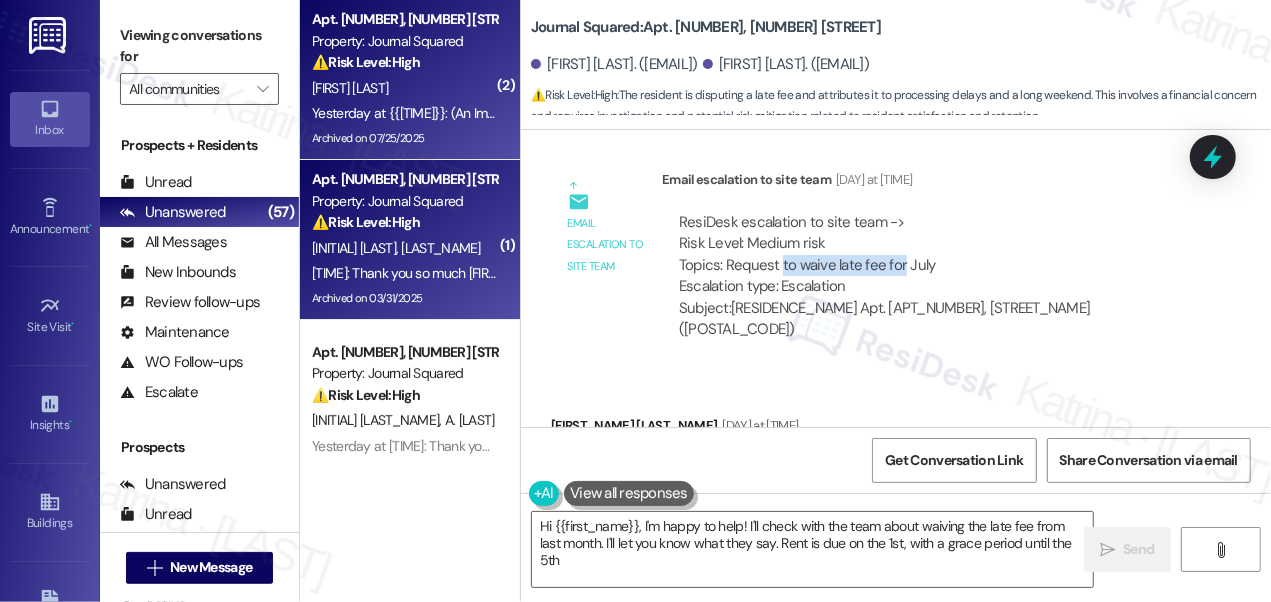 type on "Hi {{first_name}}, I'm happy to help! I'll check with the team about waiving the late fee from last month. I'll let you know what they say. Rent is due on the 1st, with a grace period until the 5th." 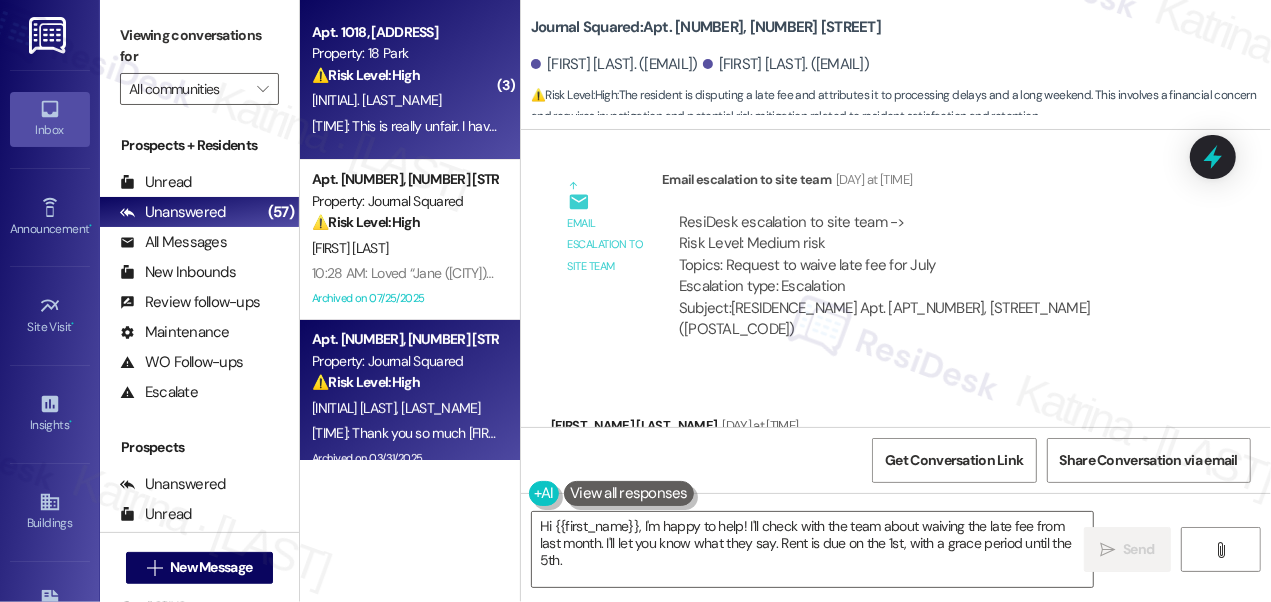 click on "[INITIAL]. [LAST_NAME]" at bounding box center (404, 100) 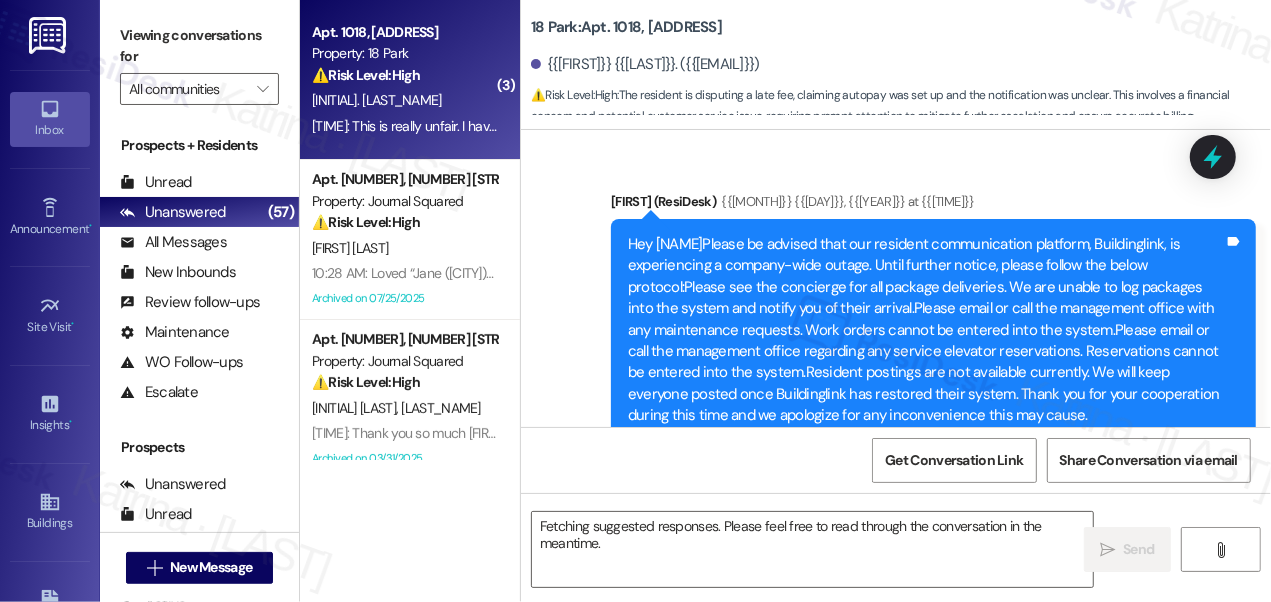 scroll, scrollTop: 28840, scrollLeft: 0, axis: vertical 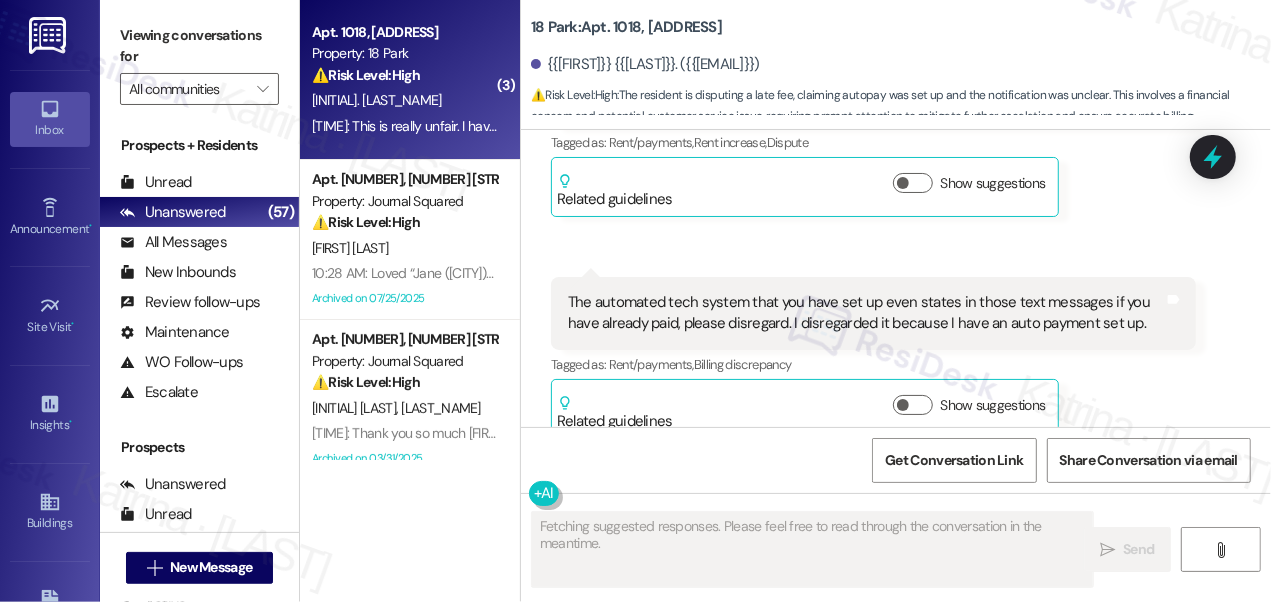 click on "The automated tech system that you have set up even states in those text messages if you have already paid, please disregard. I disregarded it because I have an auto payment set up." at bounding box center (866, 313) 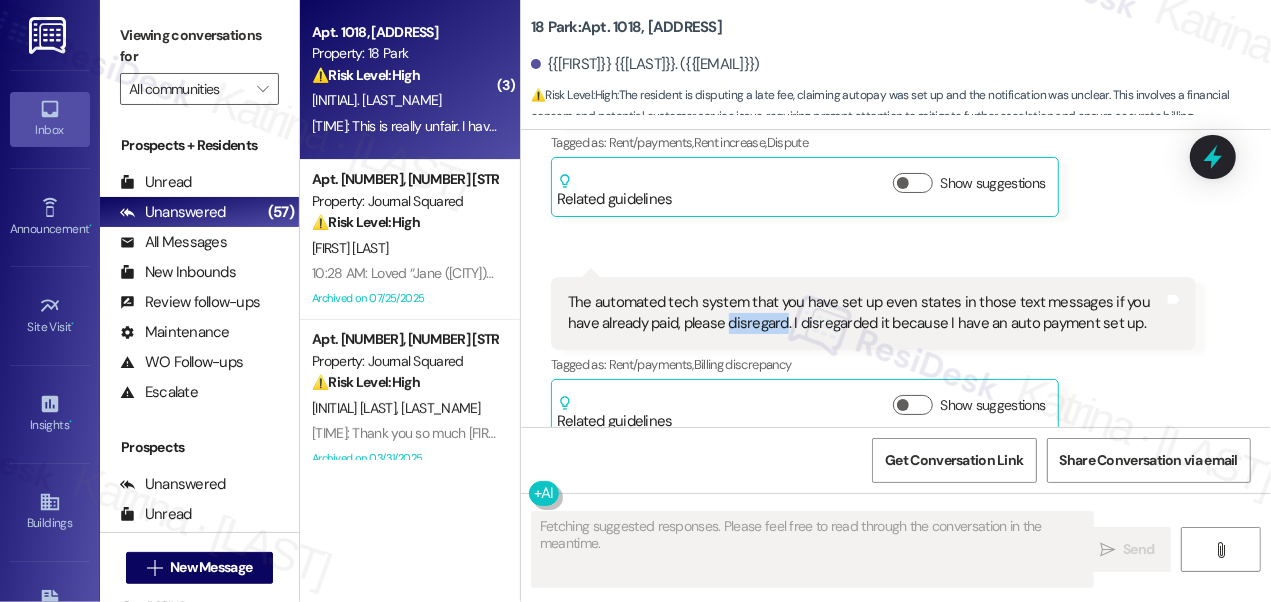 click on "The automated tech system that you have set up even states in those text messages if you have already paid, please disregard. I disregarded it because I have an auto payment set up." at bounding box center [866, 313] 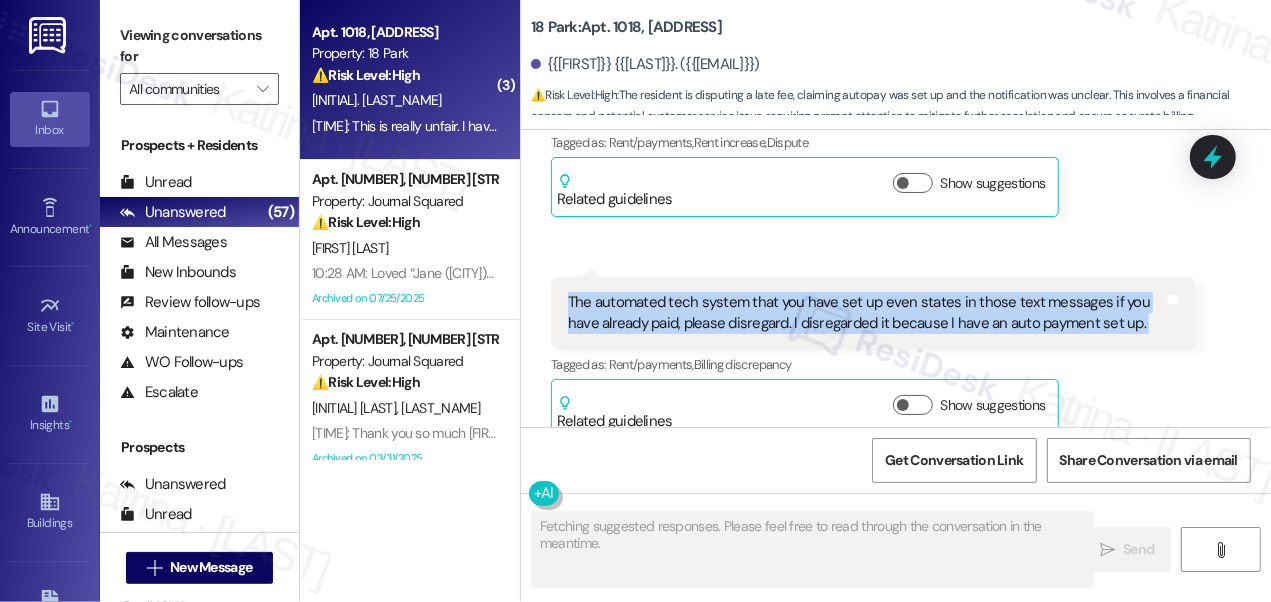 click on "The automated tech system that you have set up even states in those text messages if you have already paid, please disregard. I disregarded it because I have an auto payment set up." at bounding box center (866, 313) 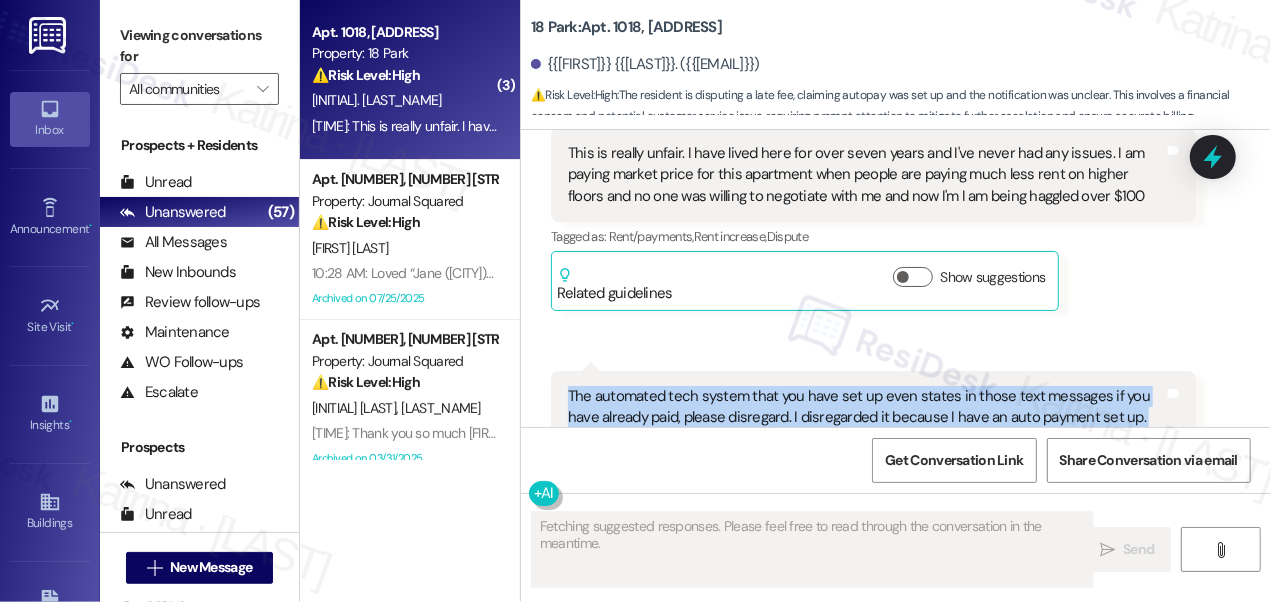 scroll, scrollTop: 28568, scrollLeft: 0, axis: vertical 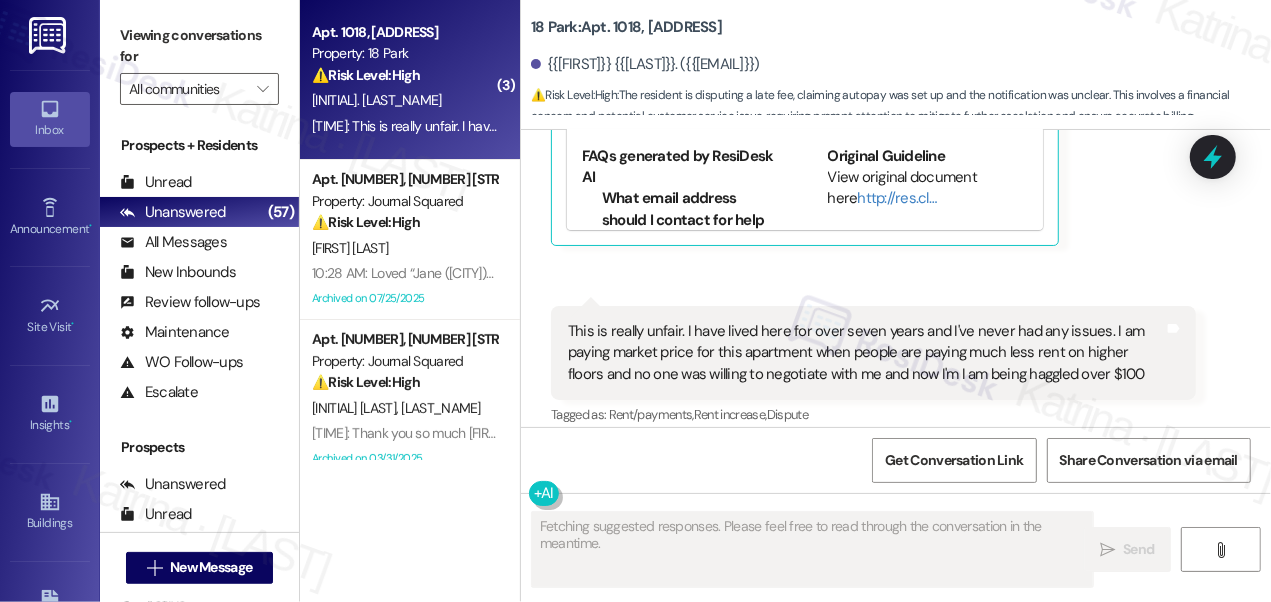 click on "This is really unfair. I have lived here for over seven years and I've never had any issues. I am paying market price for this apartment when people are paying much less rent on higher floors and no one was willing to negotiate with me and now I'm I am being haggled over $100" at bounding box center [866, 353] 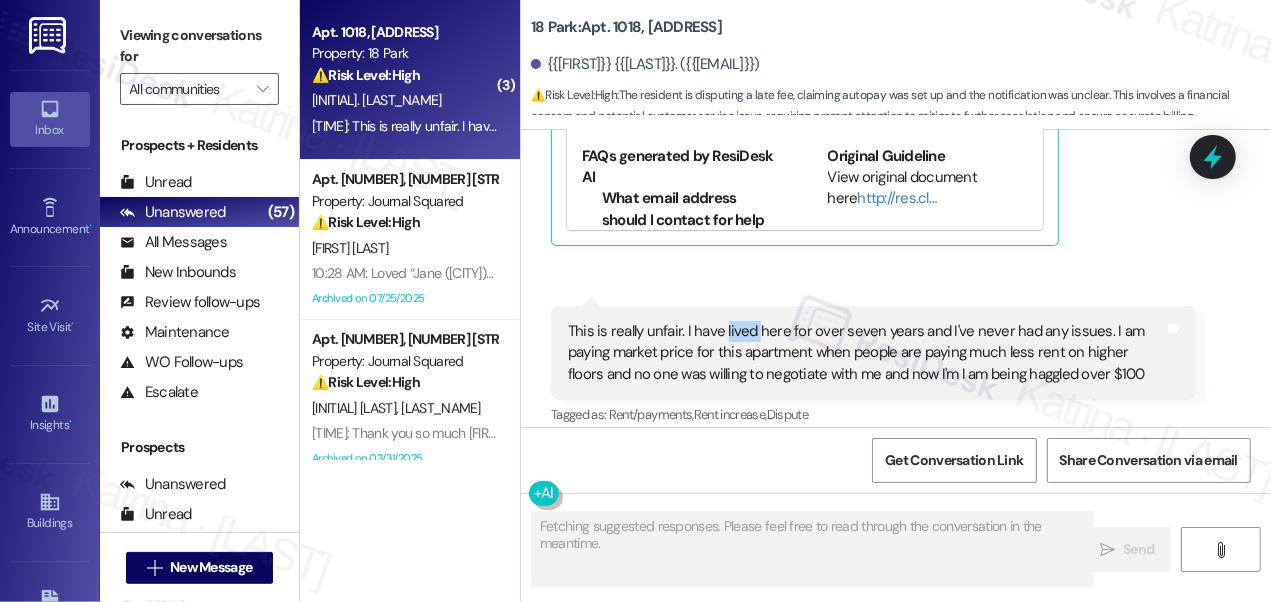 click on "This is really unfair. I have lived here for over seven years and I've never had any issues. I am paying market price for this apartment when people are paying much less rent on higher floors and no one was willing to negotiate with me and now I'm I am being haggled over $100" at bounding box center (866, 353) 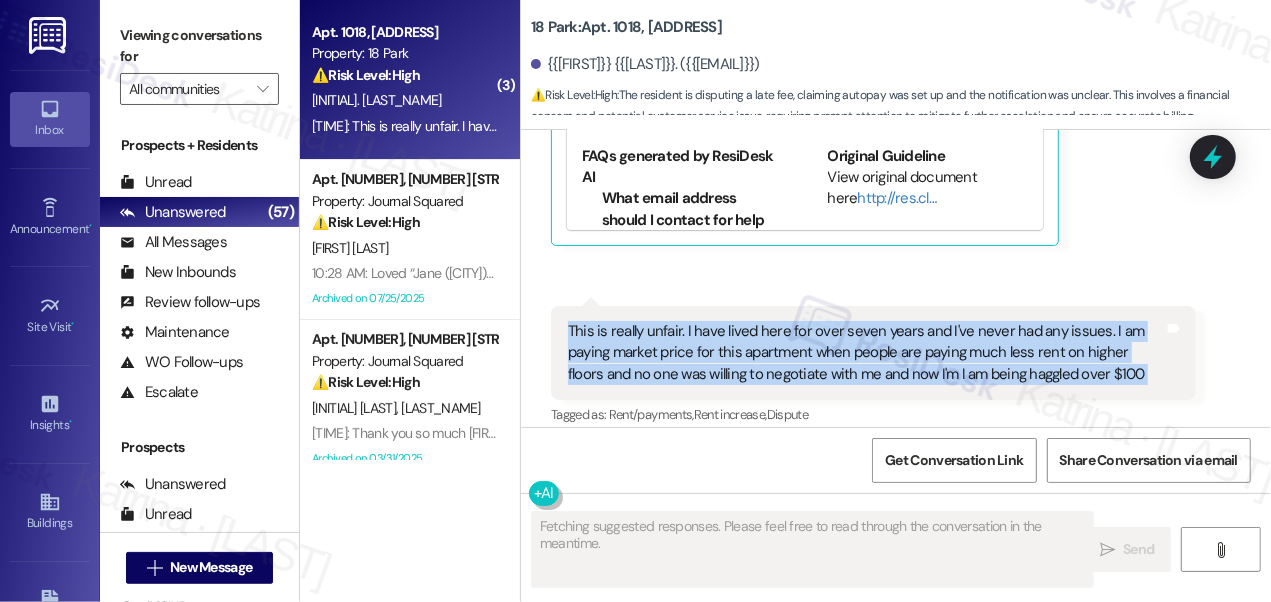 click on "This is really unfair. I have lived here for over seven years and I've never had any issues. I am paying market price for this apartment when people are paying much less rent on higher floors and no one was willing to negotiate with me and now I'm I am being haggled over $100" at bounding box center [866, 353] 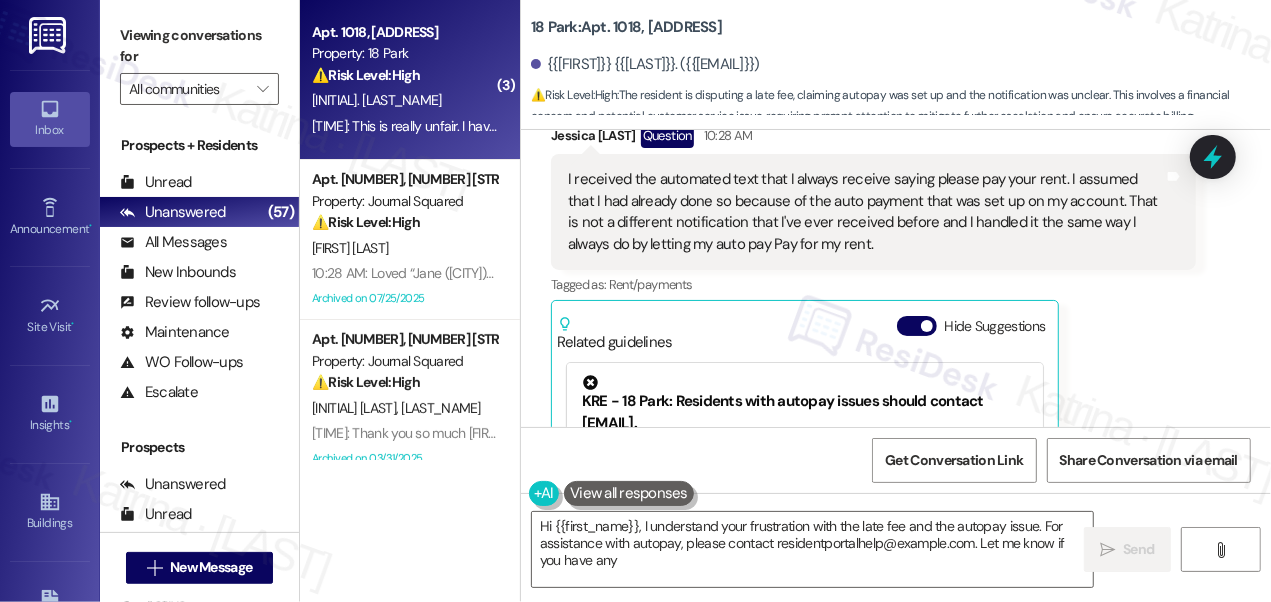 scroll, scrollTop: 28113, scrollLeft: 0, axis: vertical 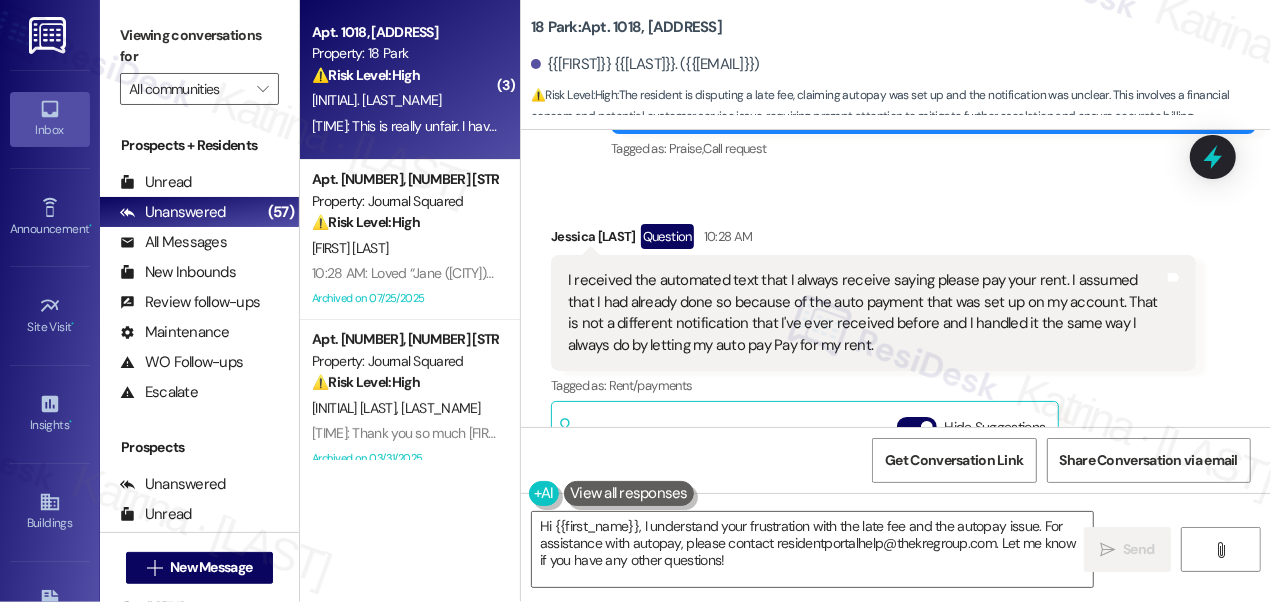 click on "I received the automated text that I always receive saying please pay your rent. I assumed that I had already done so because of the auto payment that was set up on my account. That is not a different notification that I've ever received before and I handled it the same way I always do by letting my auto pay Pay for my rent." at bounding box center (866, 313) 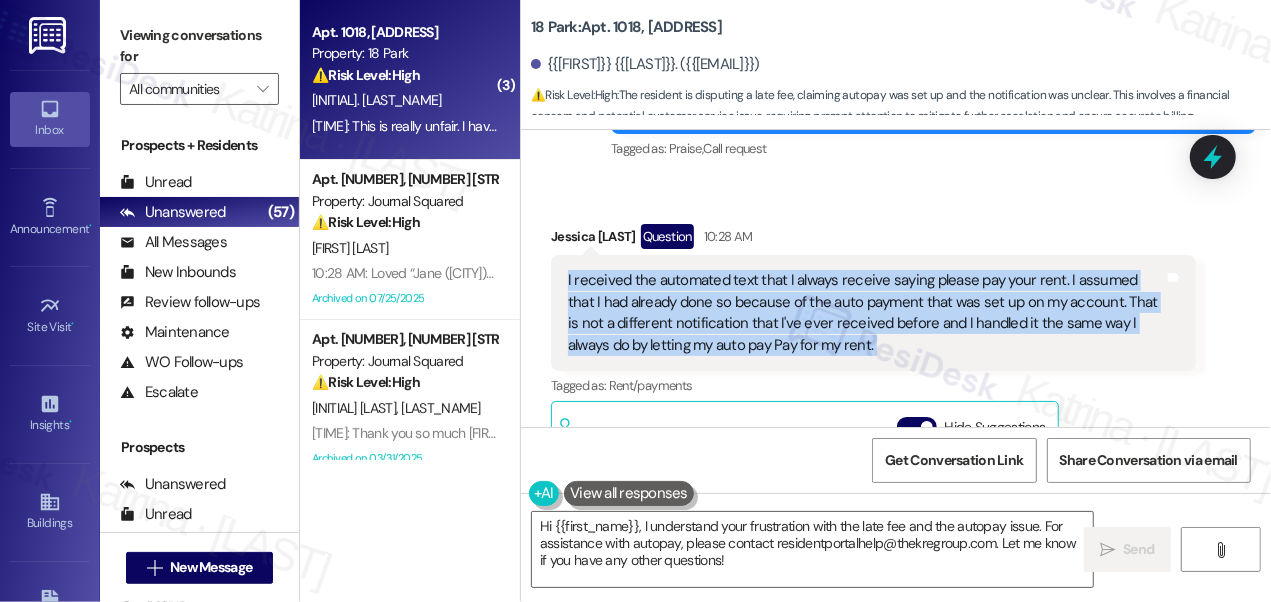 click on "I received the automated text that I always receive saying please pay your rent. I assumed that I had already done so because of the auto payment that was set up on my account. That is not a different notification that I've ever received before and I handled it the same way I always do by letting my auto pay Pay for my rent." at bounding box center (866, 313) 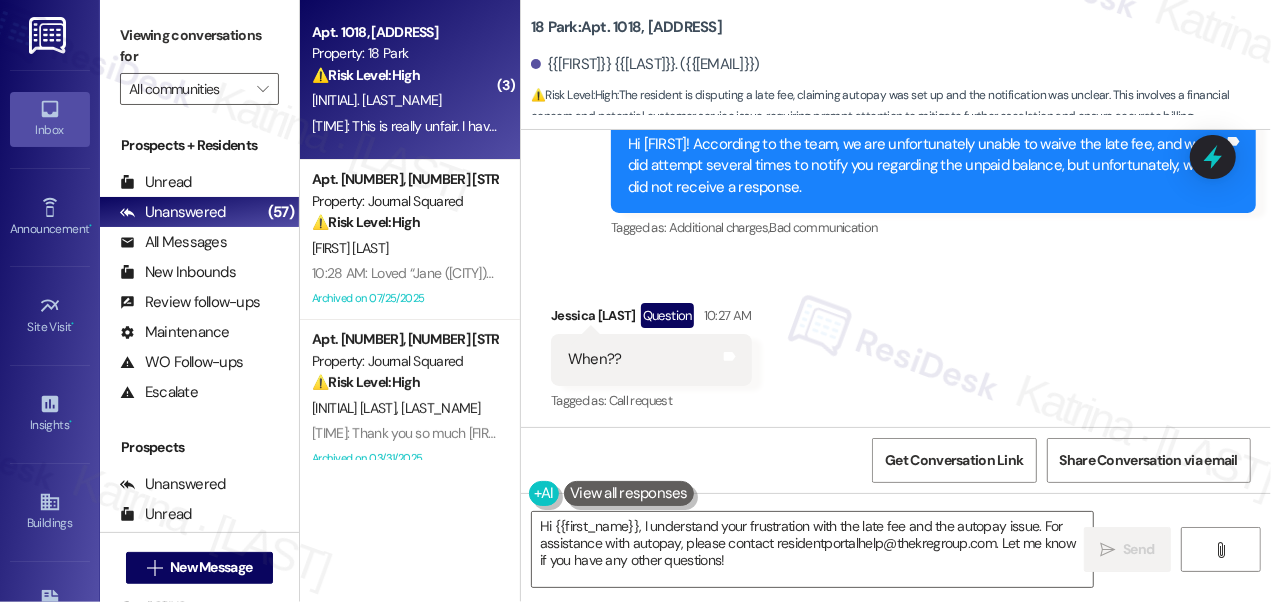scroll, scrollTop: 27568, scrollLeft: 0, axis: vertical 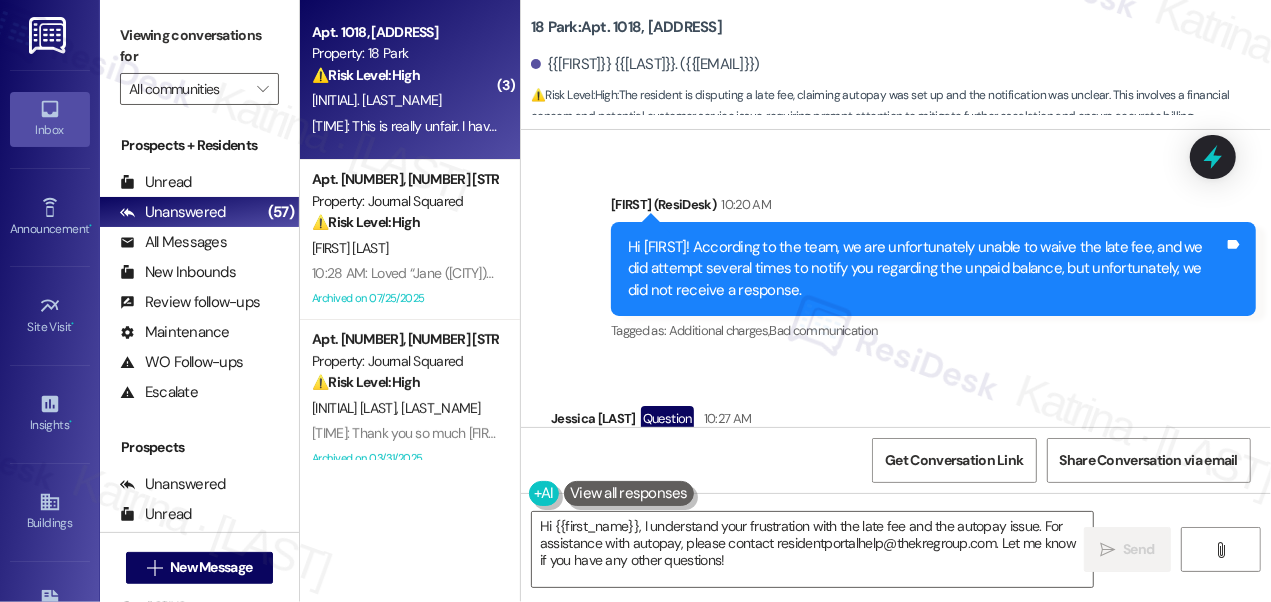 click on "Hi [FIRST]! According to the team, we are unfortunately unable to waive the late fee, and we did attempt several times to notify you regarding the unpaid balance, but unfortunately, we did not receive a response." at bounding box center (926, 269) 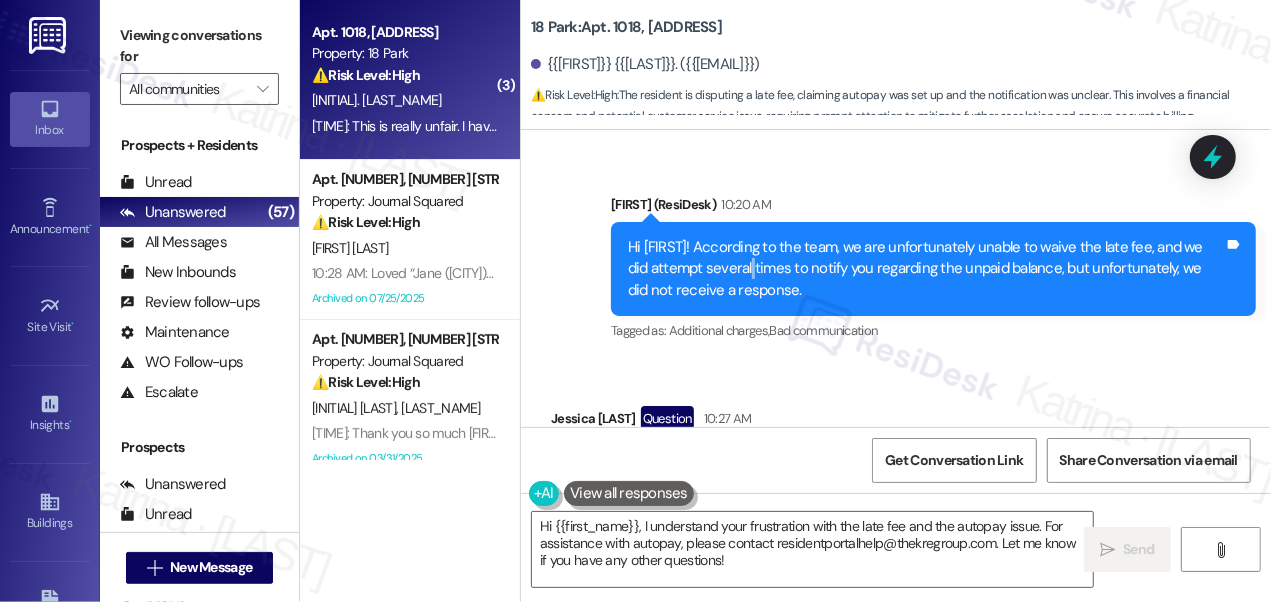 click on "Hi [FIRST]! According to the team, we are unfortunately unable to waive the late fee, and we did attempt several times to notify you regarding the unpaid balance, but unfortunately, we did not receive a response." at bounding box center [926, 269] 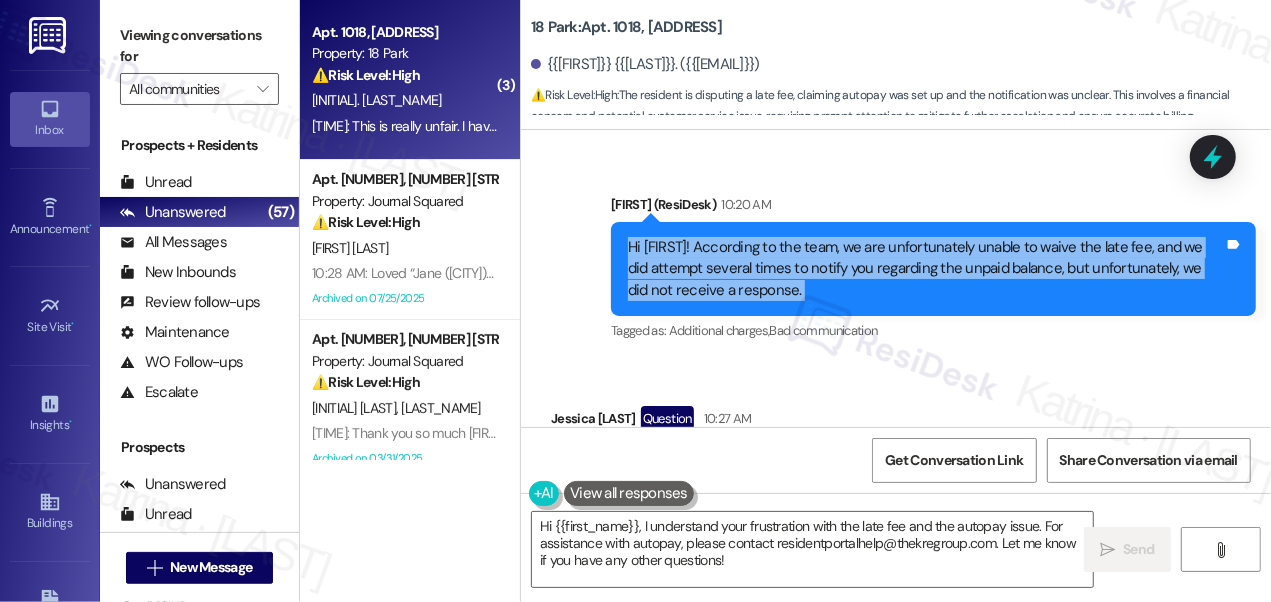 click on "Hi [FIRST]! According to the team, we are unfortunately unable to waive the late fee, and we did attempt several times to notify you regarding the unpaid balance, but unfortunately, we did not receive a response." at bounding box center [926, 269] 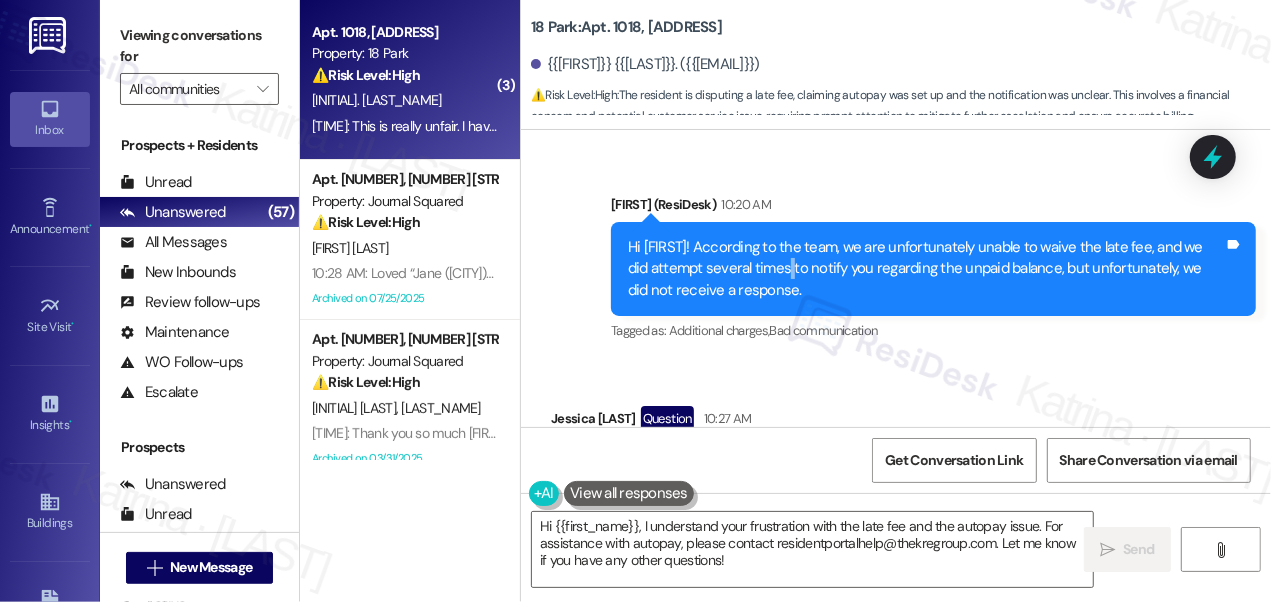 click on "Hi [FIRST]! According to the team, we are unfortunately unable to waive the late fee, and we did attempt several times to notify you regarding the unpaid balance, but unfortunately, we did not receive a response." at bounding box center (926, 269) 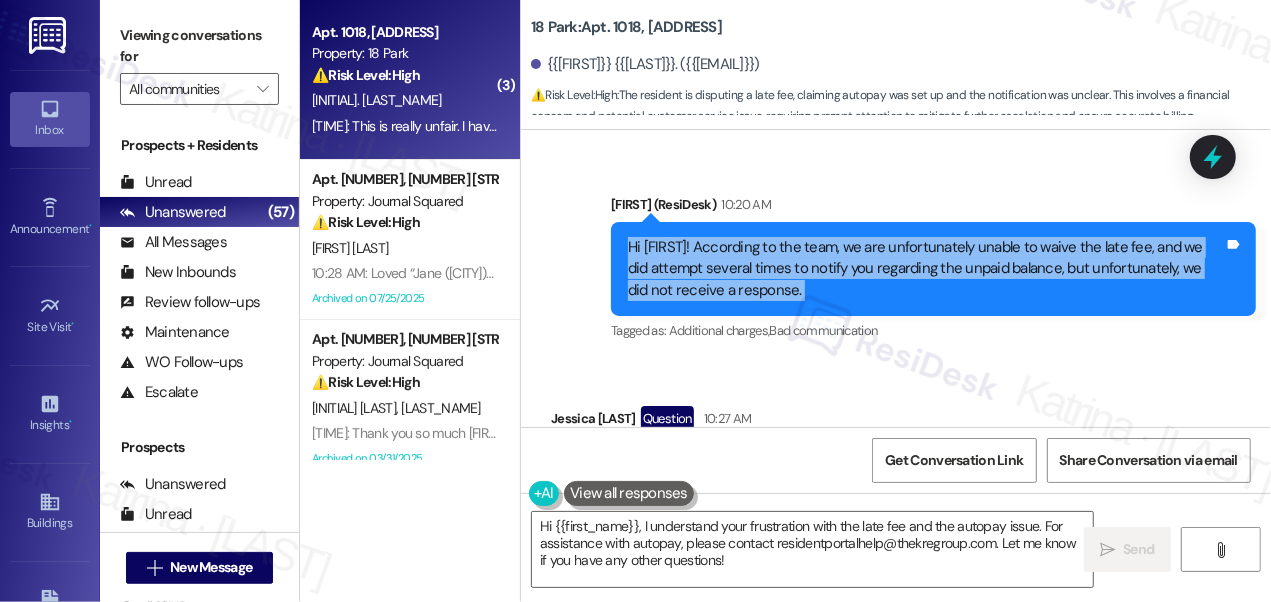click on "Hi [FIRST]! According to the team, we are unfortunately unable to waive the late fee, and we did attempt several times to notify you regarding the unpaid balance, but unfortunately, we did not receive a response." at bounding box center [926, 269] 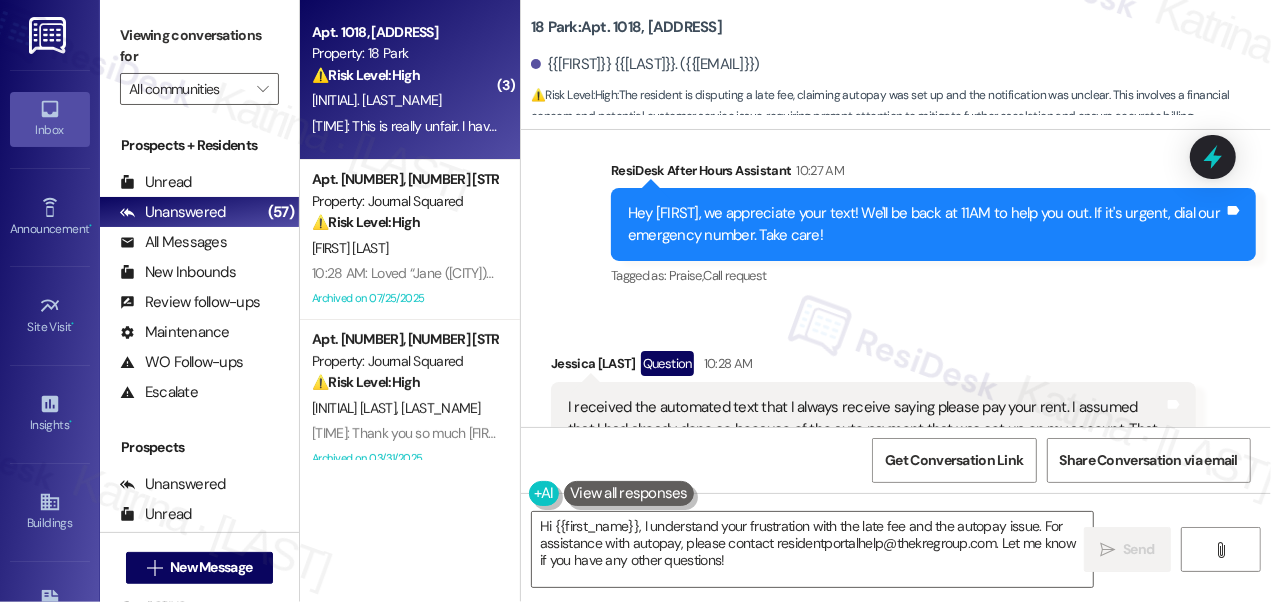 scroll, scrollTop: 28204, scrollLeft: 0, axis: vertical 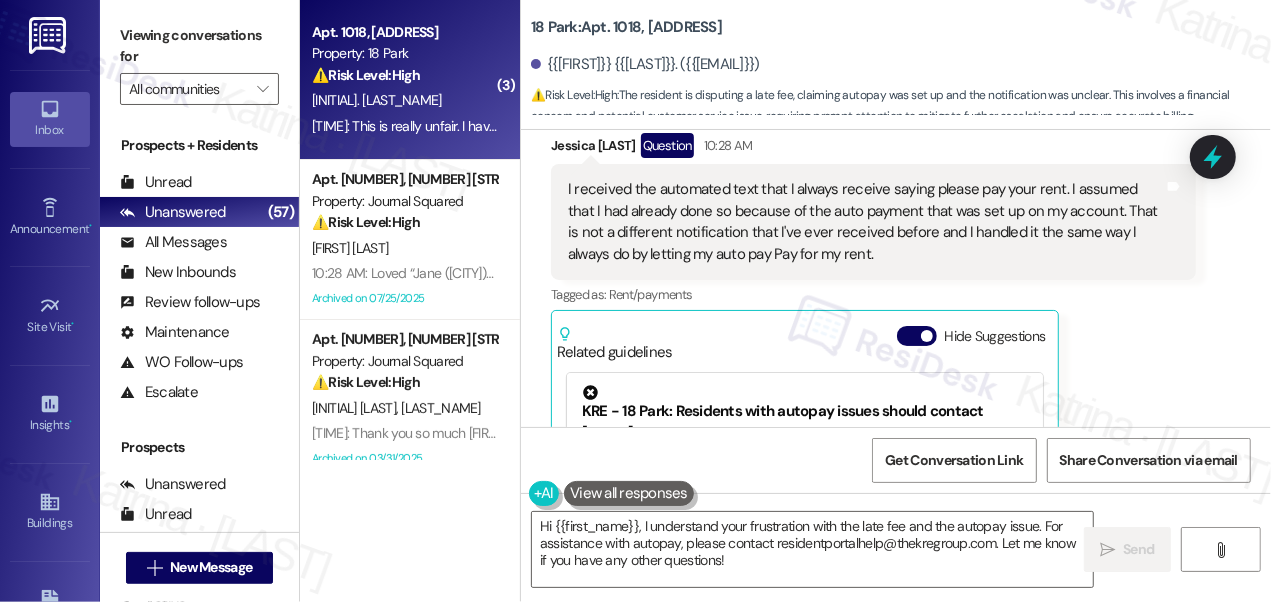 click on "I received the automated text that I always receive saying please pay your rent. I assumed that I had already done so because of the auto payment that was set up on my account. That is not a different notification that I've ever received before and I handled it the same way I always do by letting my auto pay Pay for my rent." at bounding box center (866, 222) 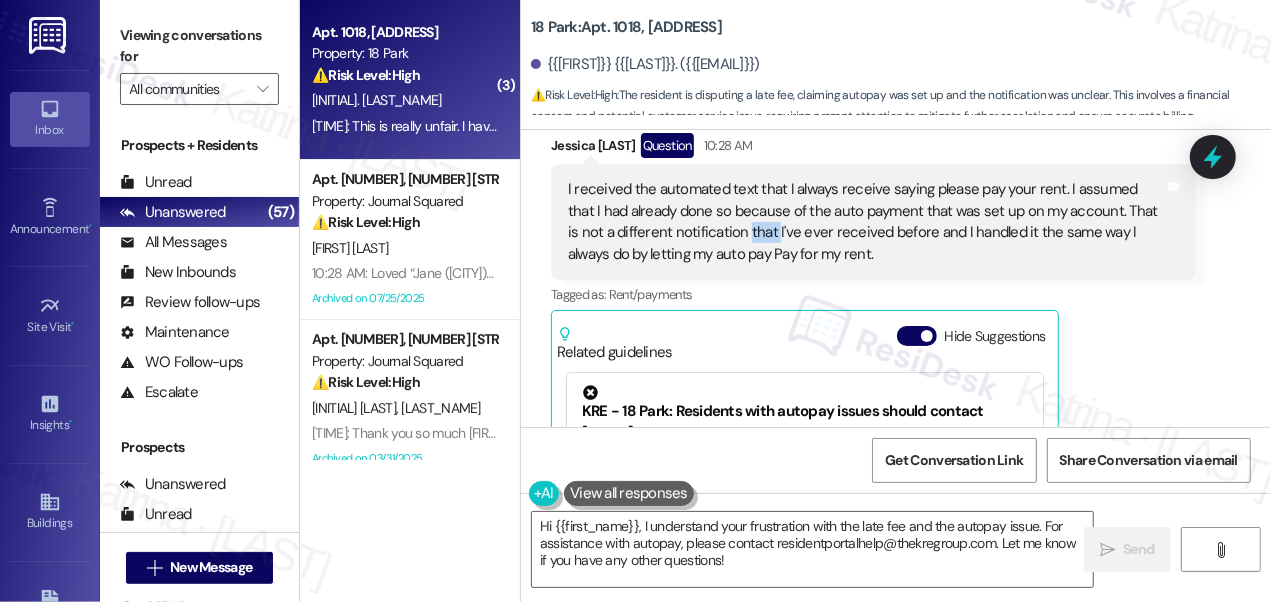 click on "I received the automated text that I always receive saying please pay your rent. I assumed that I had already done so because of the auto payment that was set up on my account. That is not a different notification that I've ever received before and I handled it the same way I always do by letting my auto pay Pay for my rent." at bounding box center (866, 222) 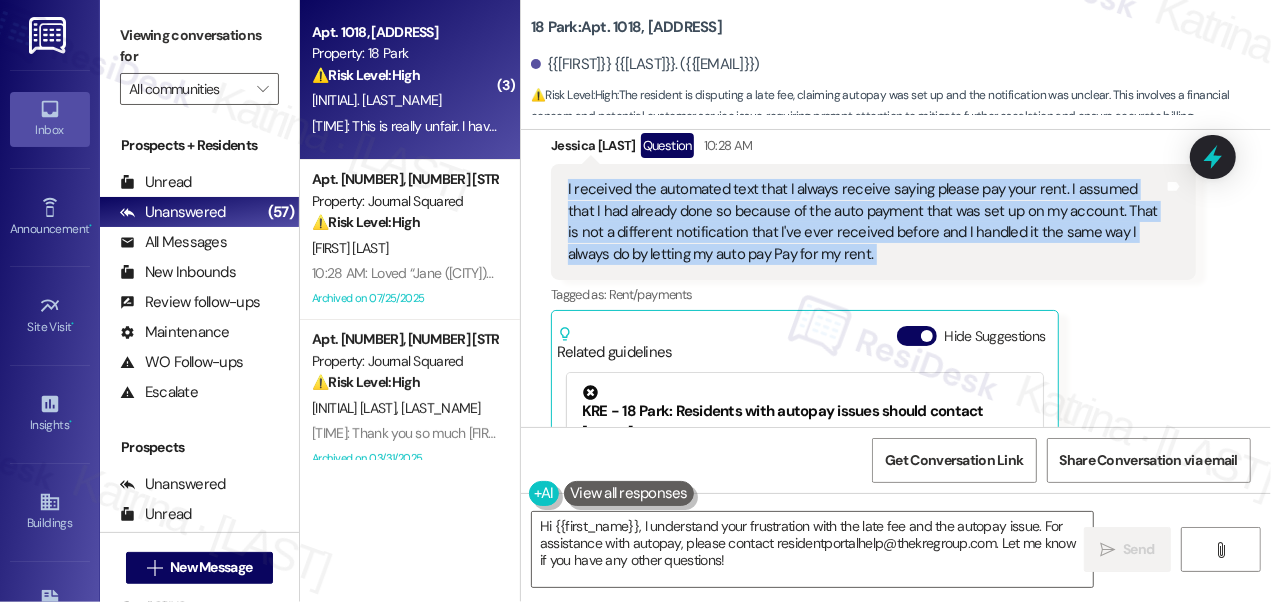 click on "I received the automated text that I always receive saying please pay your rent. I assumed that I had already done so because of the auto payment that was set up on my account. That is not a different notification that I've ever received before and I handled it the same way I always do by letting my auto pay Pay for my rent." at bounding box center [866, 222] 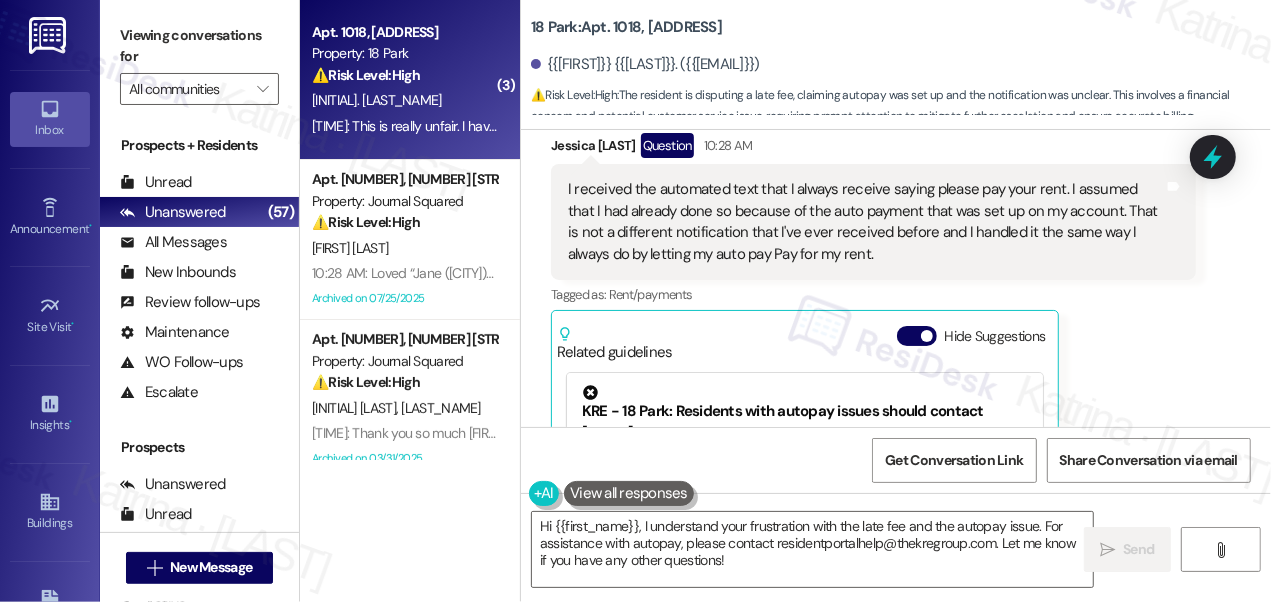 click on "I received the automated text that I always receive saying please pay your rent. I assumed that I had already done so because of the auto payment that was set up on my account. That is not a different notification that I've ever received before and I handled it the same way I always do by letting my auto pay Pay for my rent." at bounding box center (866, 222) 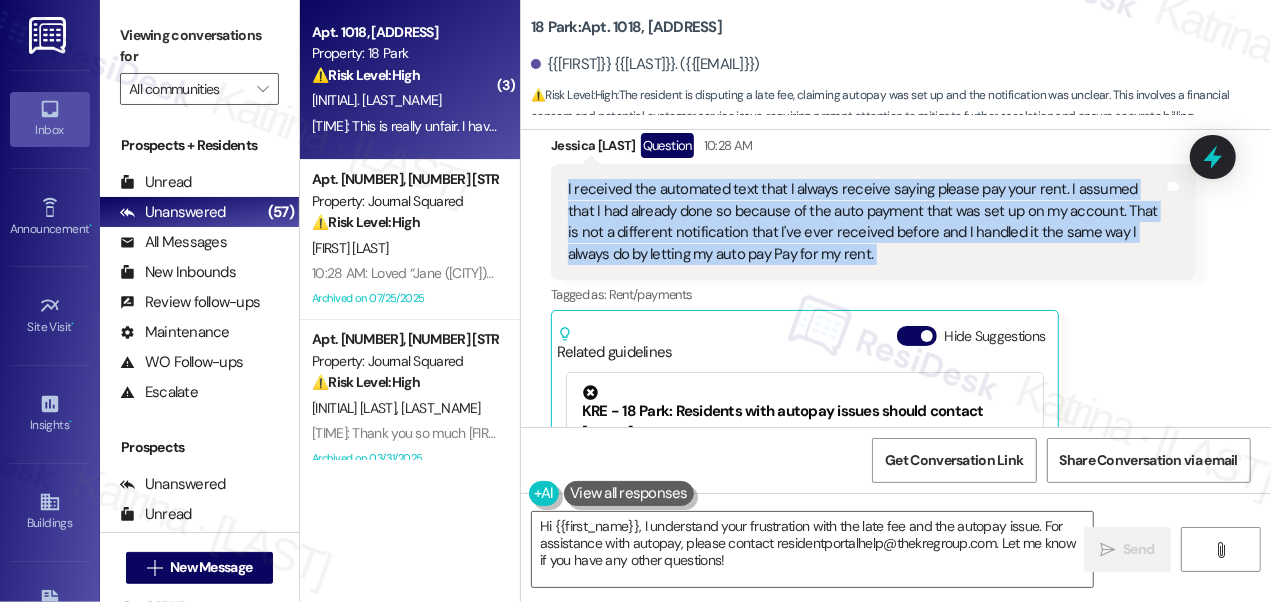 click on "I received the automated text that I always receive saying please pay your rent. I assumed that I had already done so because of the auto payment that was set up on my account. That is not a different notification that I've ever received before and I handled it the same way I always do by letting my auto pay Pay for my rent." at bounding box center (866, 222) 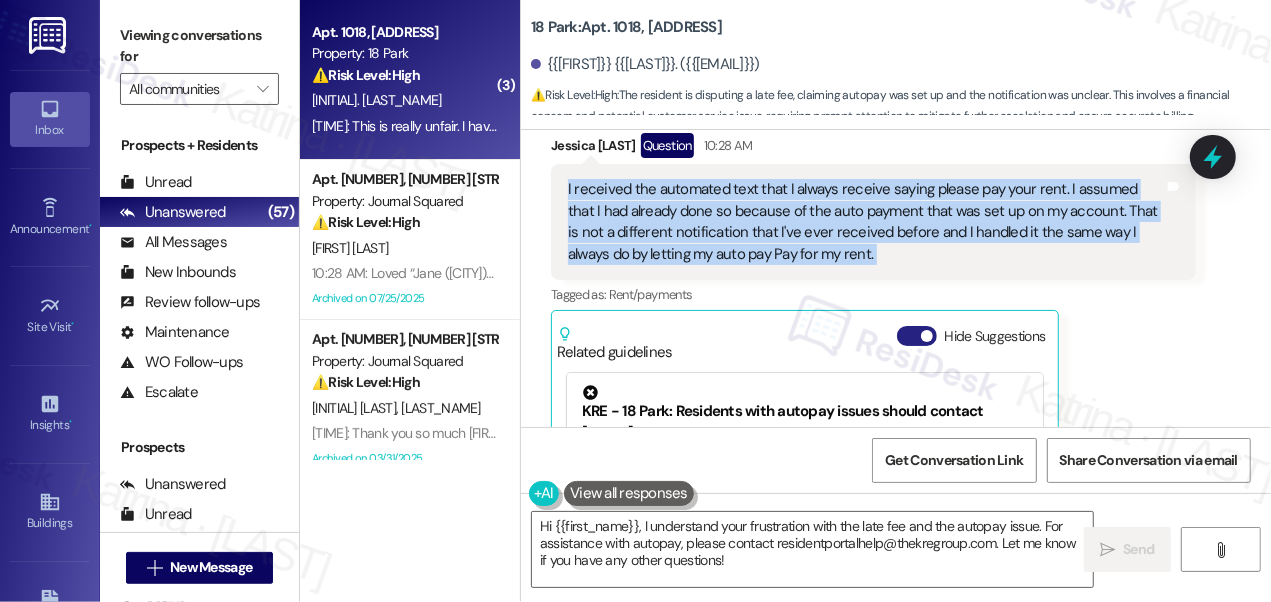 click at bounding box center [927, 336] 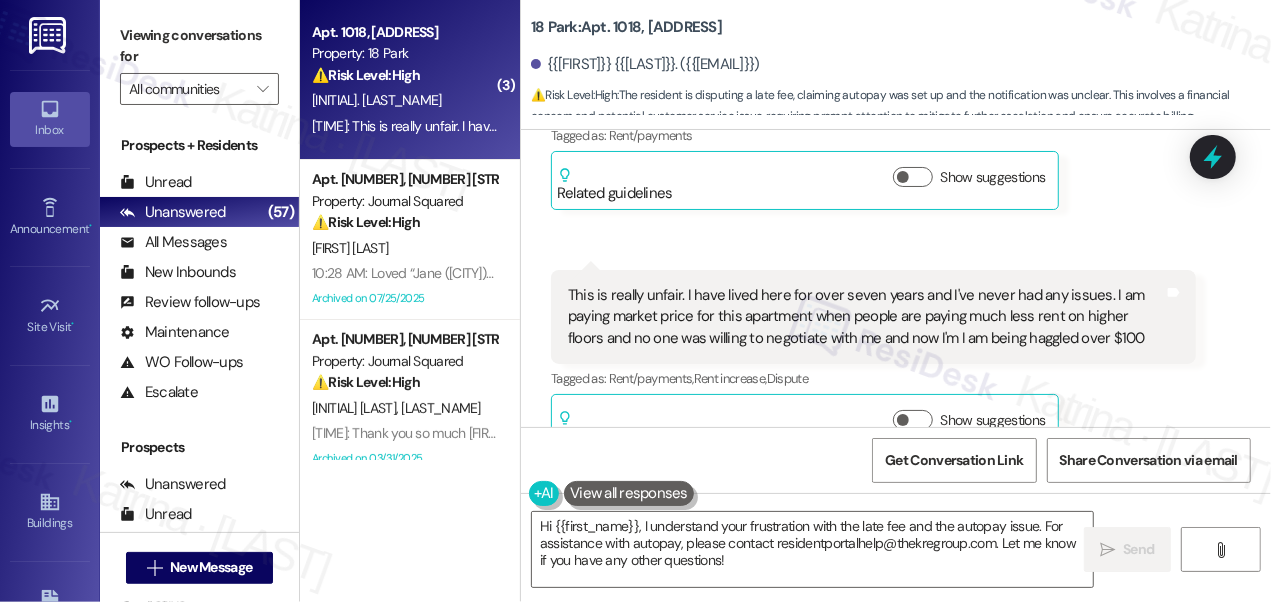 scroll, scrollTop: 28477, scrollLeft: 0, axis: vertical 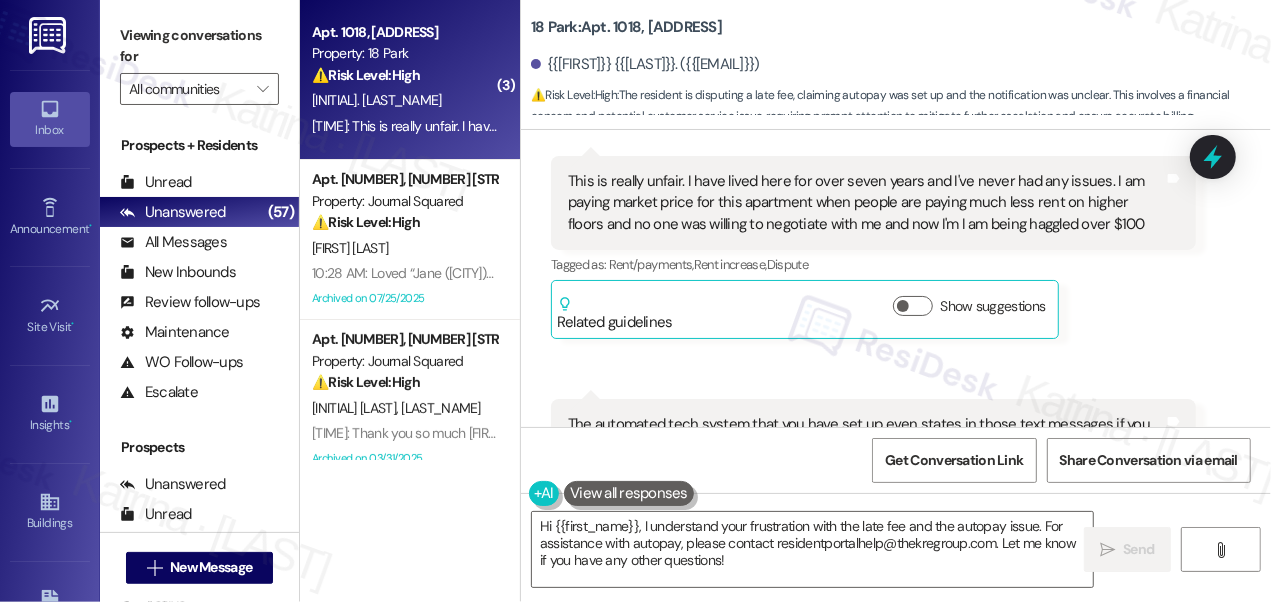 click on "This is really unfair. I have lived here for over seven years and I've never had any issues. I am paying market price for this apartment when people are paying much less rent on higher floors and no one was willing to negotiate with me and now I'm I am being haggled over $100" at bounding box center [866, 203] 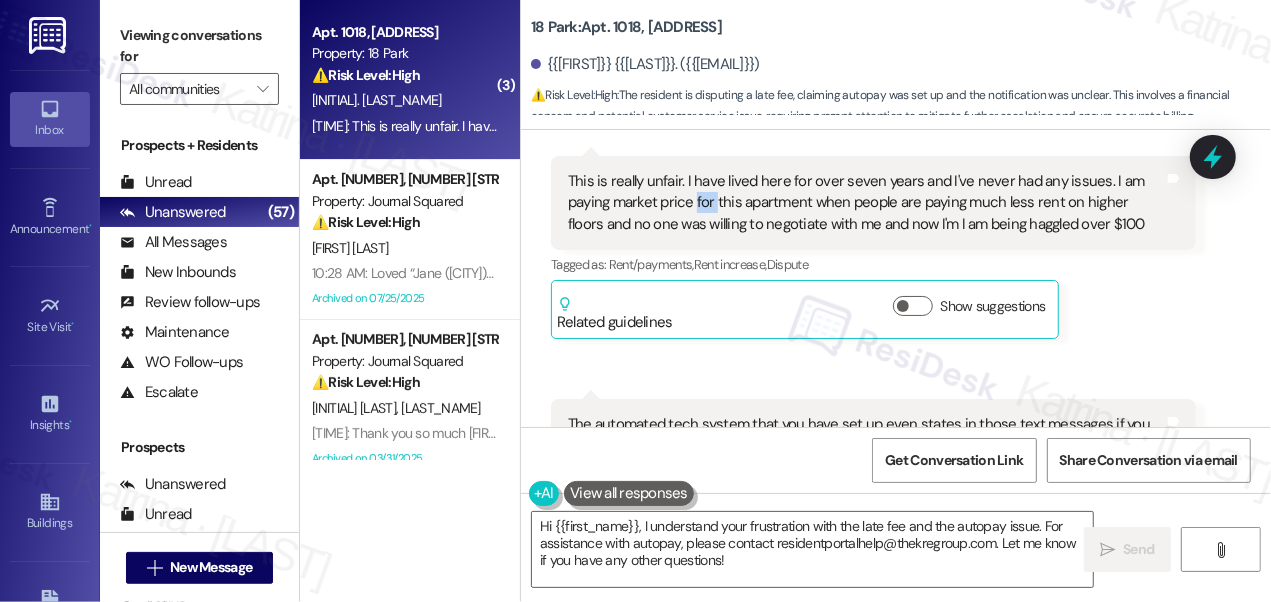 click on "This is really unfair. I have lived here for over seven years and I've never had any issues. I am paying market price for this apartment when people are paying much less rent on higher floors and no one was willing to negotiate with me and now I'm I am being haggled over $100" at bounding box center [866, 203] 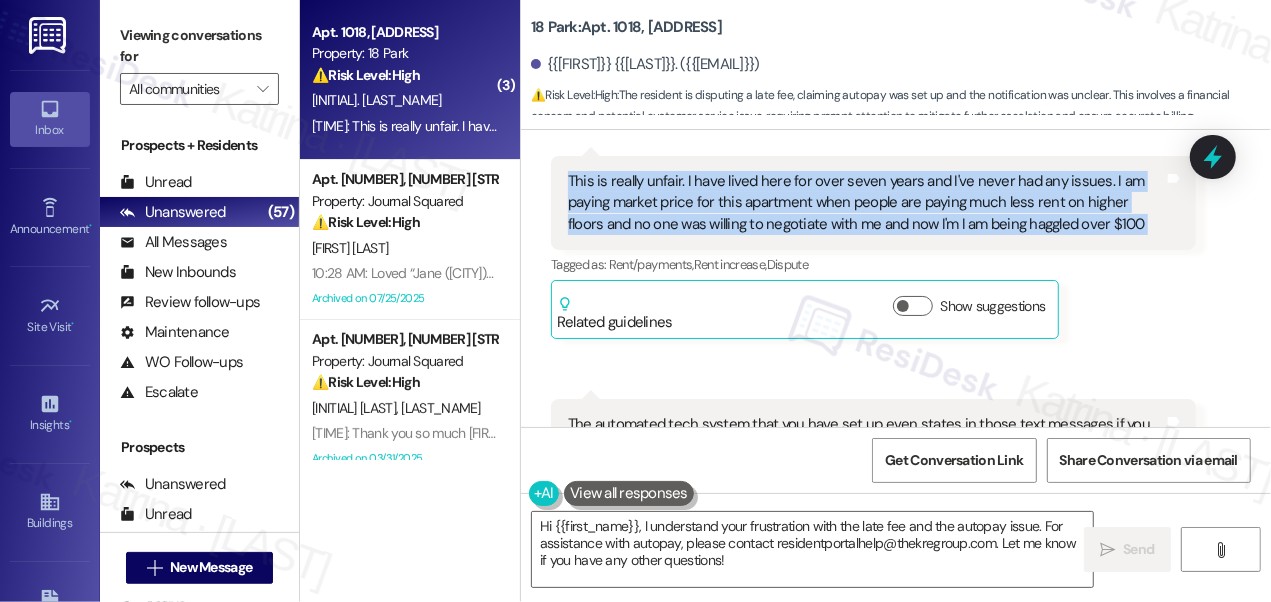 click on "This is really unfair. I have lived here for over seven years and I've never had any issues. I am paying market price for this apartment when people are paying much less rent on higher floors and no one was willing to negotiate with me and now I'm I am being haggled over $100" at bounding box center (866, 203) 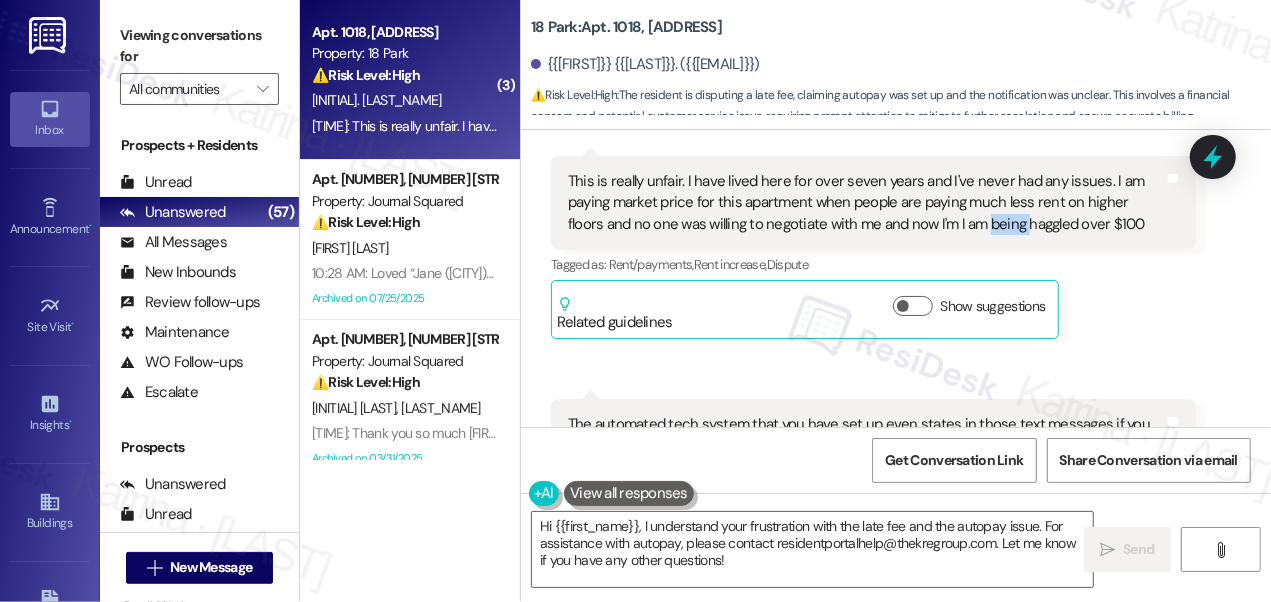 click on "This is really unfair. I have lived here for over seven years and I've never had any issues. I am paying market price for this apartment when people are paying much less rent on higher floors and no one was willing to negotiate with me and now I'm I am being haggled over $100" at bounding box center [866, 203] 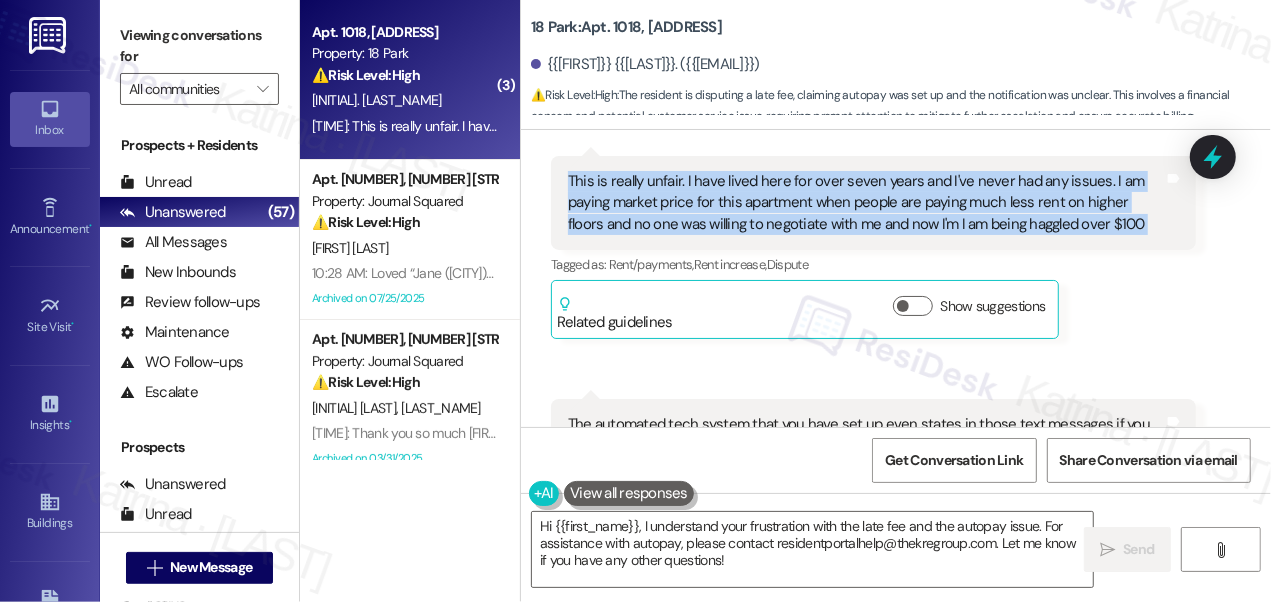 click on "This is really unfair. I have lived here for over seven years and I've never had any issues. I am paying market price for this apartment when people are paying much less rent on higher floors and no one was willing to negotiate with me and now I'm I am being haggled over $100" at bounding box center (866, 203) 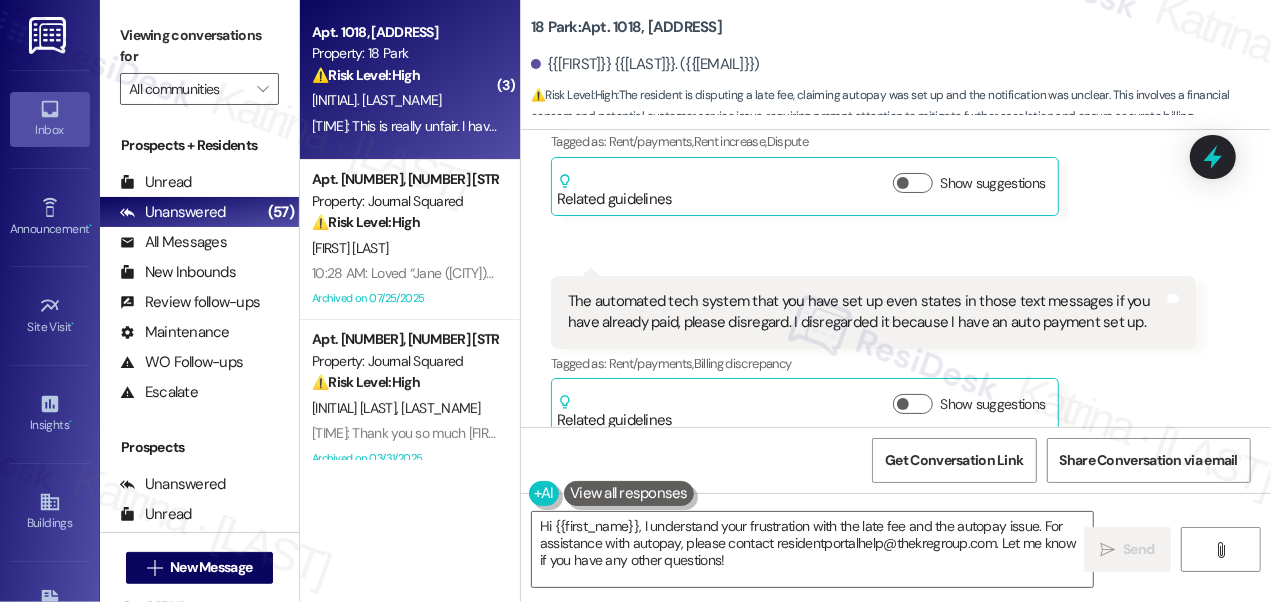 click on "The automated tech system that you have set up even states in those text messages if you have already paid, please disregard. I disregarded it because I have an auto payment set up." at bounding box center [866, 312] 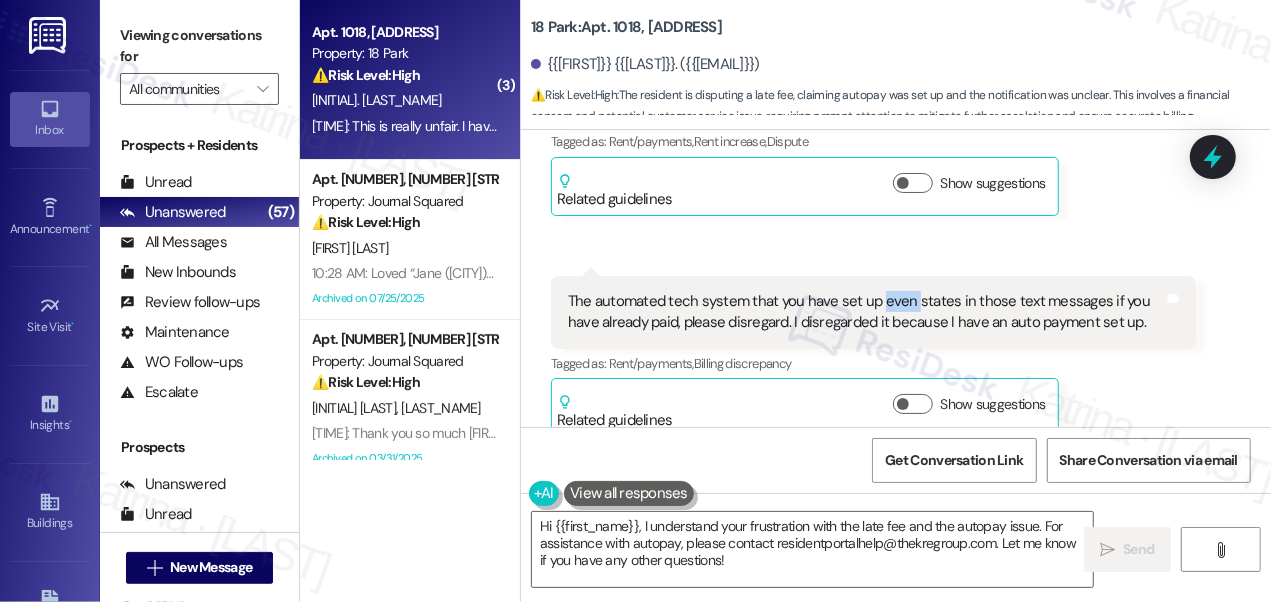 click on "The automated tech system that you have set up even states in those text messages if you have already paid, please disregard. I disregarded it because I have an auto payment set up." at bounding box center (866, 312) 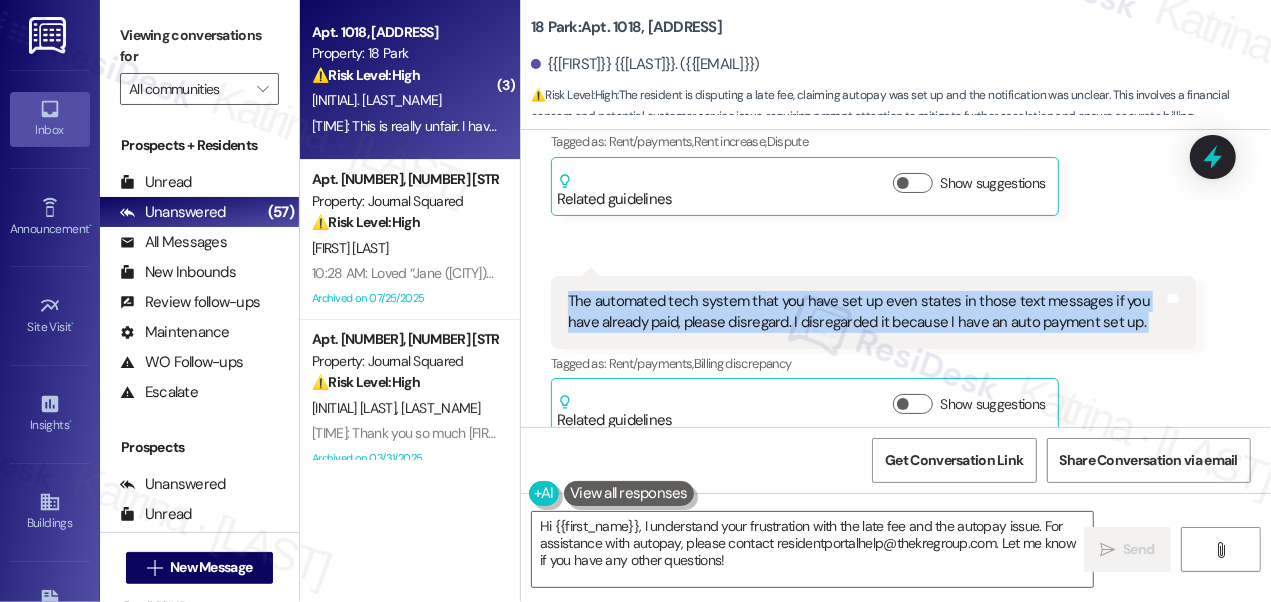 click on "The automated tech system that you have set up even states in those text messages if you have already paid, please disregard. I disregarded it because I have an auto payment set up." at bounding box center (866, 312) 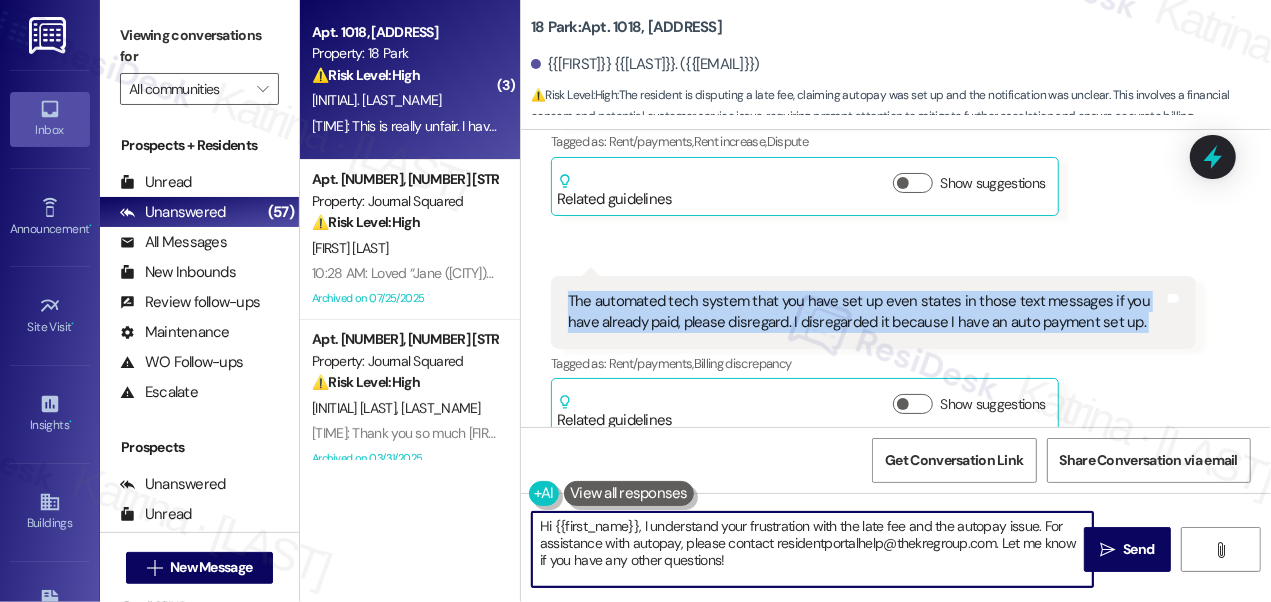 click on "Hi {{first_name}}, I understand your frustration with the late fee and the autopay issue. For assistance with autopay, please contact residentportalhelp@thekregroup.com. Let me know if you have any other questions!" at bounding box center [812, 549] 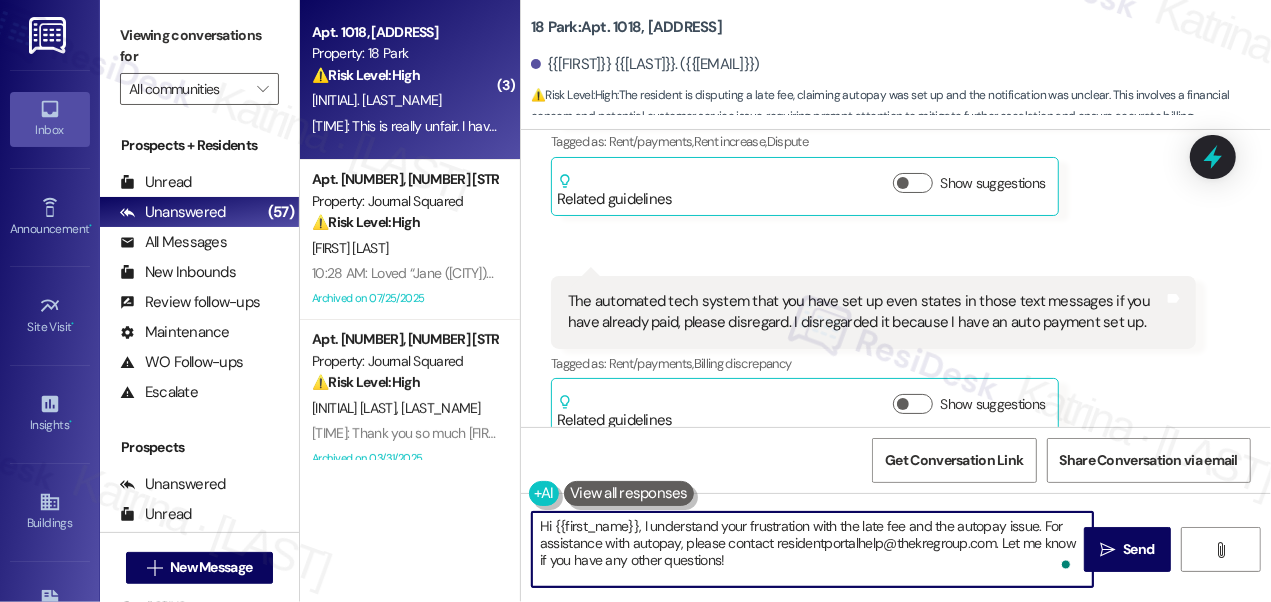 click on "Hi {{first_name}}, I understand your frustration with the late fee and the autopay issue. For assistance with autopay, please contact residentportalhelp@thekregroup.com. Let me know if you have any other questions!" at bounding box center [812, 549] 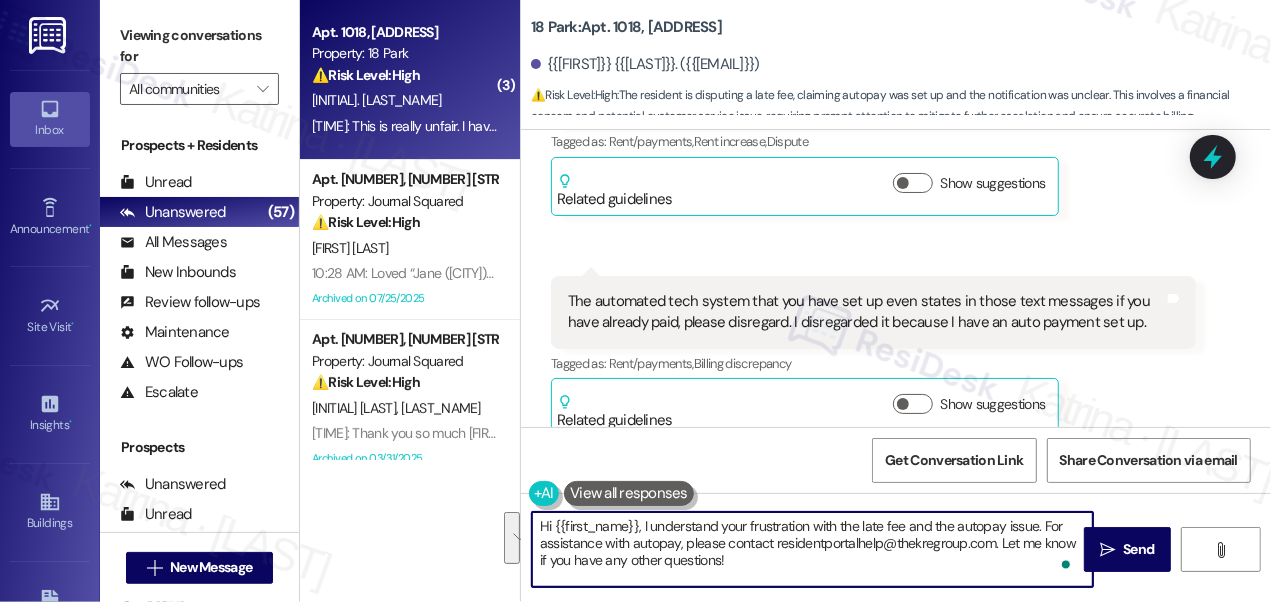 click on "Hi {{first_name}}, I understand your frustration with the late fee and the autopay issue. For assistance with autopay, please contact residentportalhelp@thekregroup.com. Let me know if you have any other questions!" at bounding box center [812, 549] 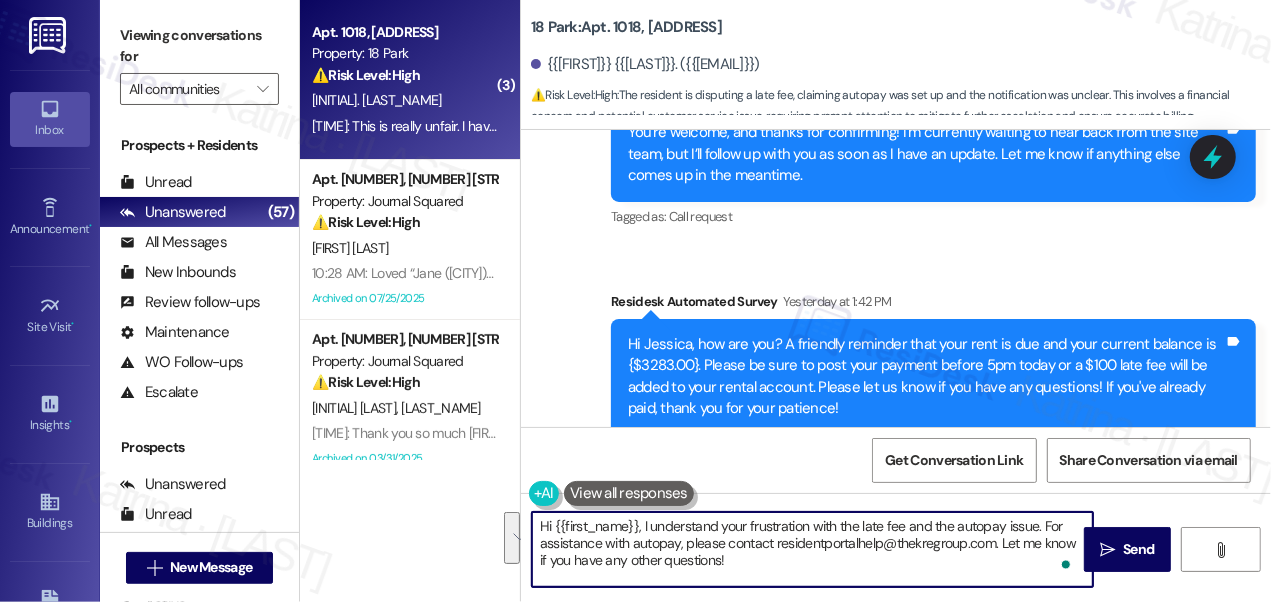 scroll, scrollTop: 28600, scrollLeft: 0, axis: vertical 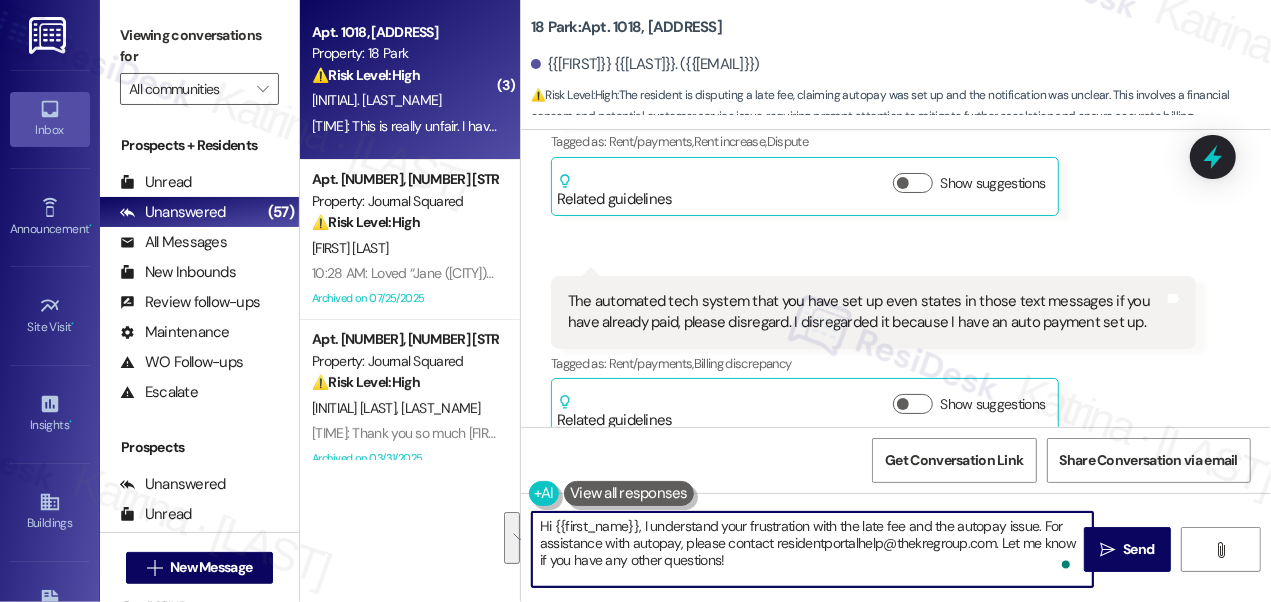 click on "Hi {{first_name}}, I understand your frustration with the late fee and the autopay issue. For assistance with autopay, please contact residentportalhelp@thekregroup.com. Let me know if you have any other questions!" at bounding box center [812, 549] 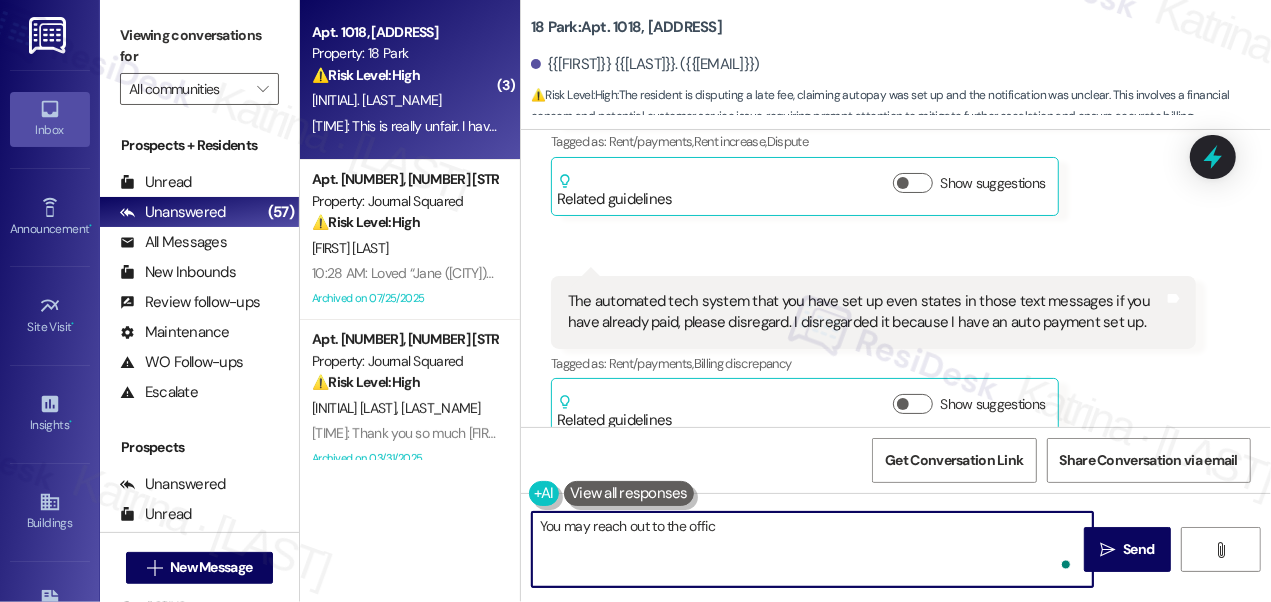 type on "You may reach out to the office" 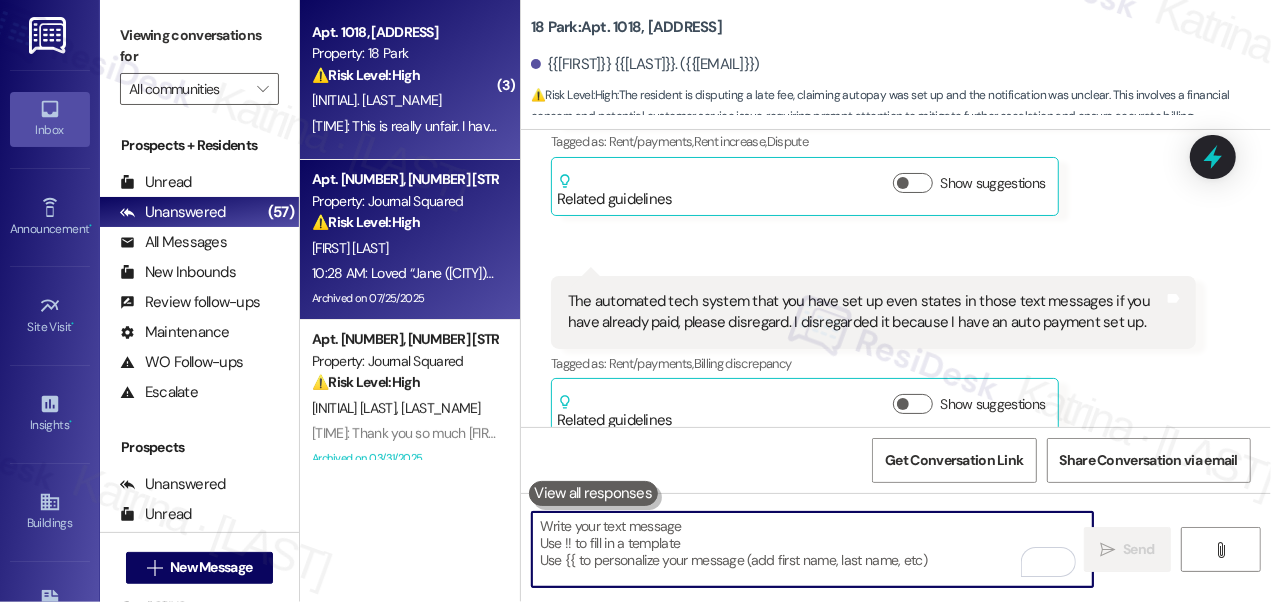 type 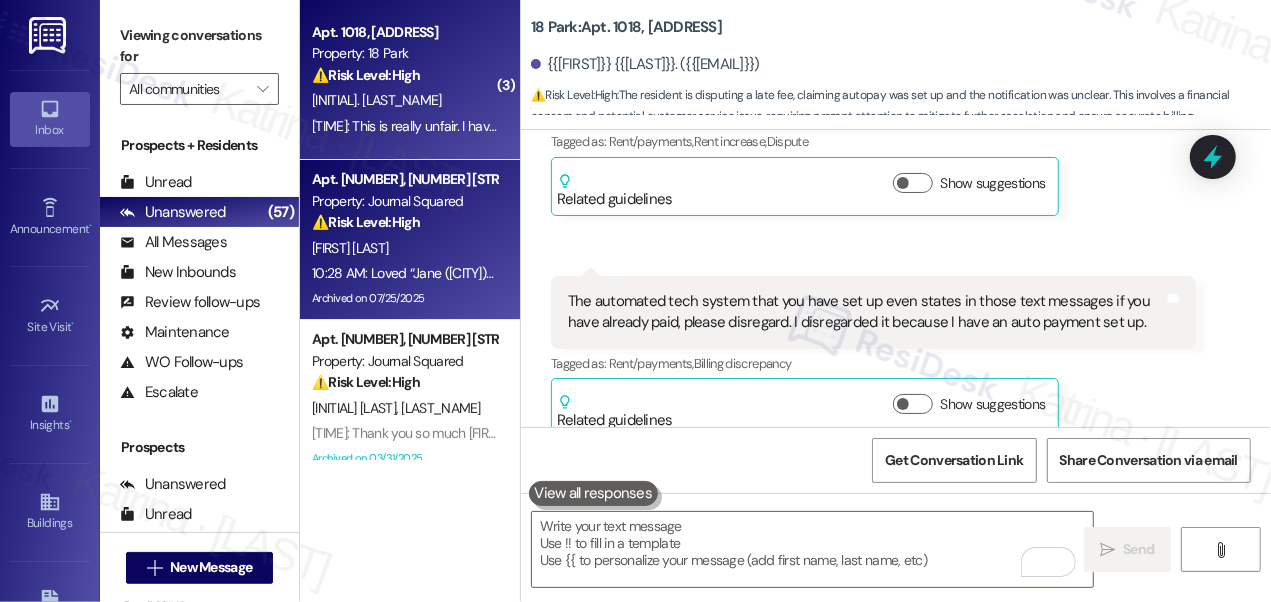 click on "[FIRST] [LAST]" at bounding box center (404, 248) 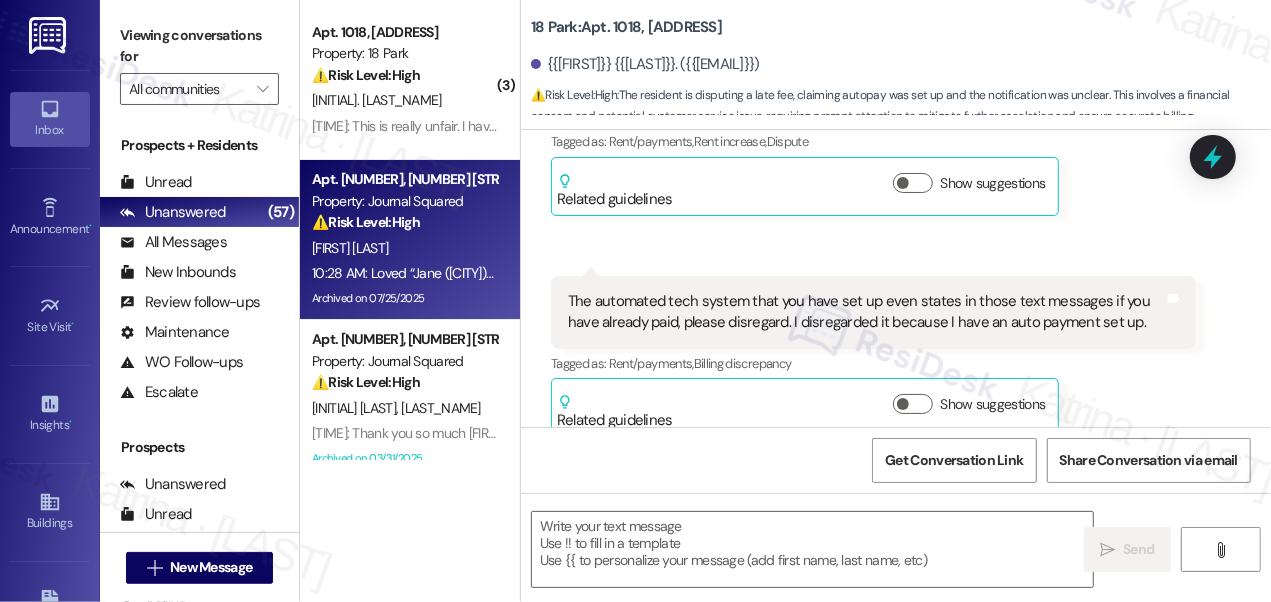 type on "Fetching suggested responses. Please feel free to read through the conversation in the meantime." 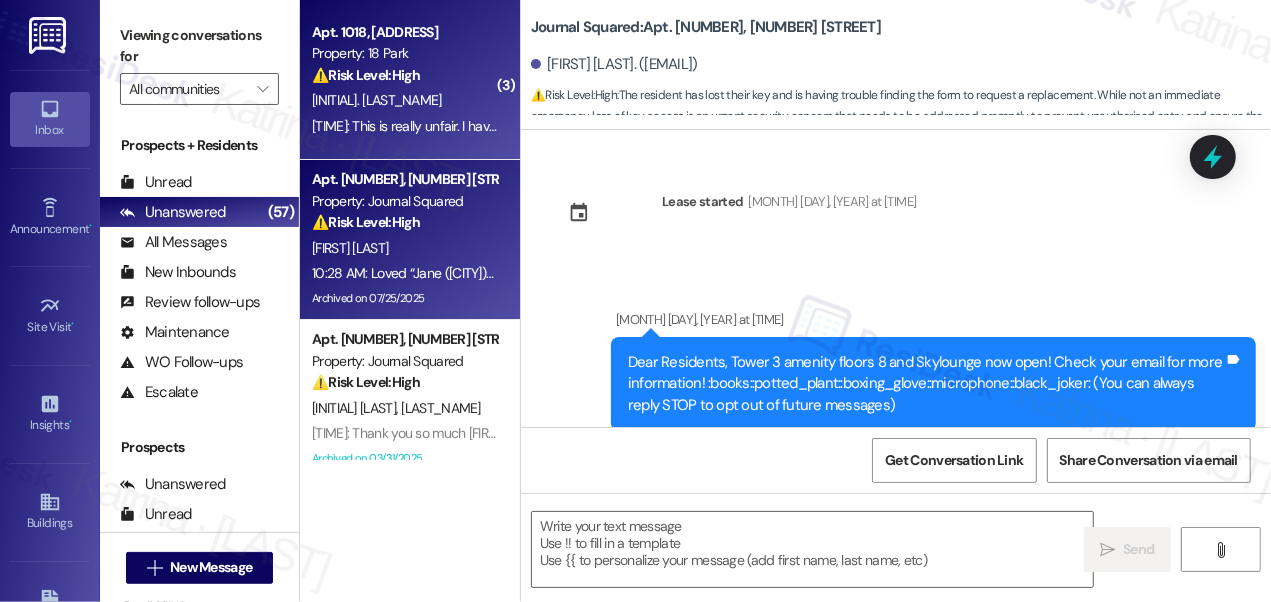 click on "Apt. [NUMBER], [NUMBER] [STREET] Property: [NUMBER] [STREET] ⚠️ Risk Level: High The resident is disputing a late fee and claims autopay was set up. This involves a financial concern and potential customer service issue that could impact retention. The resident expresses frustration and references unfairness and market rates, indicating a risk of escalation if not handled properly. J. Leahy [TIME]: This is really unfair. I have lived here for over seven years and I've never had any issues. I am paying market price for this apartment when people are paying much less rent on higher floors and no one was willing to negotiate with me and now I'm I am being haggled over $100 [TIME]: This is really unfair. I have lived here for over seven years and I've never had any issues. I am paying market price for this apartment when people are paying much less rent on higher floors and no one was willing to negotiate with me and now I'm I am being haggled over $100" at bounding box center (410, 80) 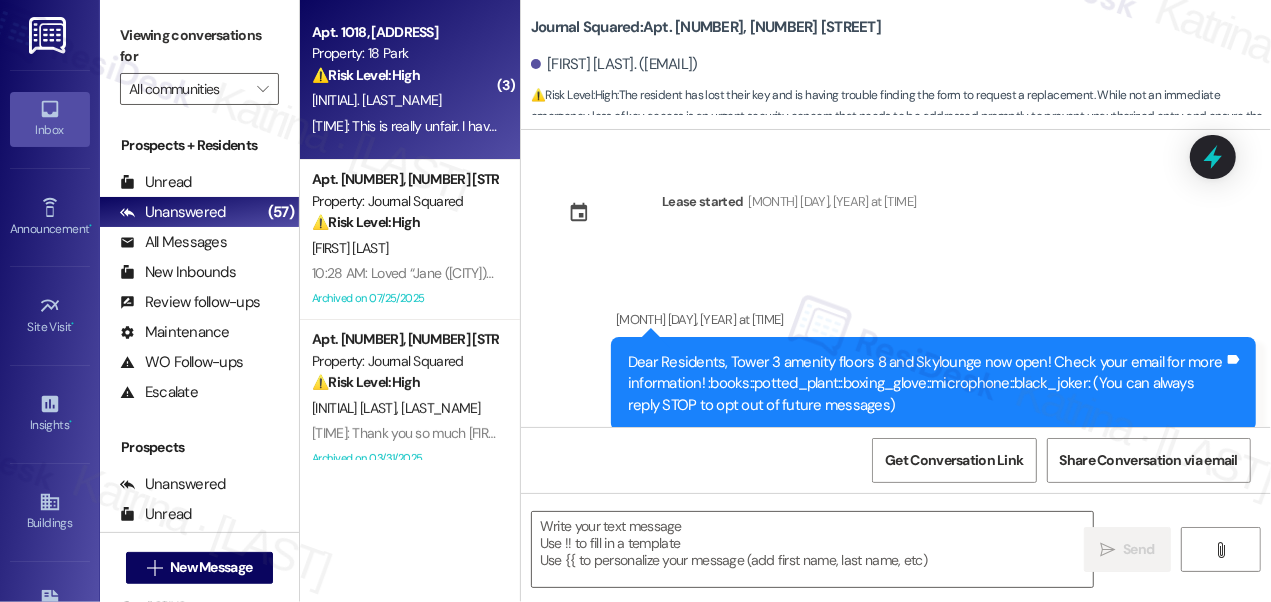scroll, scrollTop: 22346, scrollLeft: 0, axis: vertical 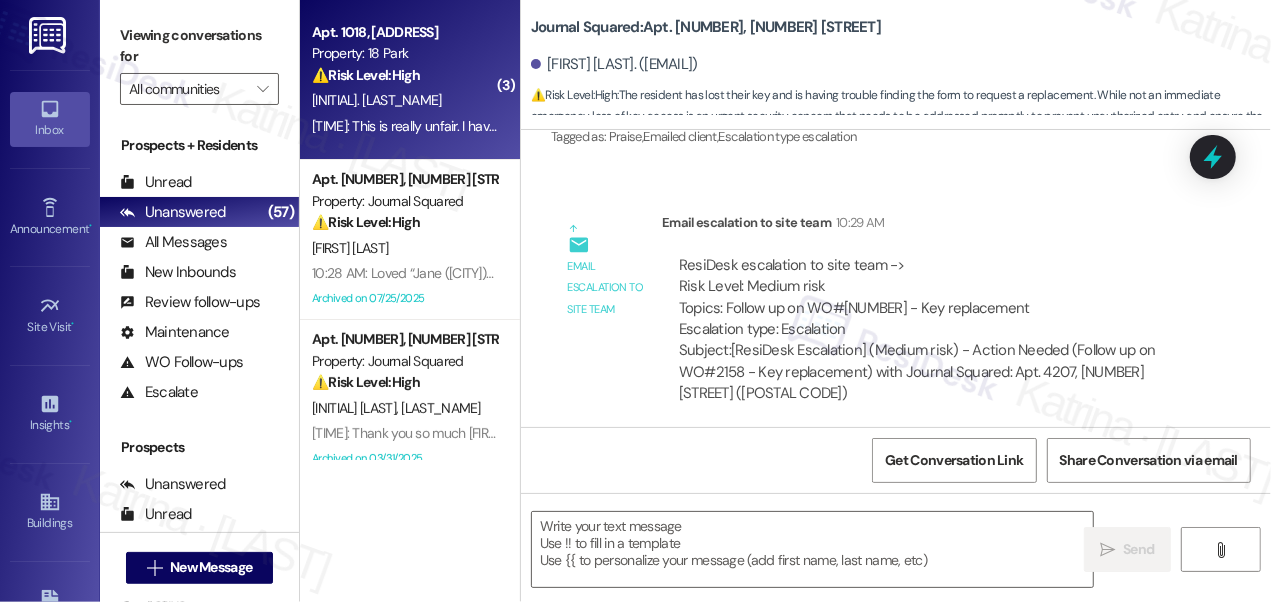type on "Fetching suggested responses. Please feel free to read through the conversation in the meantime." 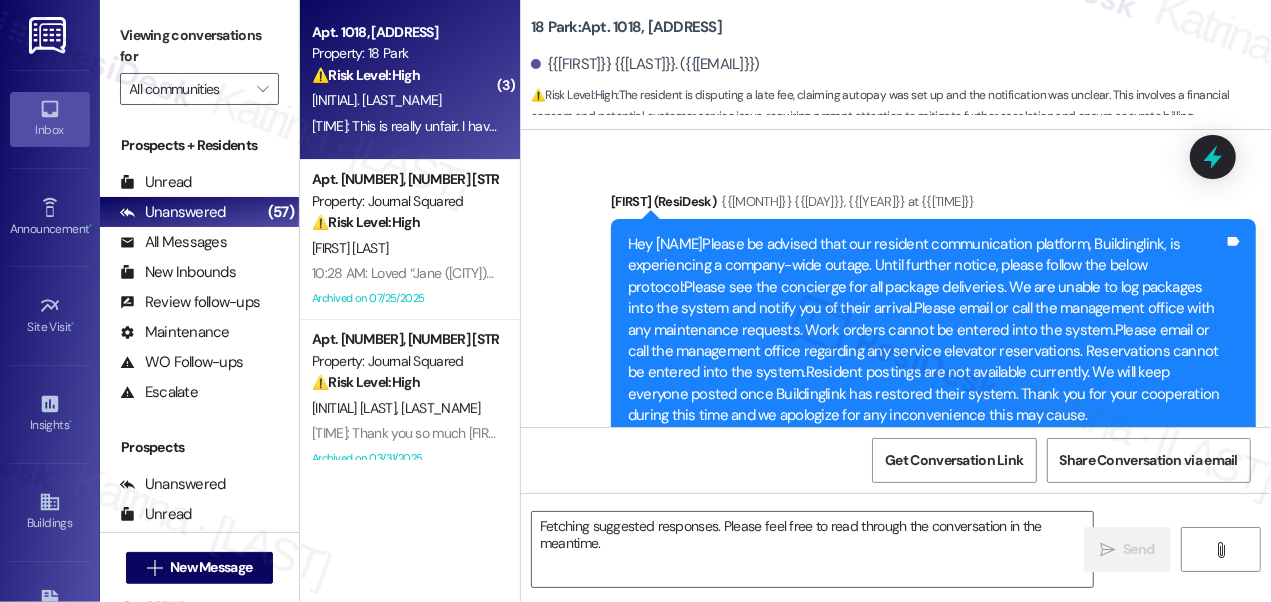 scroll, scrollTop: 28840, scrollLeft: 0, axis: vertical 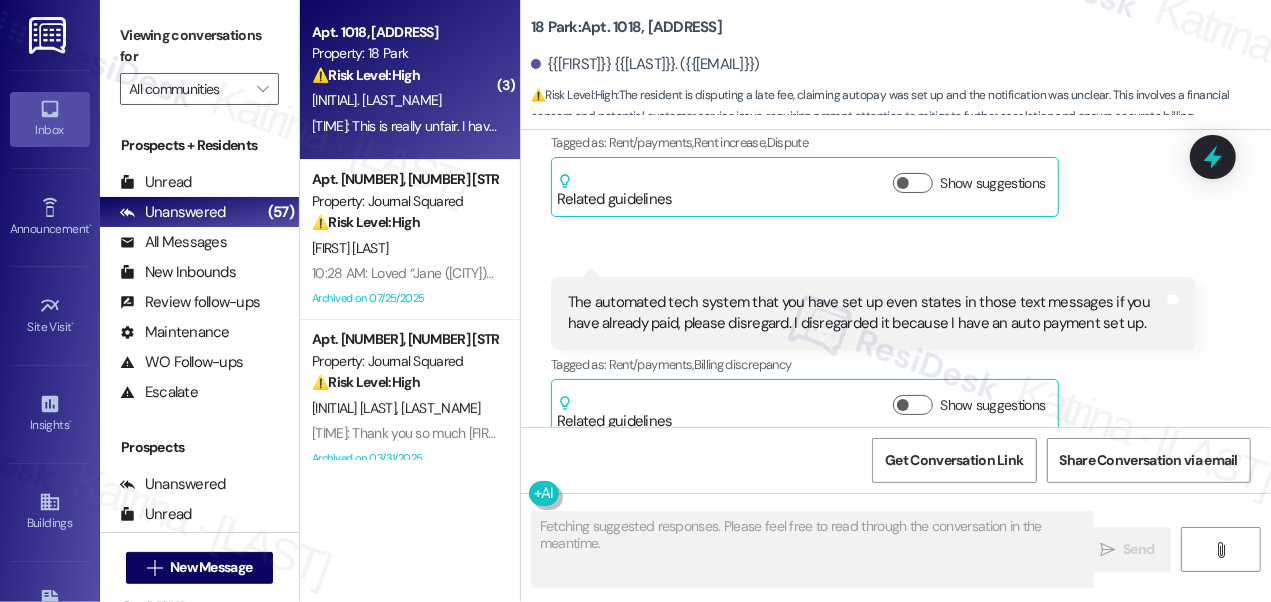 click on "The automated tech system that you have set up even states in those text messages if you have already paid, please disregard. I disregarded it because I have an auto payment set up." at bounding box center (866, 313) 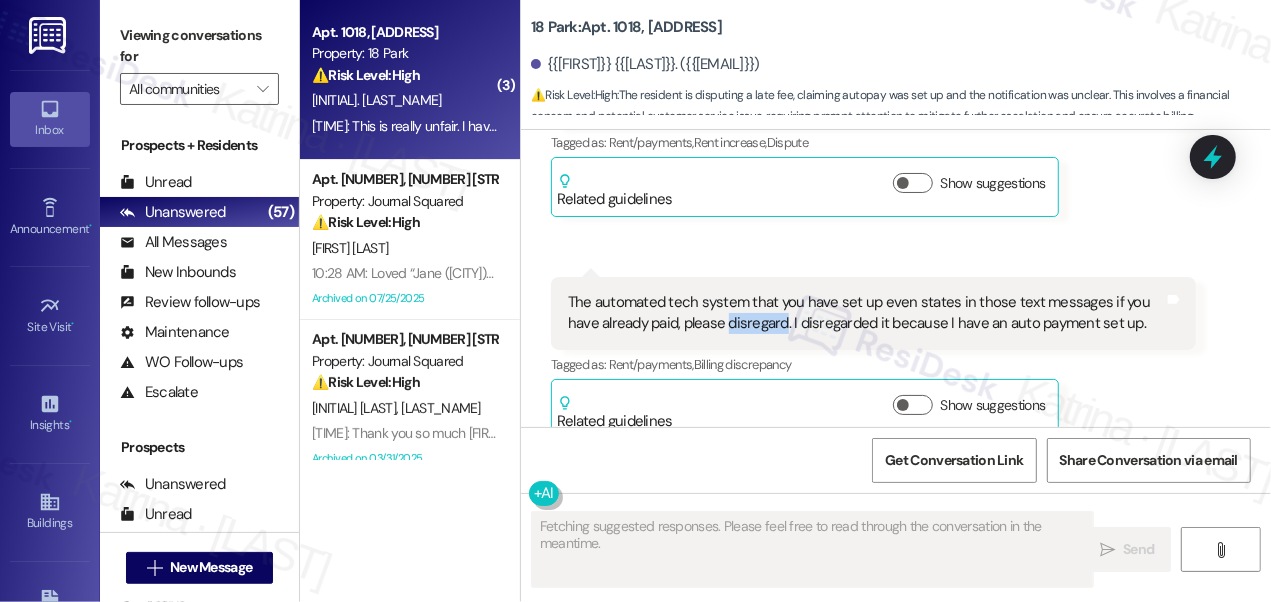 click on "The automated tech system that you have set up even states in those text messages if you have already paid, please disregard. I disregarded it because I have an auto payment set up." at bounding box center [866, 313] 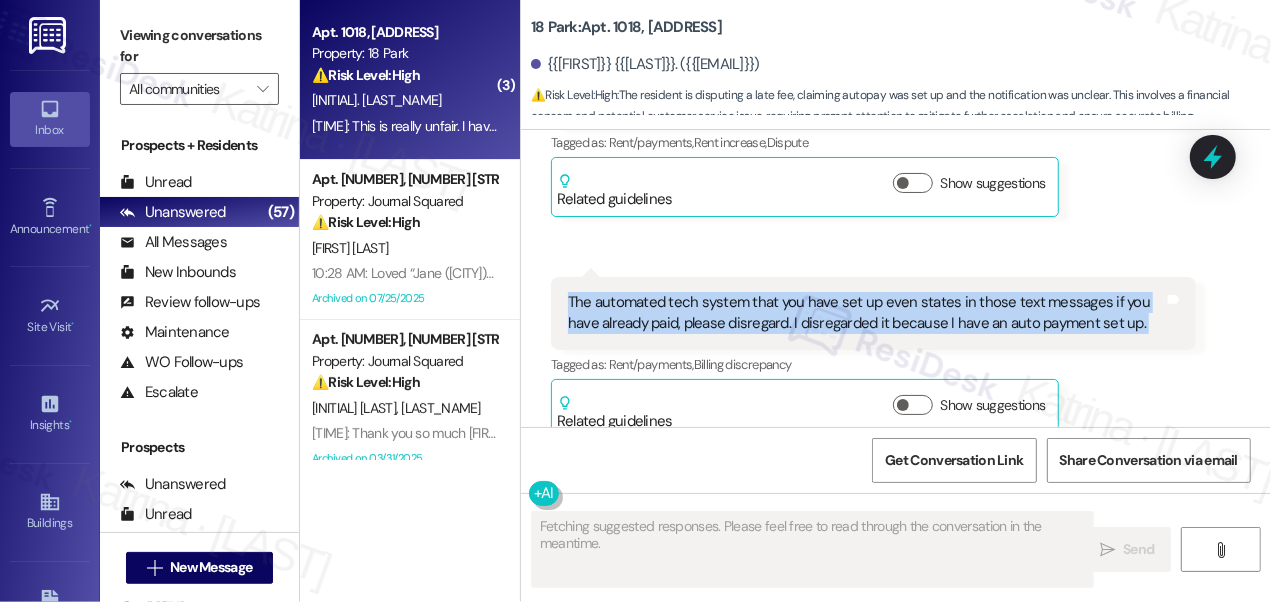 click on "The automated tech system that you have set up even states in those text messages if you have already paid, please disregard. I disregarded it because I have an auto payment set up." at bounding box center [866, 313] 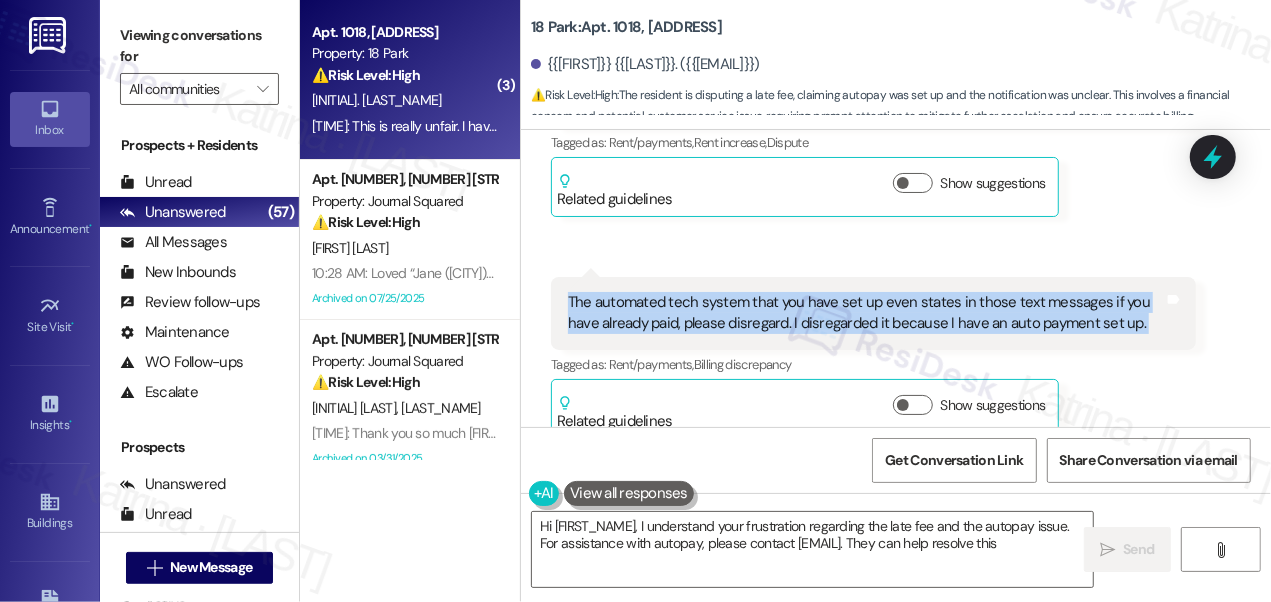 type on "Hi [FIRST], I understand your frustration regarding the late fee and the autopay issue. For assistance with autopay, please contact [EMAIL]. They can help resolve this!" 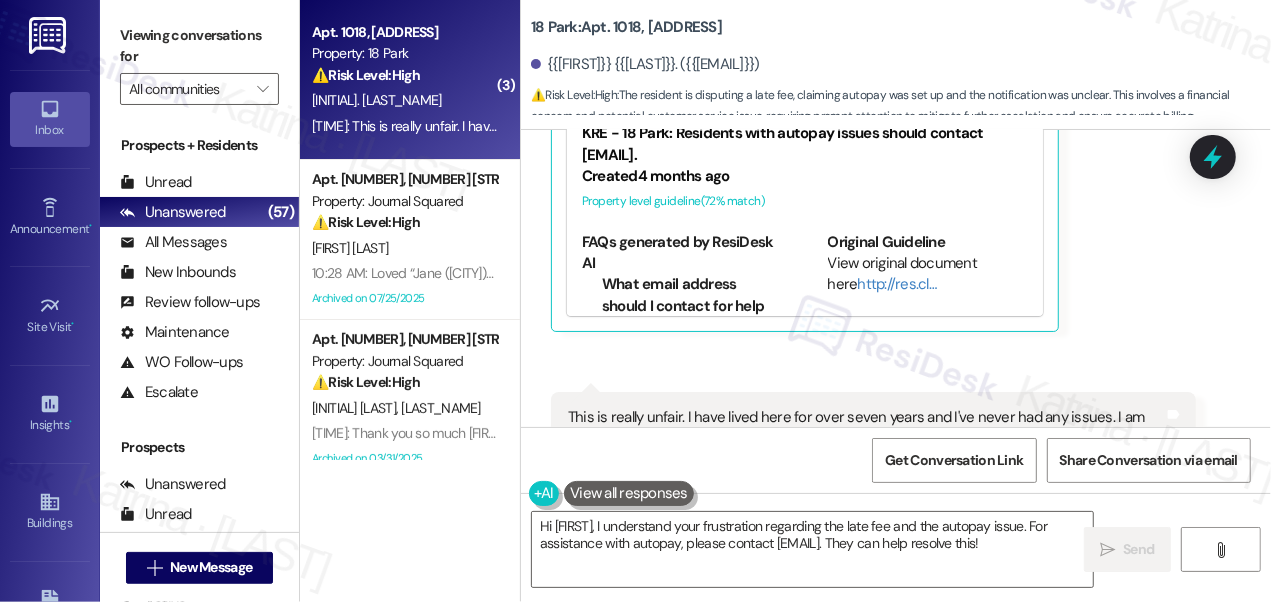 scroll, scrollTop: 28476, scrollLeft: 0, axis: vertical 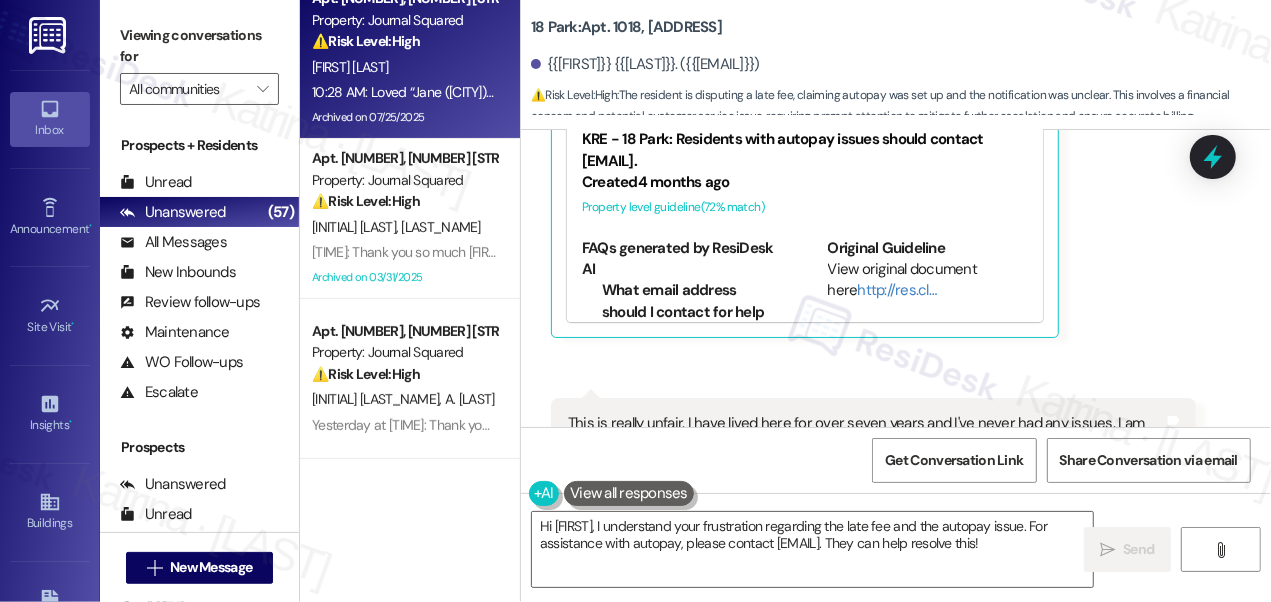 click on "[FIRST] [LAST]" at bounding box center (404, 67) 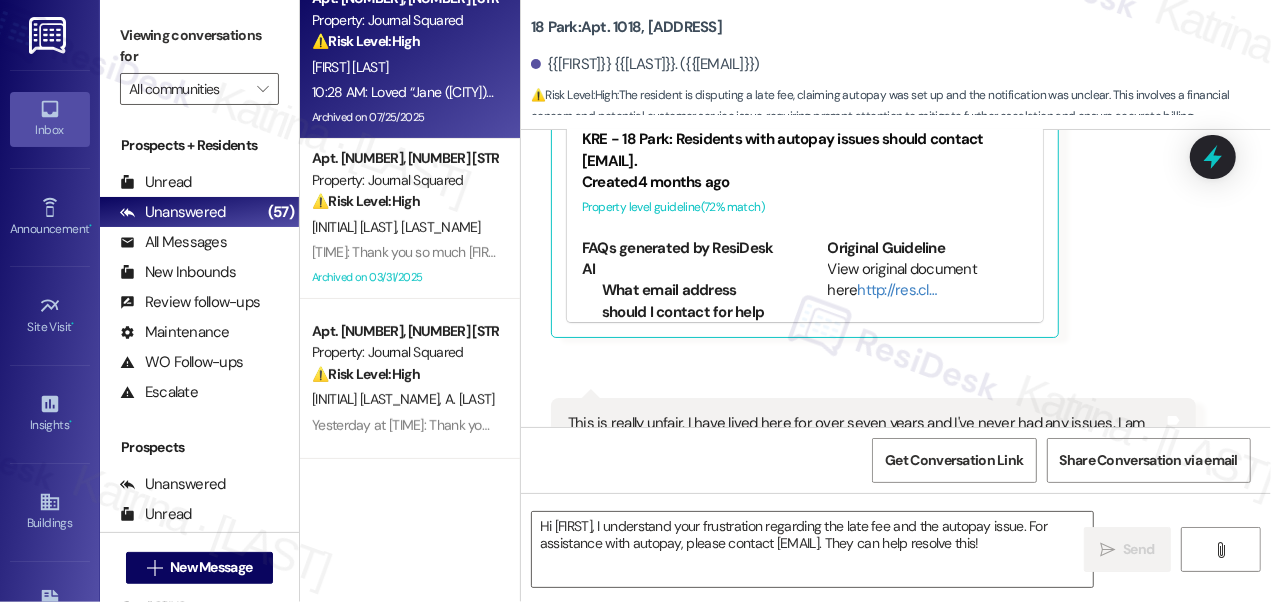 type on "Fetching suggested responses. Please feel free to read through the conversation in the meantime." 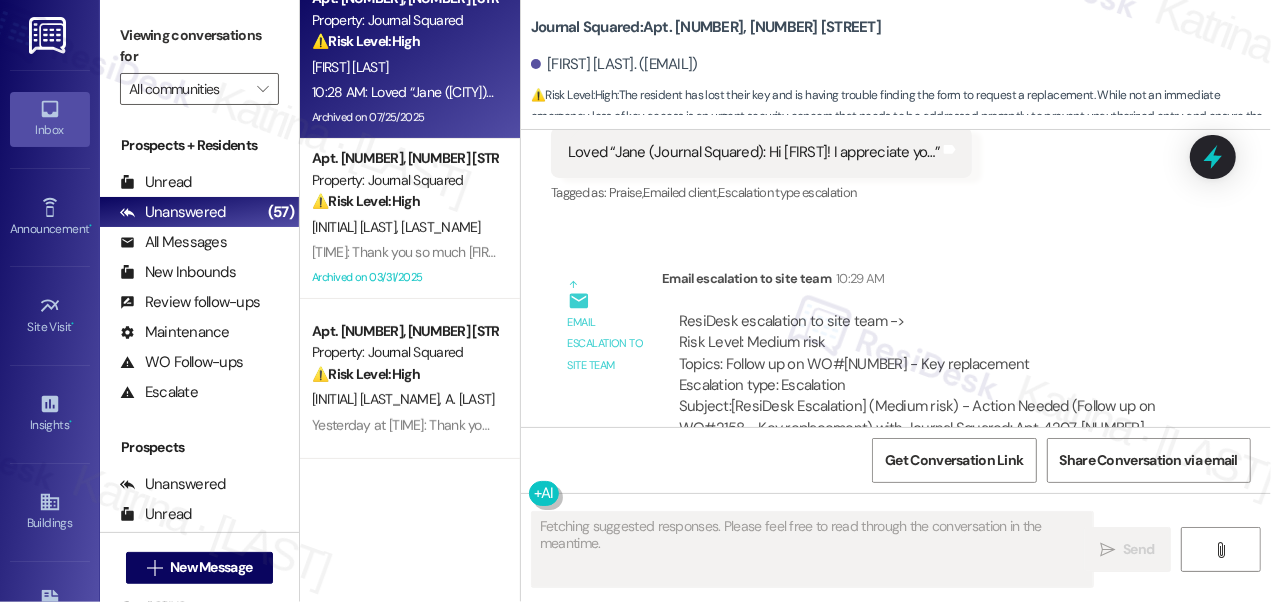 scroll, scrollTop: 22346, scrollLeft: 0, axis: vertical 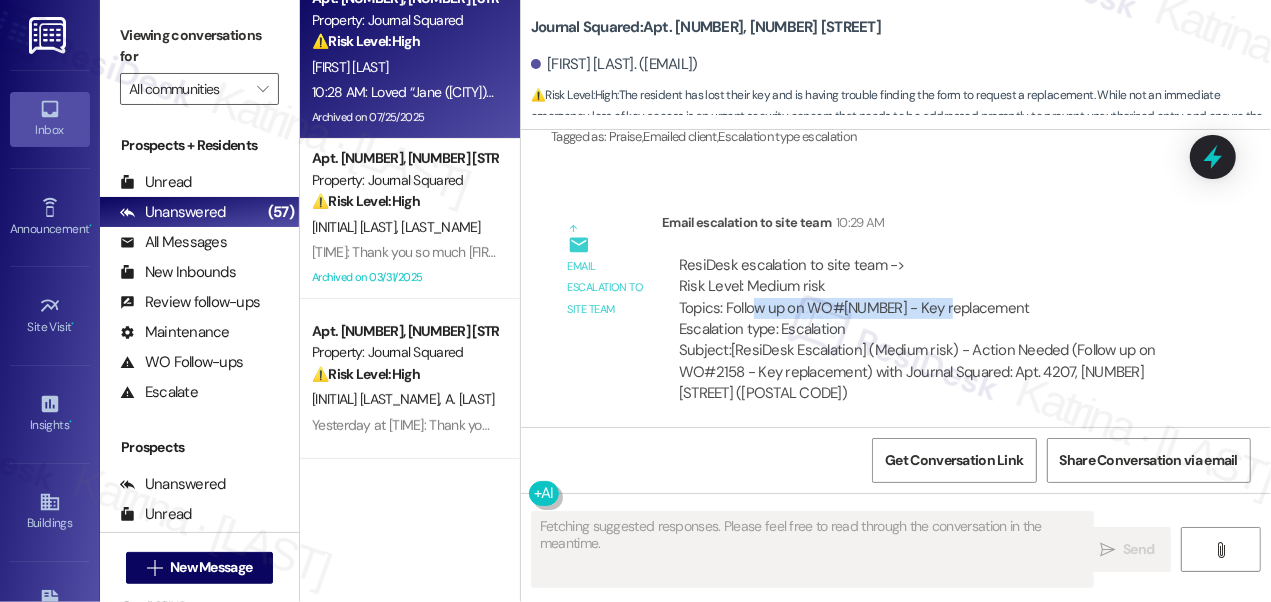 drag, startPoint x: 757, startPoint y: 296, endPoint x: 941, endPoint y: 299, distance: 184.02446 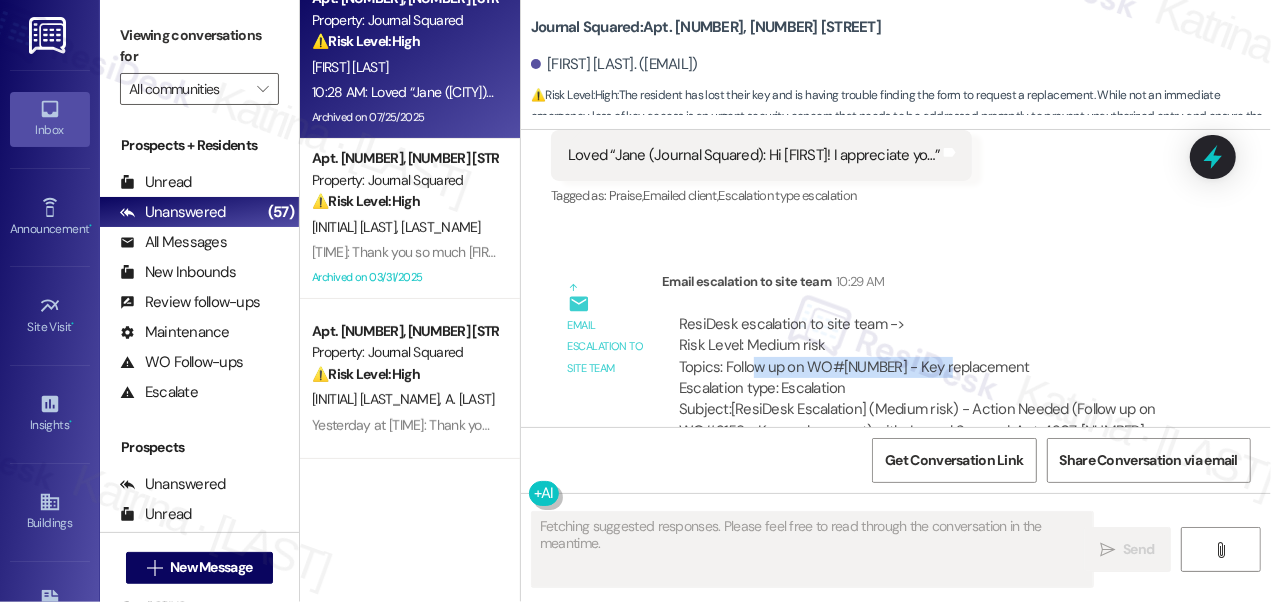 scroll, scrollTop: 22256, scrollLeft: 0, axis: vertical 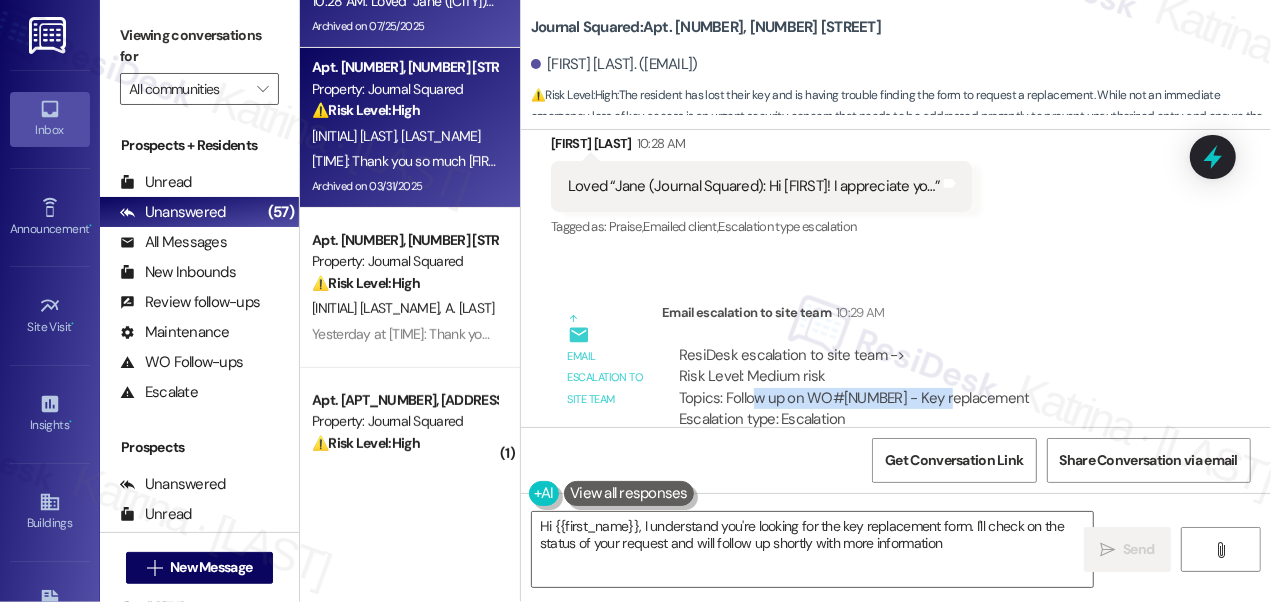 type on "Hi [NAME], I understand you're looking for the key replacement form. I'll check on the status of your request and will follow up shortly with more information." 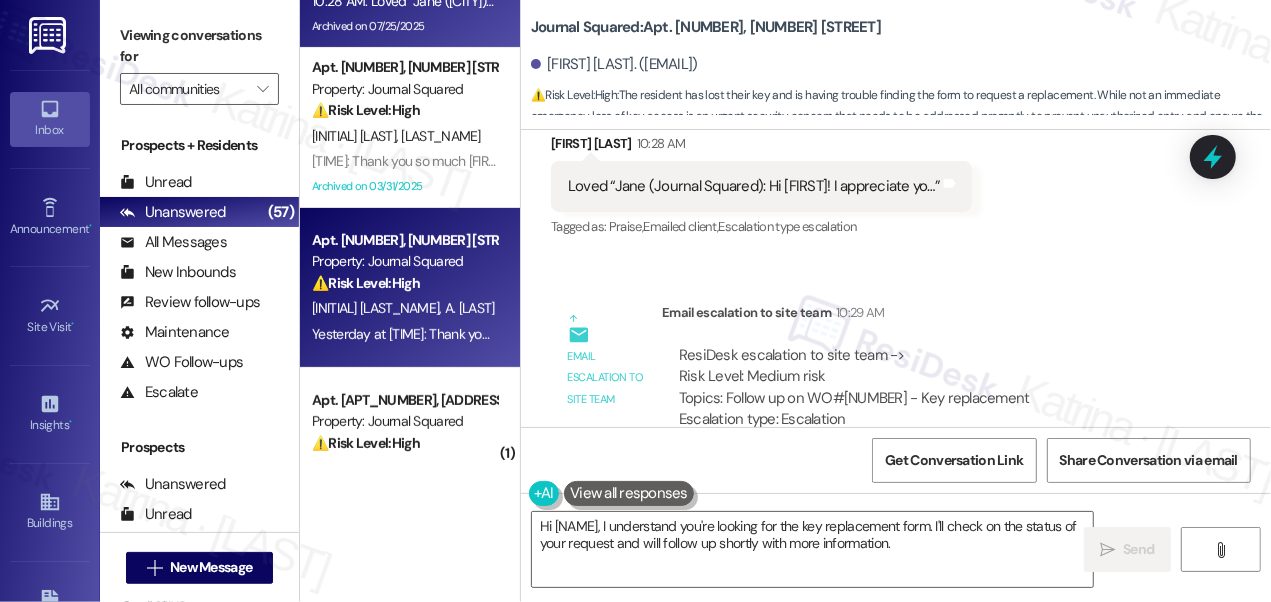 click on "[LAST] [LAST]" at bounding box center (404, 308) 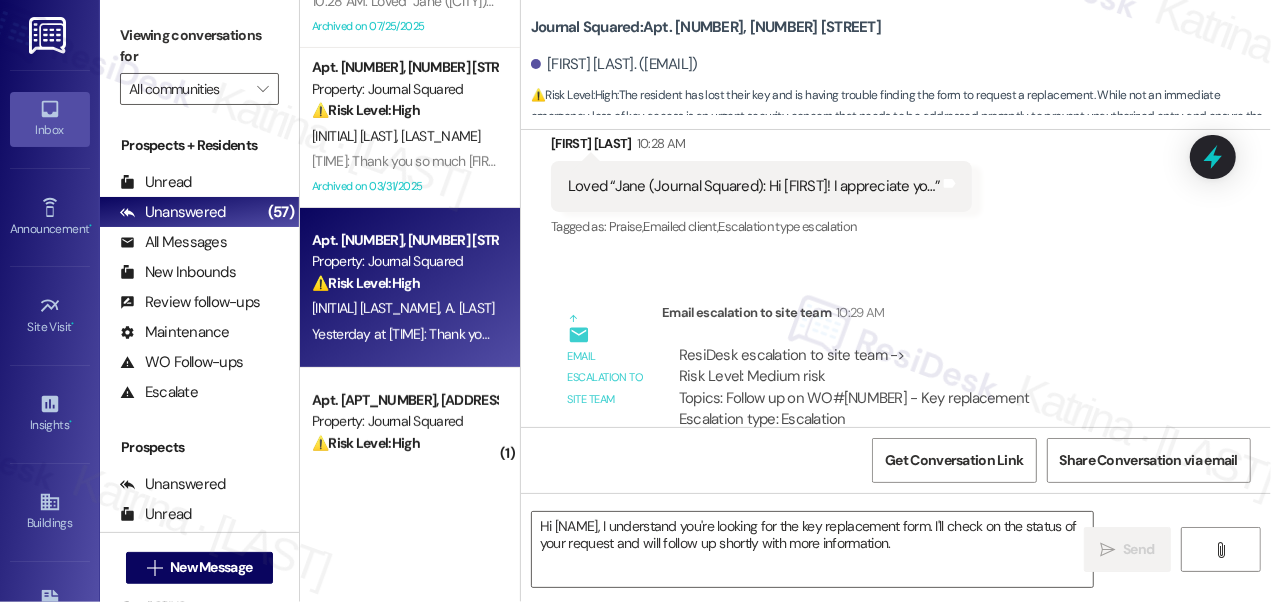 type on "Fetching suggested responses. Please feel free to read through the conversation in the meantime." 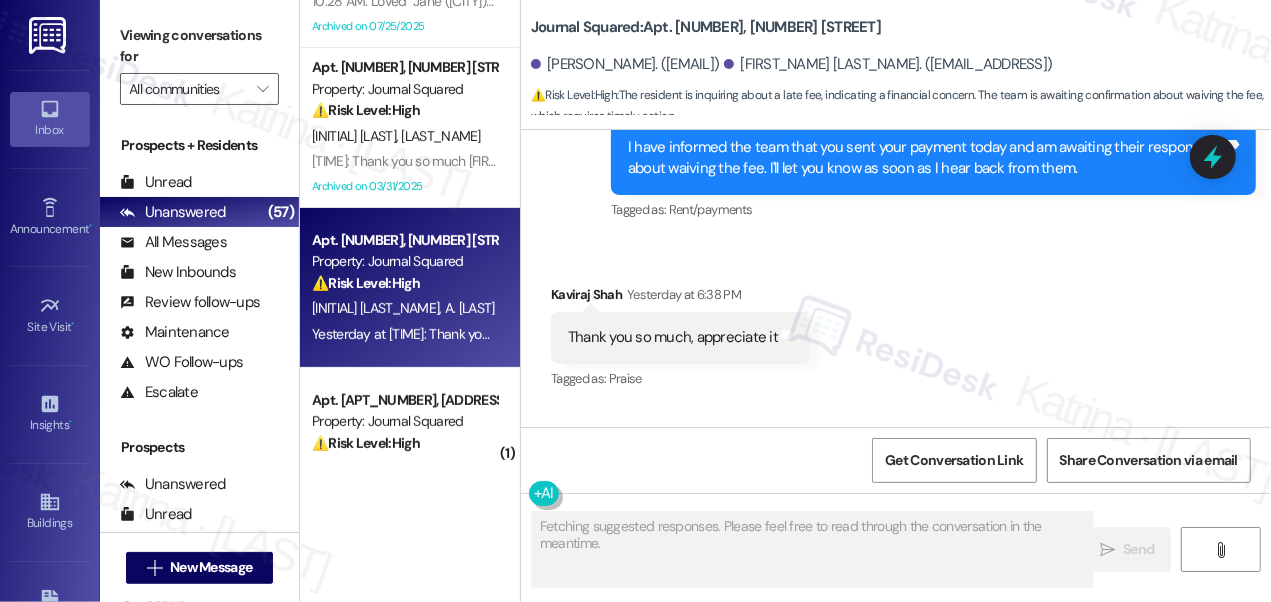 scroll, scrollTop: 23033, scrollLeft: 0, axis: vertical 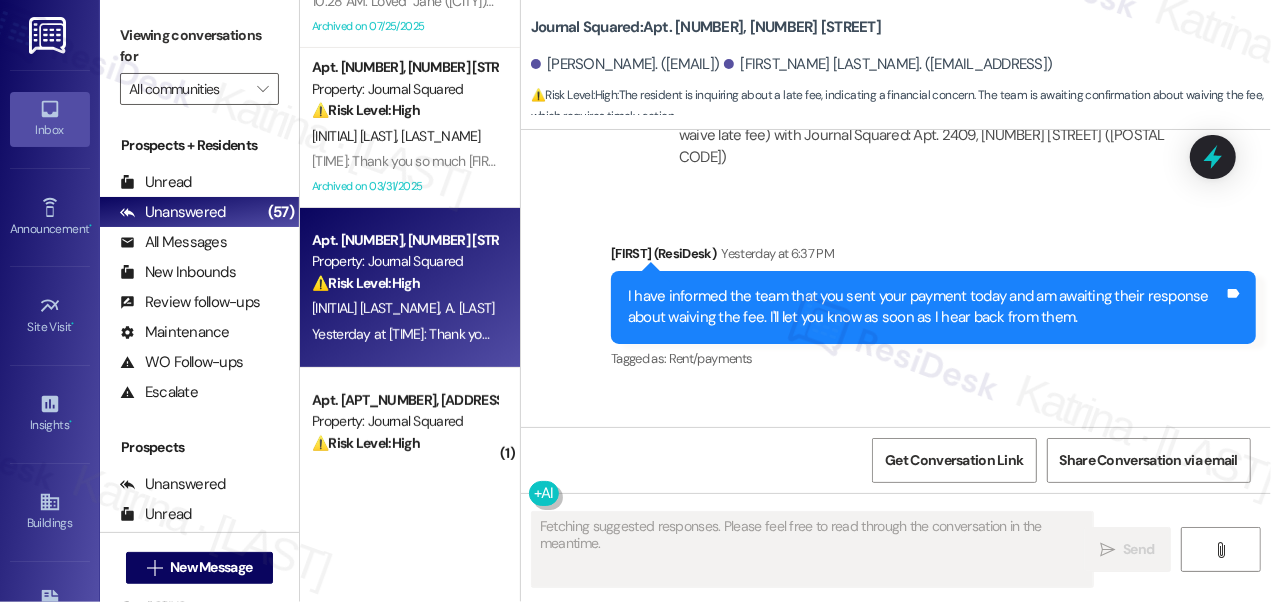 click on "I have informed the team that you sent your payment today and am awaiting their response about waiving the fee. I'll let you know as soon as I hear back from them." at bounding box center [926, 307] 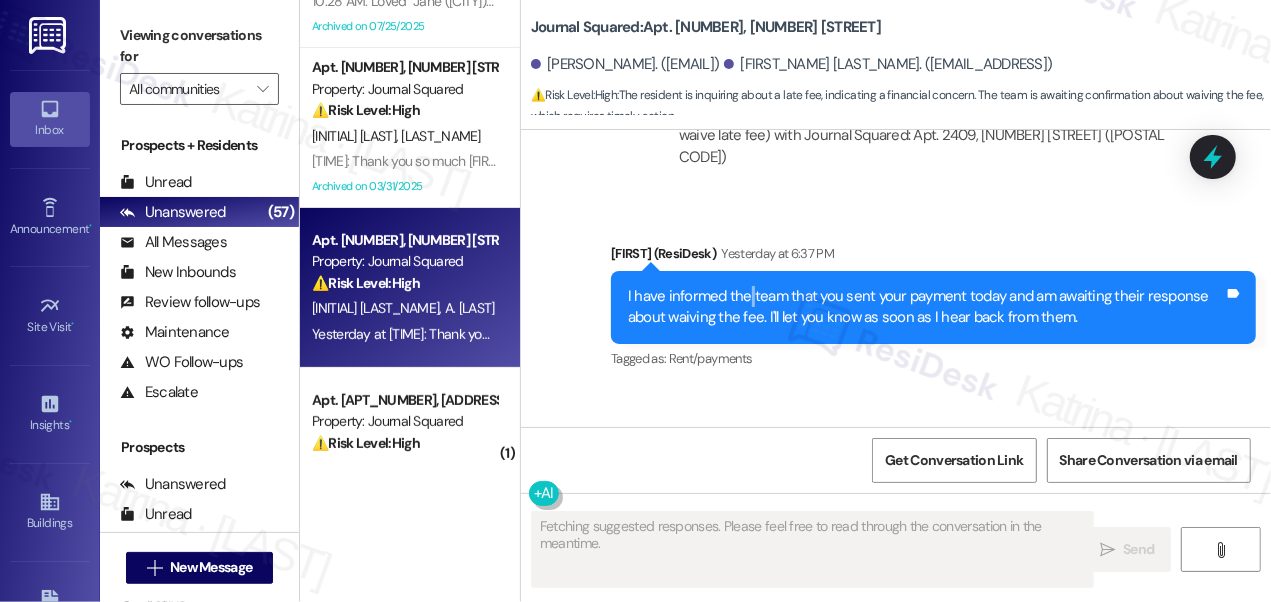 click on "I have informed the team that you sent your payment today and am awaiting their response about waiving the fee. I'll let you know as soon as I hear back from them." at bounding box center [926, 307] 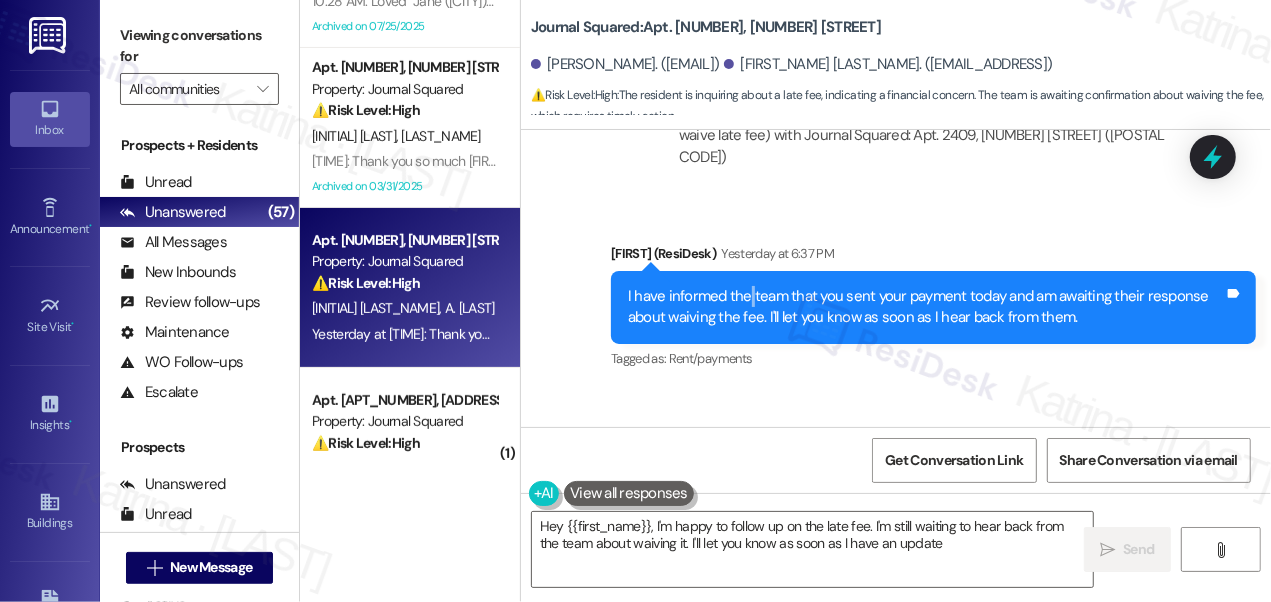 type on "Hey [FIRST_NAME], I'm happy to follow up on the late fee. I'm still waiting to hear back from the team about waiving it. I'll let you know as soon as I have an update!" 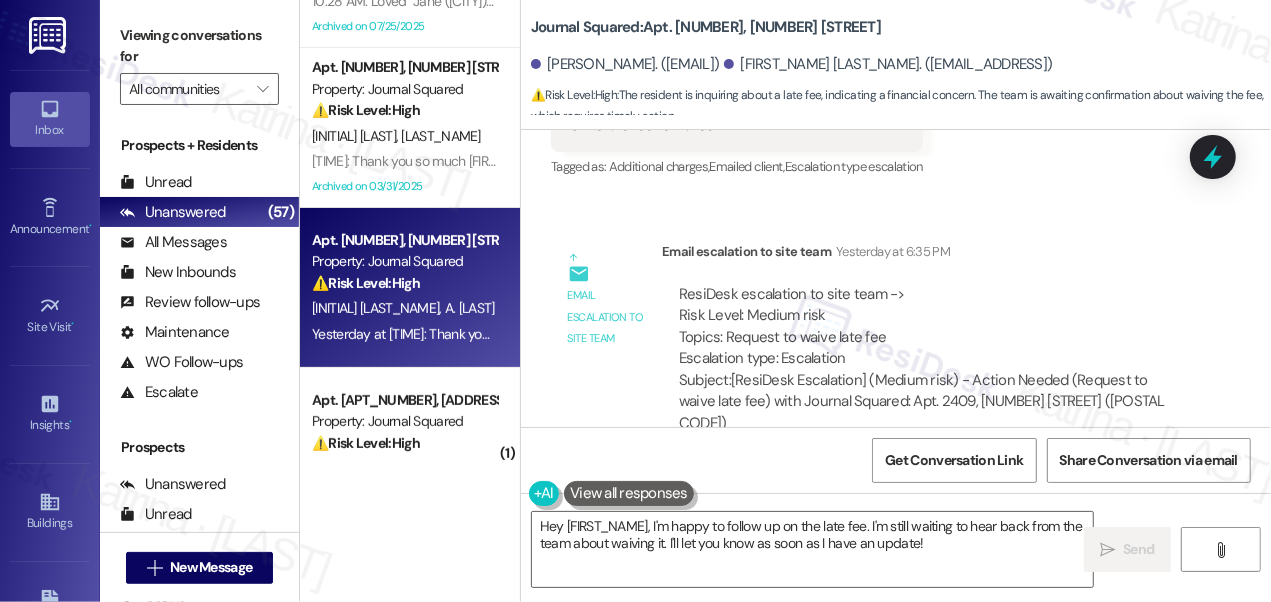 scroll, scrollTop: 22760, scrollLeft: 0, axis: vertical 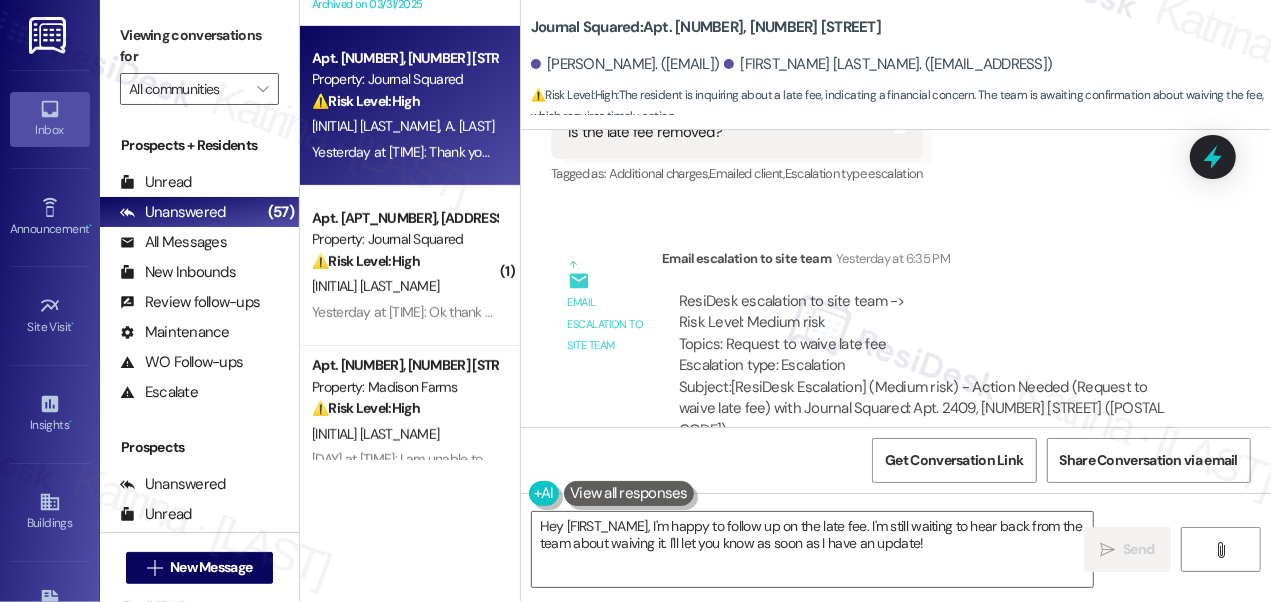 click on "Apt. [NUMBER], [NUMBER] [STREET] Property: Journal Squared ⚠️  Risk Level:  High The resident is reporting a recurring billing error that has not been resolved despite prior communication with staff. This involves a financial concern and indicates a failure in internal processes, potentially impacting resident satisfaction and trust. [LAST] [LAST] Yesterday at [TIME]: Ok thank you. I've already called about this and I have an email from [FIRST] saying this would've been resolved so I am disappointed this has not been addressed.  Yesterday at [TIME]: Ok thank you. I've already called about this and I have an email from [FIRST] saying this would've been resolved so I am disappointed this has not been addressed." at bounding box center [410, 266] 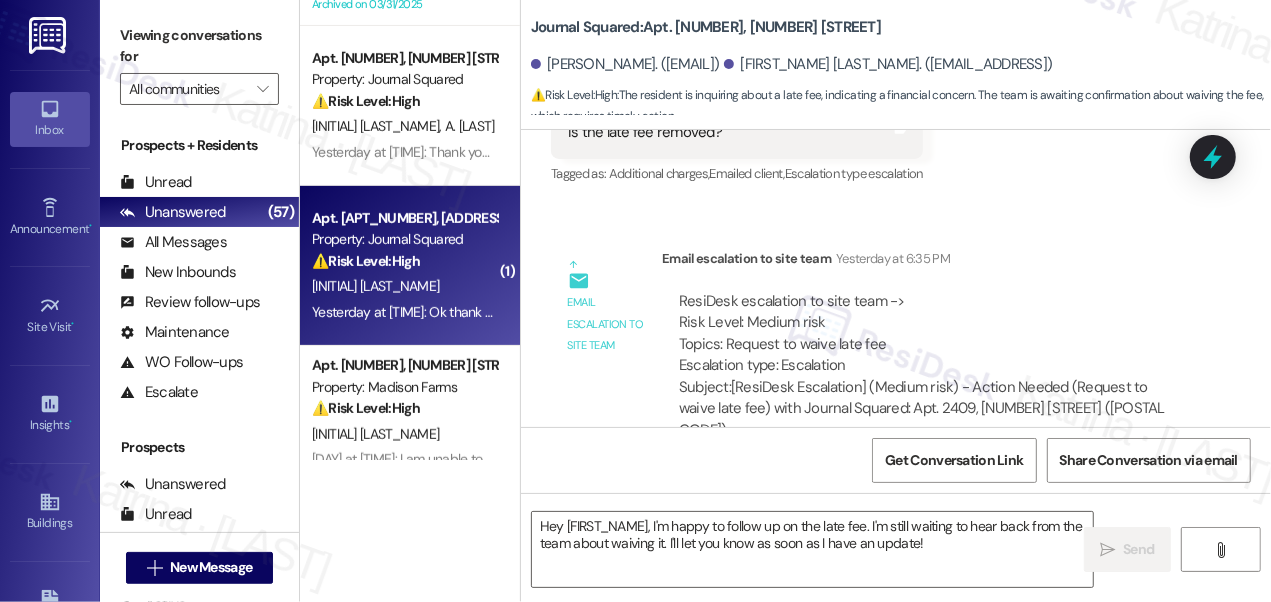 type on "Fetching suggested responses. Please feel free to read through the conversation in the meantime." 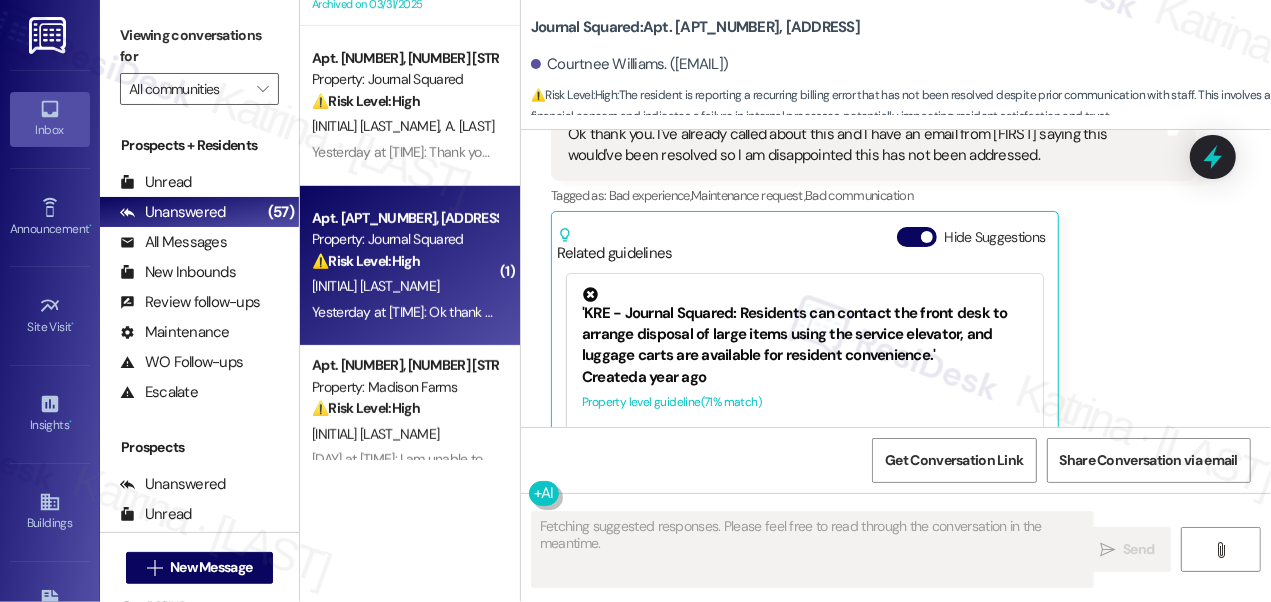 scroll, scrollTop: 21144, scrollLeft: 0, axis: vertical 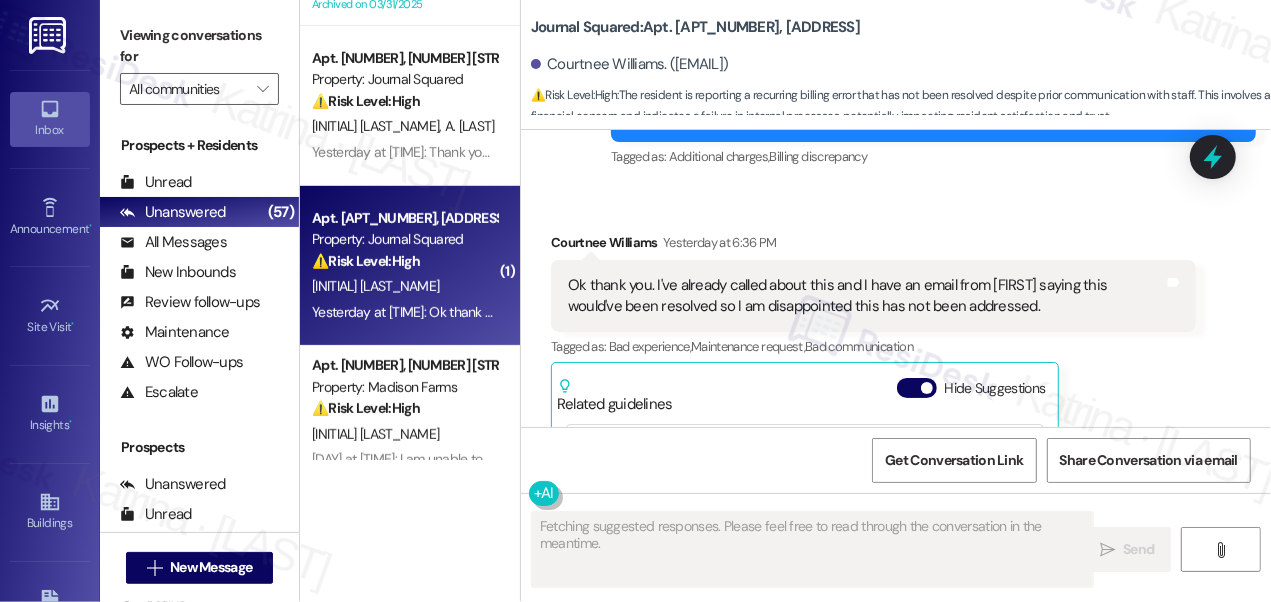 click on "Ok thank you. I've already called about this and I have an email from [FIRST] saying this would've been resolved so I am disappointed this has not been addressed." at bounding box center [866, 296] 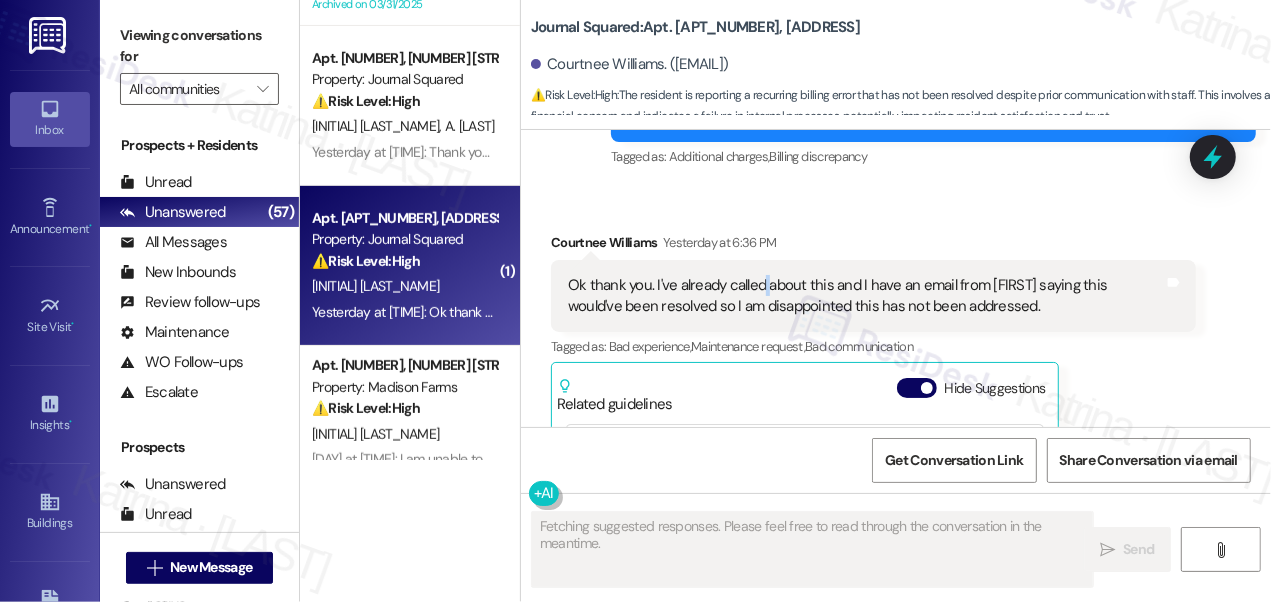 click on "Ok thank you. I've already called about this and I have an email from [FIRST] saying this would've been resolved so I am disappointed this has not been addressed." at bounding box center [866, 296] 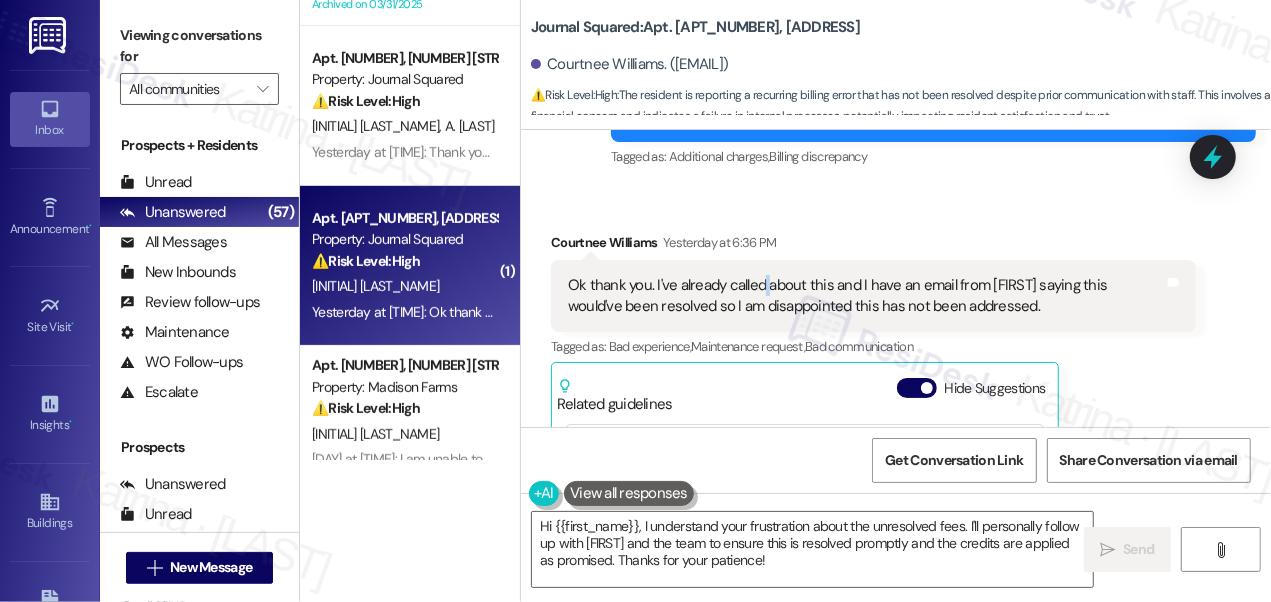 click on "Ok thank you. I've already called about this and I have an email from [FIRST] saying this would've been resolved so I am disappointed this has not been addressed." at bounding box center [866, 296] 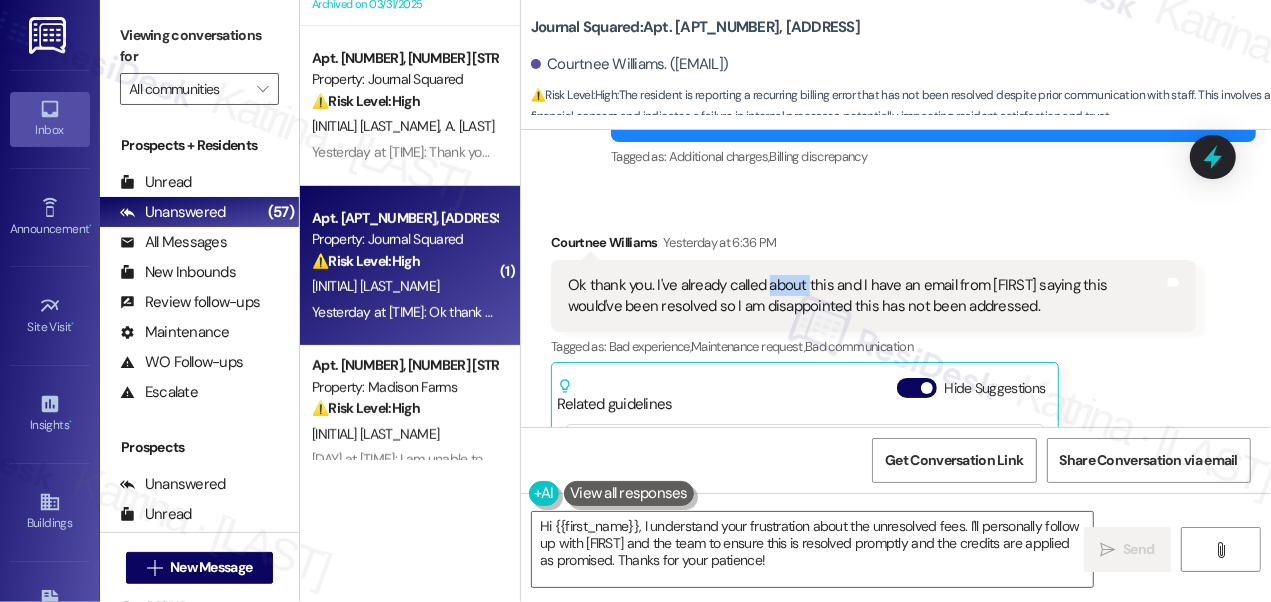 click on "Ok thank you. I've already called about this and I have an email from [FIRST] saying this would've been resolved so I am disappointed this has not been addressed." at bounding box center (866, 296) 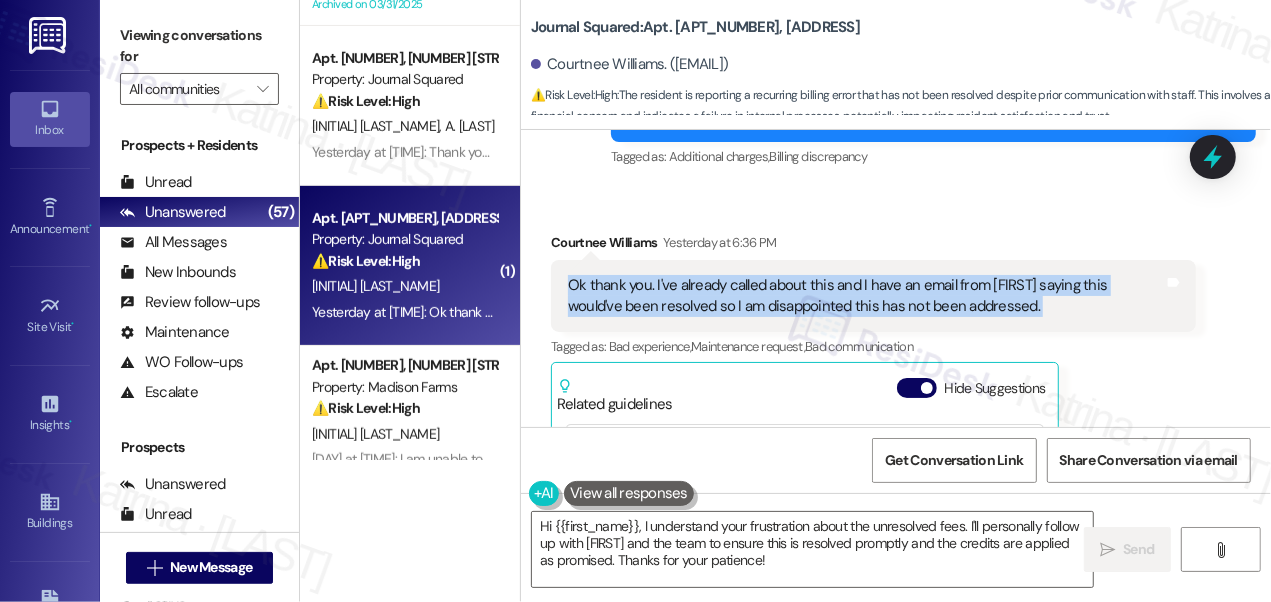 click on "Ok thank you. I've already called about this and I have an email from [FIRST] saying this would've been resolved so I am disappointed this has not been addressed." at bounding box center (866, 296) 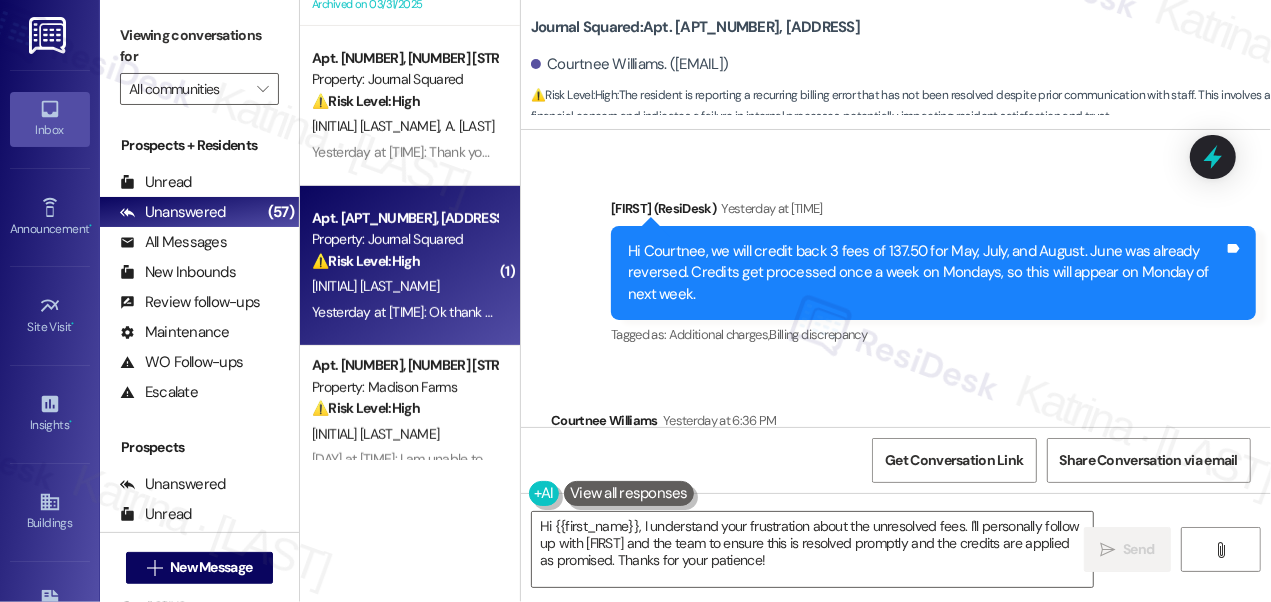 scroll, scrollTop: 21144, scrollLeft: 0, axis: vertical 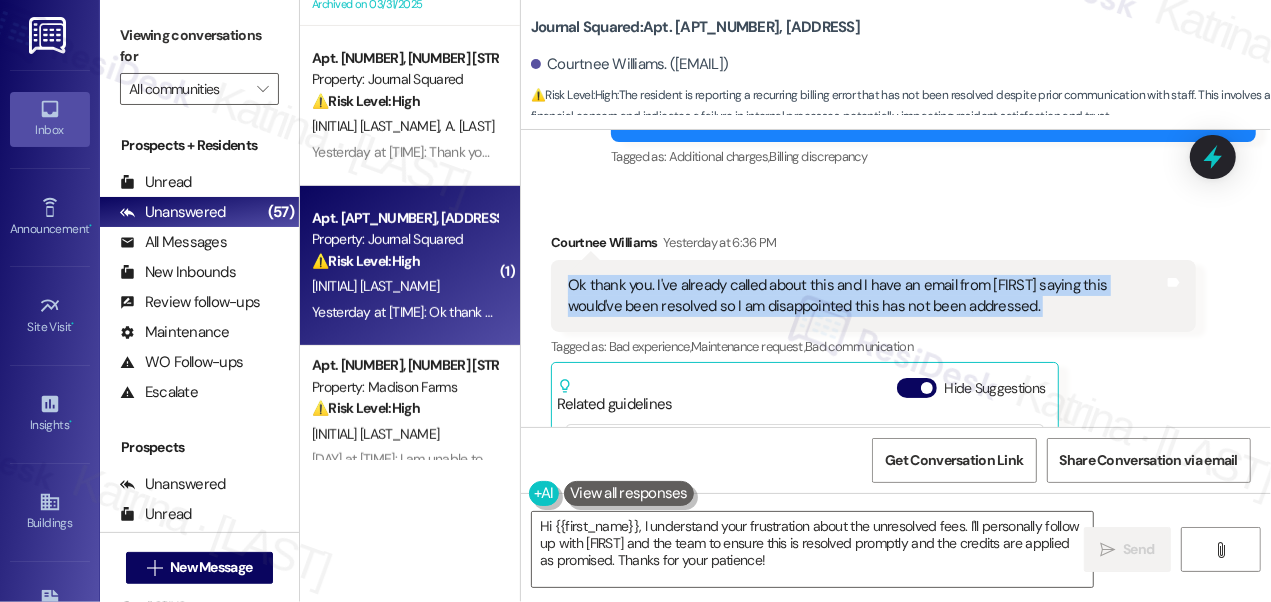 click on "Ok thank you. I've already called about this and I have an email from [FIRST] saying this would've been resolved so I am disappointed this has not been addressed." at bounding box center (866, 296) 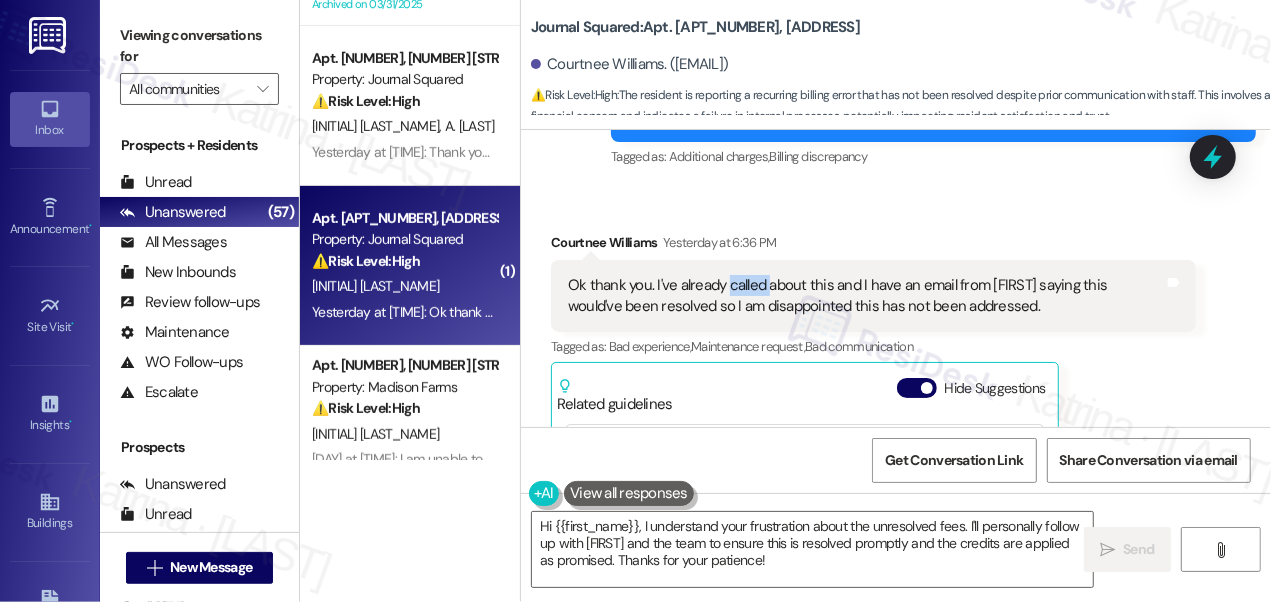 click on "Ok thank you. I've already called about this and I have an email from [FIRST] saying this would've been resolved so I am disappointed this has not been addressed." at bounding box center [866, 296] 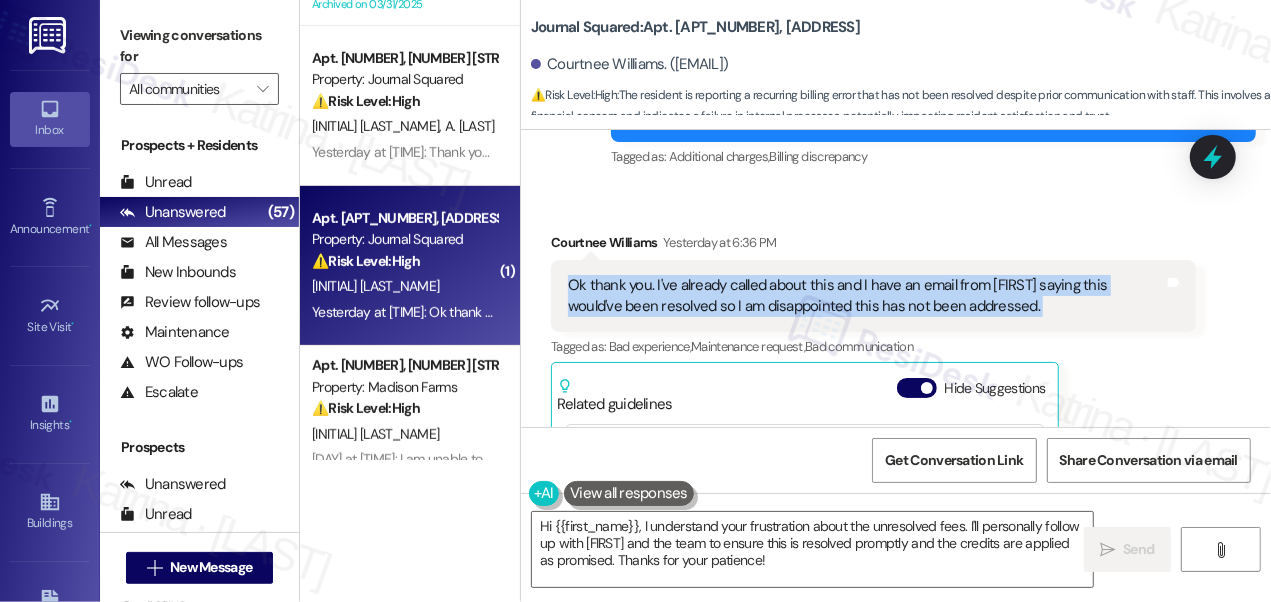 click on "Ok thank you. I've already called about this and I have an email from [FIRST] saying this would've been resolved so I am disappointed this has not been addressed." at bounding box center (866, 296) 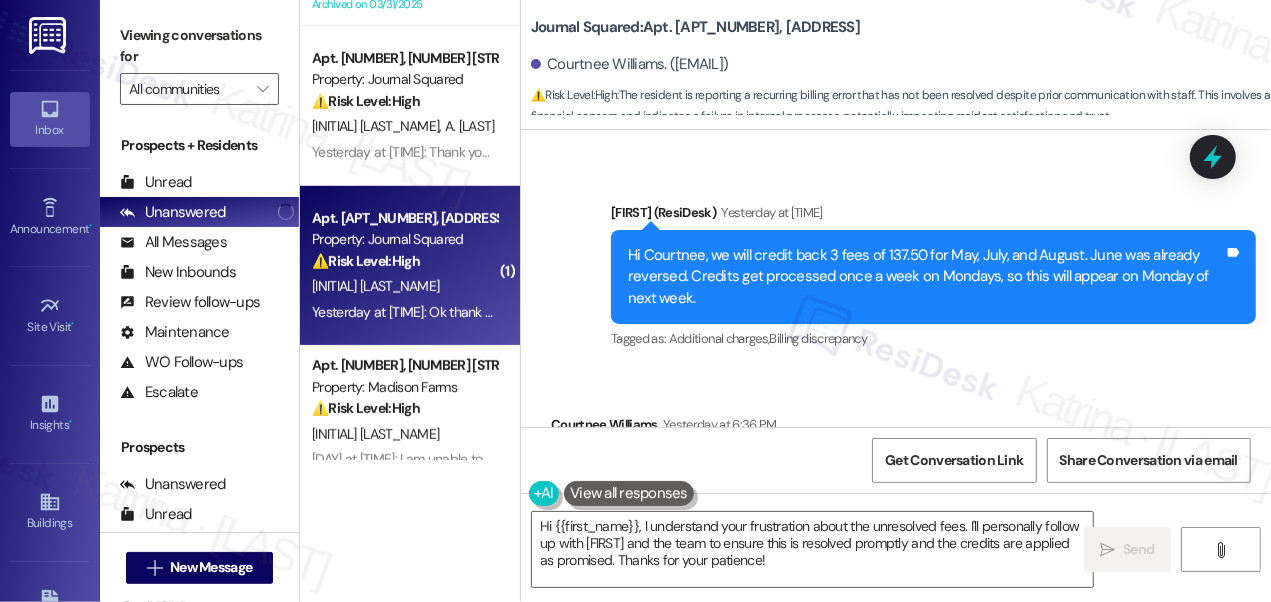scroll, scrollTop: 21144, scrollLeft: 0, axis: vertical 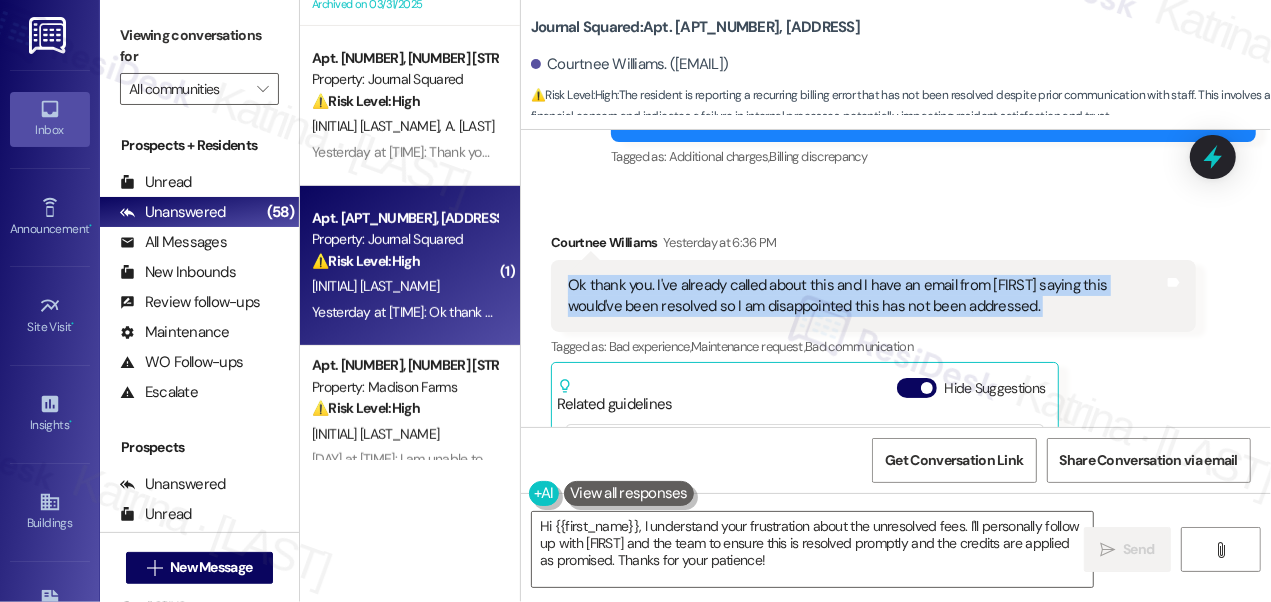click on "Ok thank you. I've already called about this and I have an email from [FIRST] saying this would've been resolved so I am disappointed this has not been addressed." at bounding box center [866, 296] 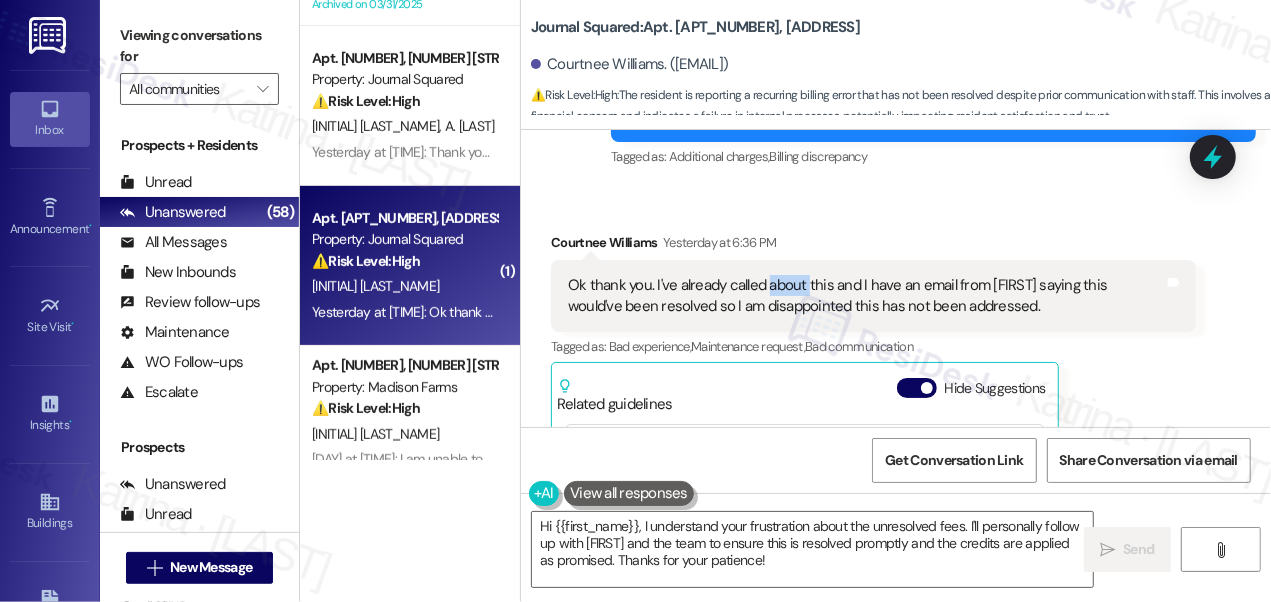 click on "Ok thank you. I've already called about this and I have an email from [FIRST] saying this would've been resolved so I am disappointed this has not been addressed." at bounding box center (866, 296) 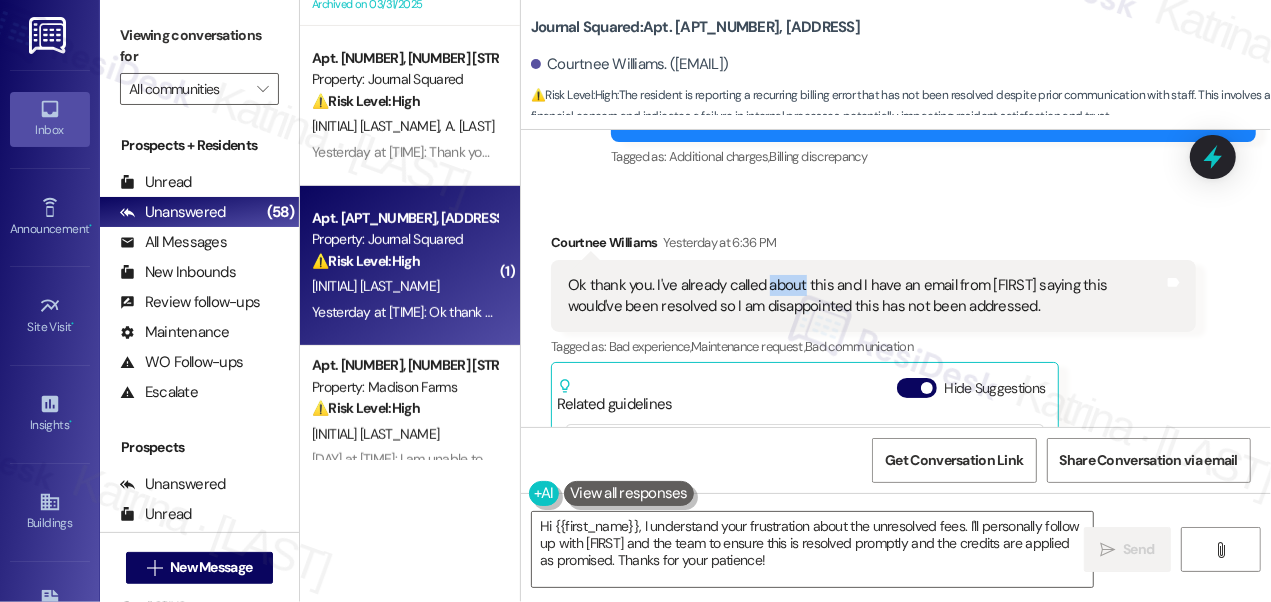 click on "Ok thank you. I've already called about this and I have an email from [FIRST] saying this would've been resolved so I am disappointed this has not been addressed." at bounding box center [866, 296] 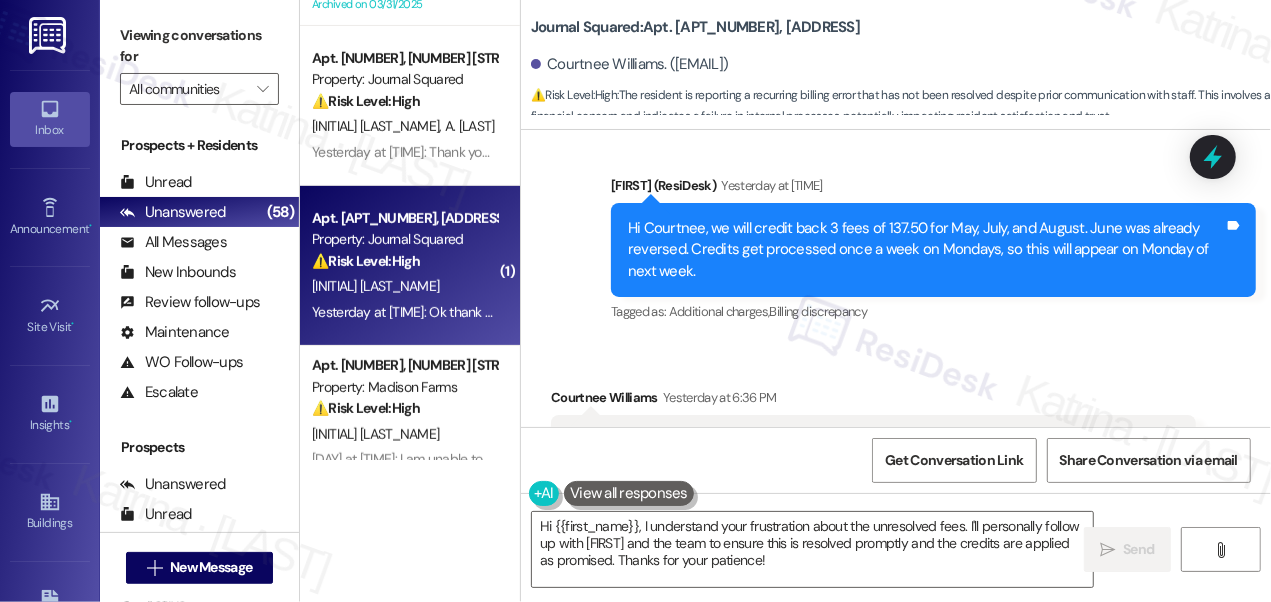 scroll, scrollTop: 20962, scrollLeft: 0, axis: vertical 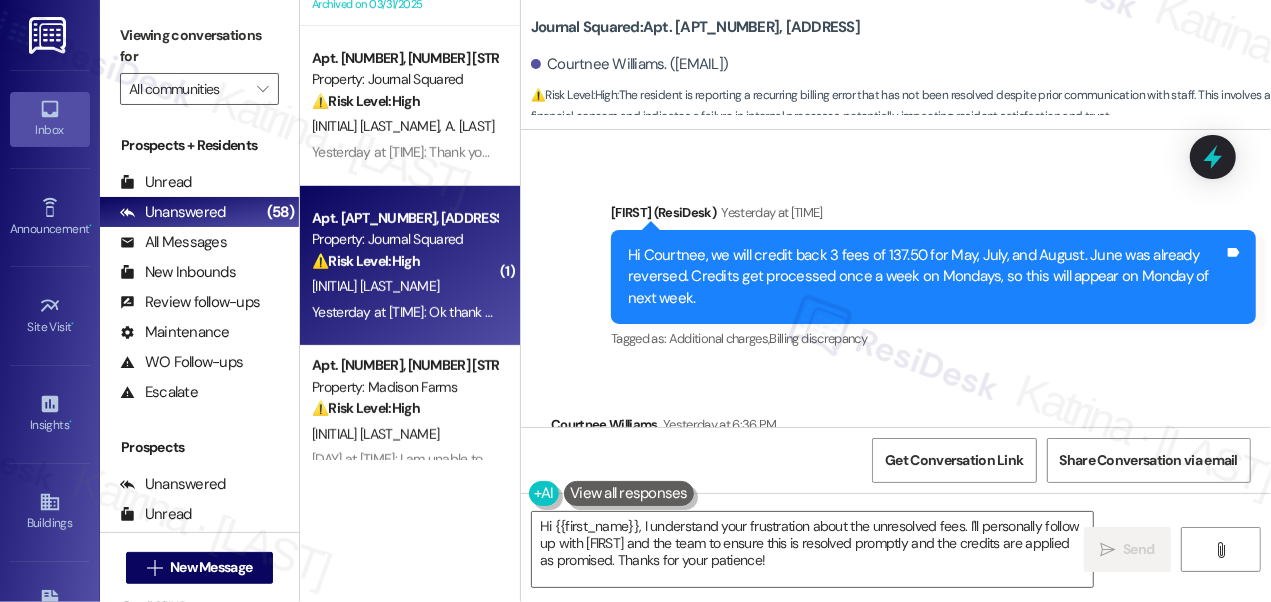 click on "Hi Courtnee, we will credit back 3 fees of 137.50 for May, July, and August. June was already reversed. Credits get processed once a week on Mondays, so this will appear on Monday of next week." at bounding box center [926, 277] 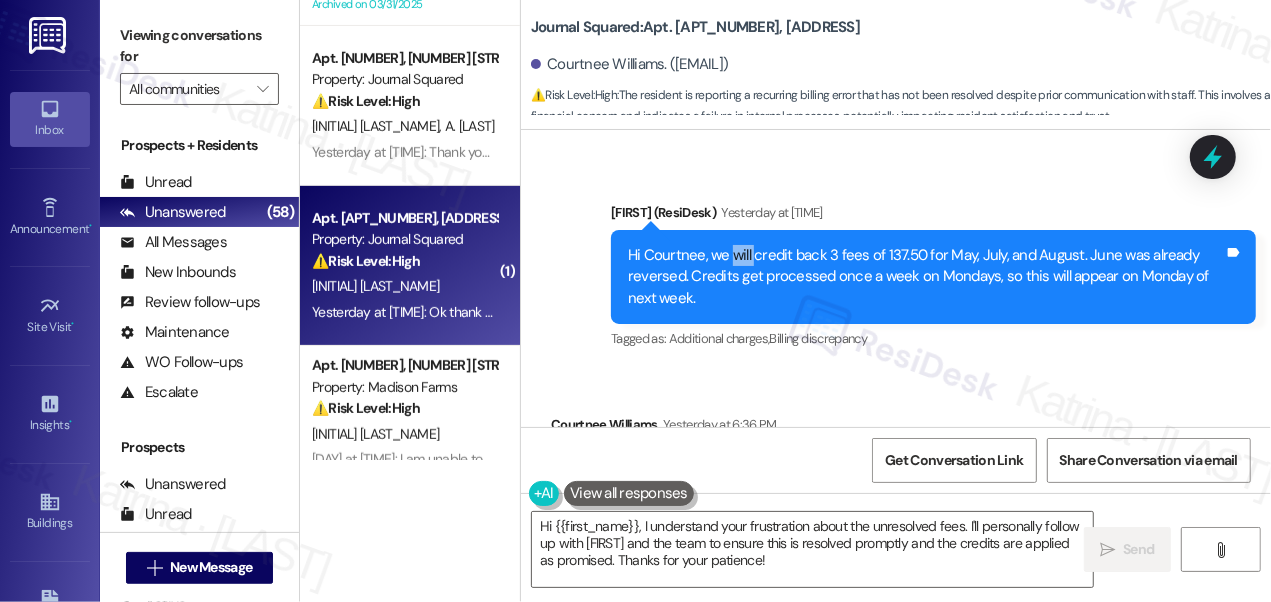 click on "Hi Courtnee, we will credit back 3 fees of 137.50 for May, July, and August. June was already reversed. Credits get processed once a week on Mondays, so this will appear on Monday of next week." at bounding box center [926, 277] 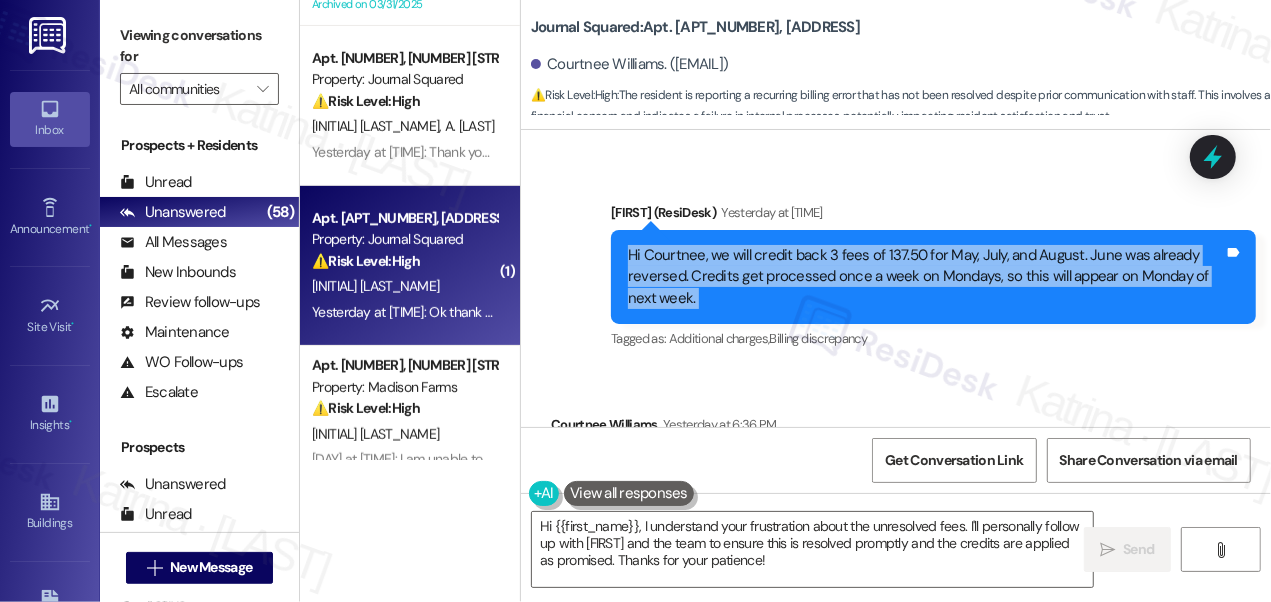 click on "Hi Courtnee, we will credit back 3 fees of 137.50 for May, July, and August. June was already reversed. Credits get processed once a week on Mondays, so this will appear on Monday of next week." at bounding box center [926, 277] 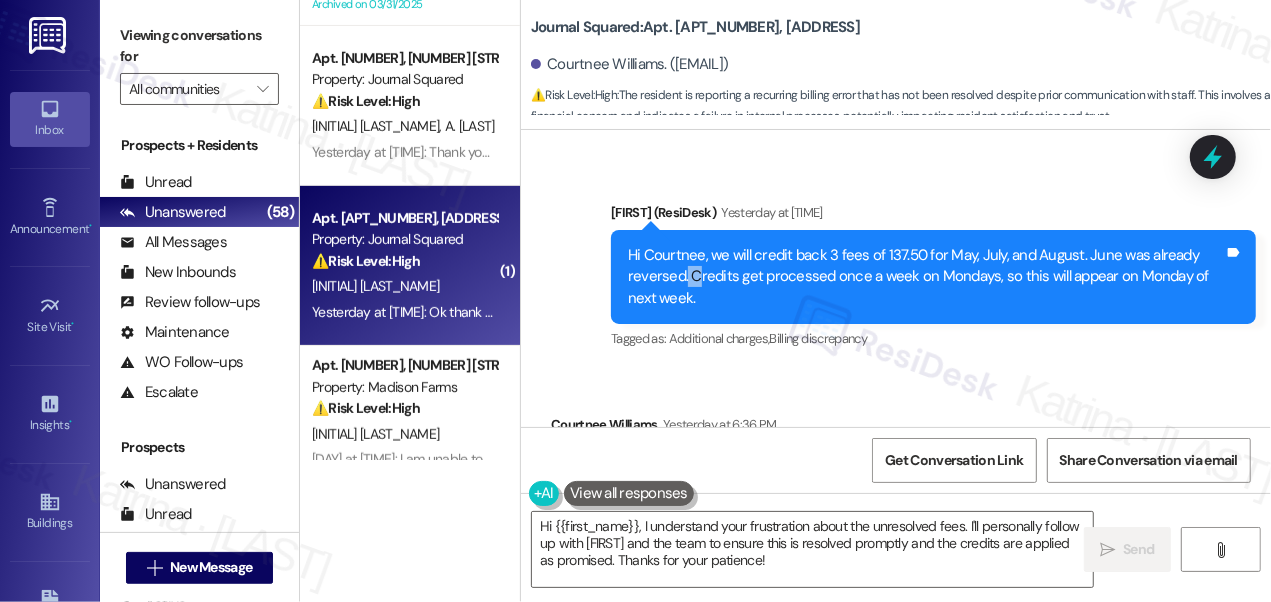 click on "Hi Courtnee, we will credit back 3 fees of 137.50 for May, July, and August. June was already reversed. Credits get processed once a week on Mondays, so this will appear on Monday of next week." at bounding box center [926, 277] 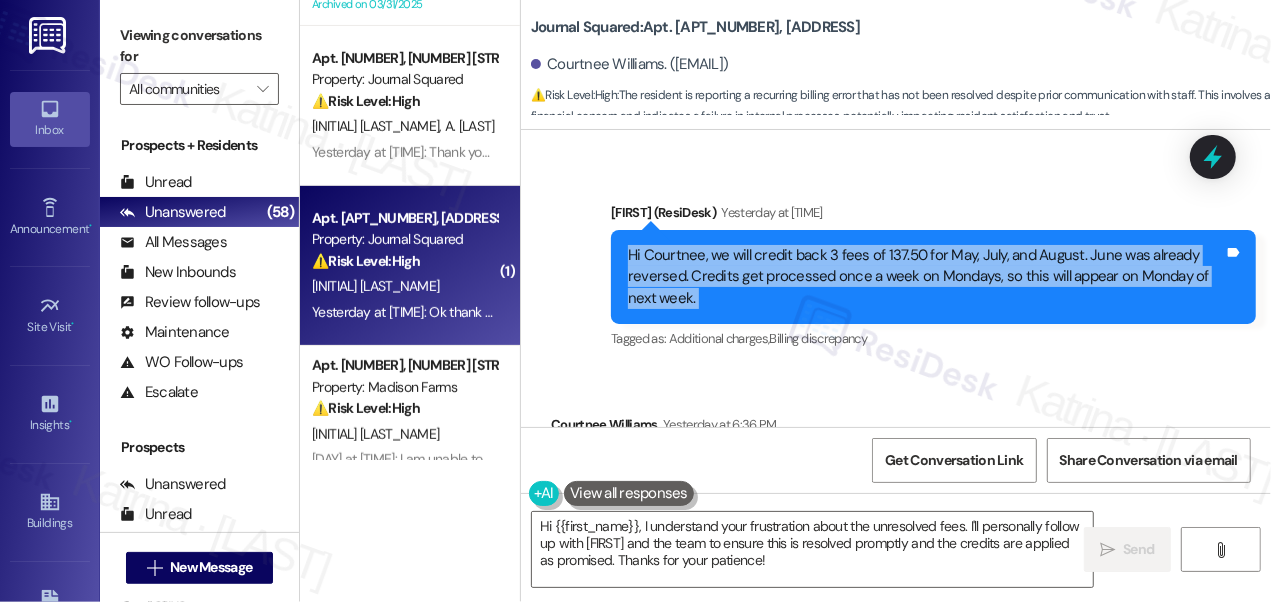 click on "Hi Courtnee, we will credit back 3 fees of 137.50 for May, July, and August. June was already reversed. Credits get processed once a week on Mondays, so this will appear on Monday of next week." at bounding box center (926, 277) 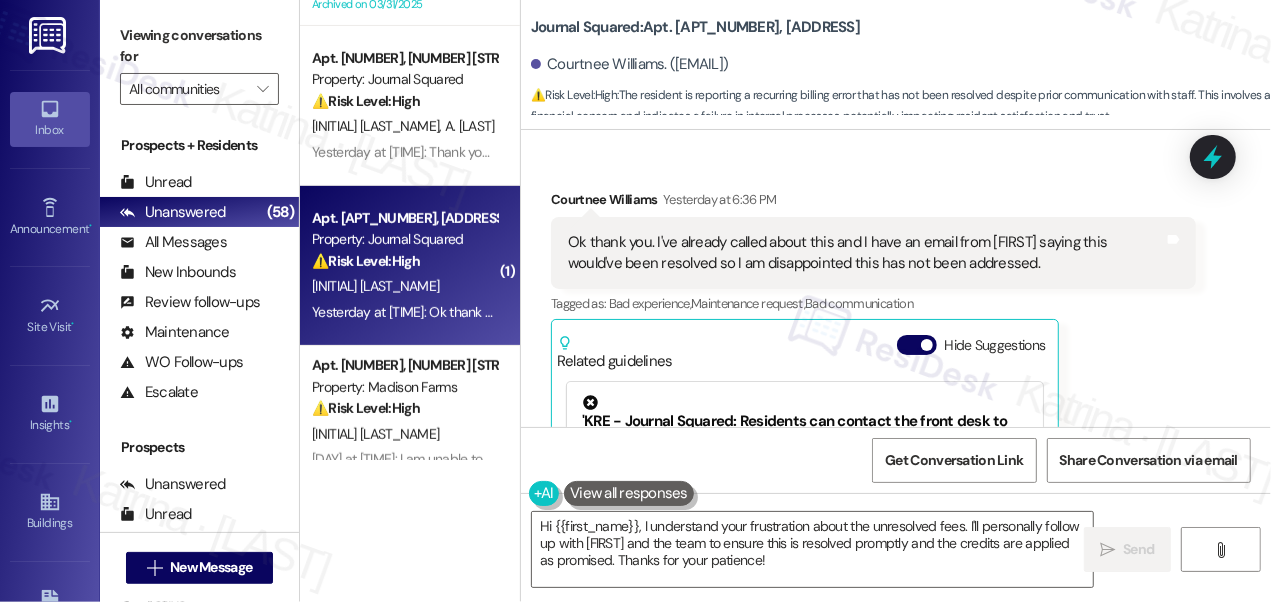 scroll, scrollTop: 21144, scrollLeft: 0, axis: vertical 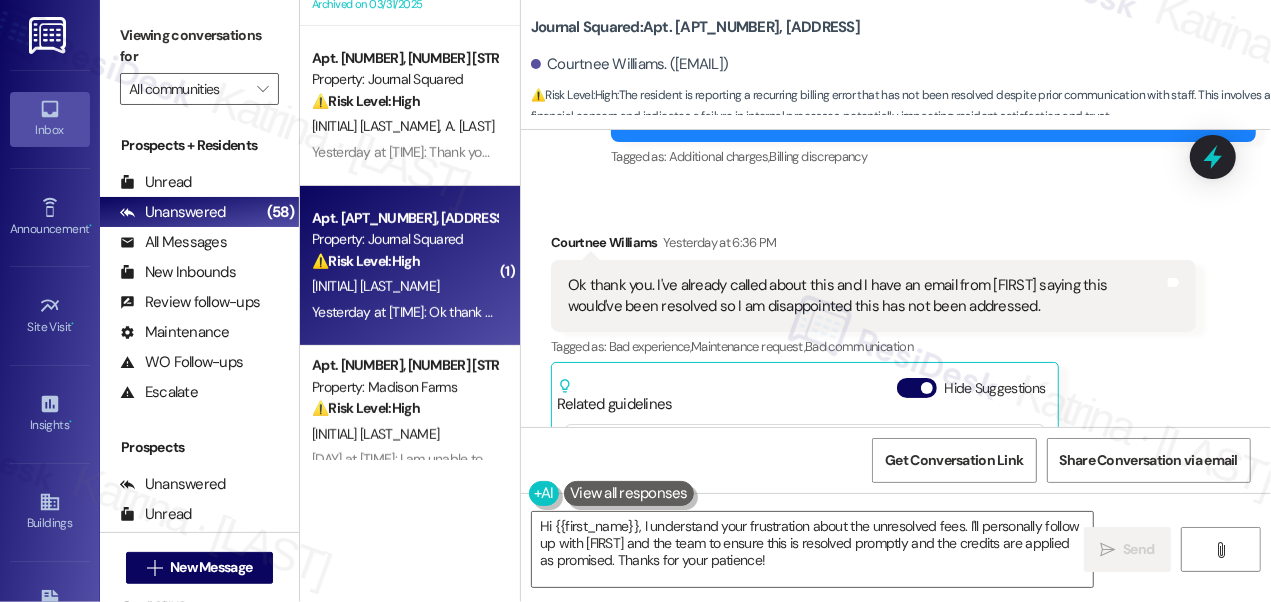 click on "Ok thank you. I've already called about this and I have an email from [FIRST] saying this would've been resolved so I am disappointed this has not been addressed." at bounding box center [866, 296] 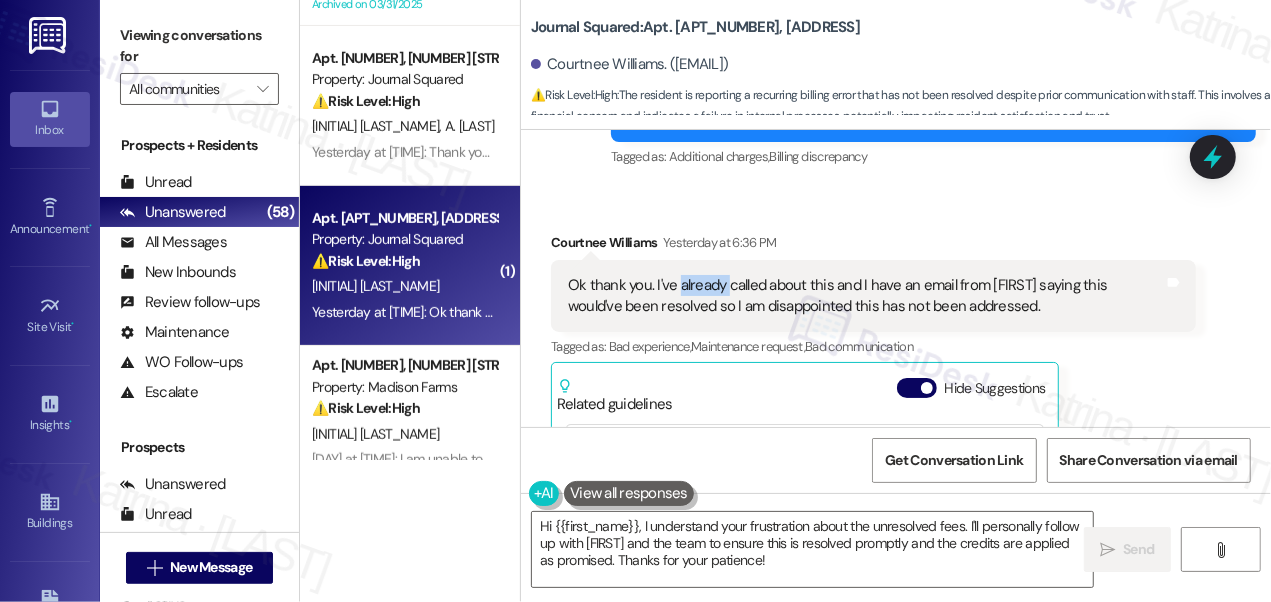 click on "Ok thank you. I've already called about this and I have an email from [FIRST] saying this would've been resolved so I am disappointed this has not been addressed." at bounding box center [866, 296] 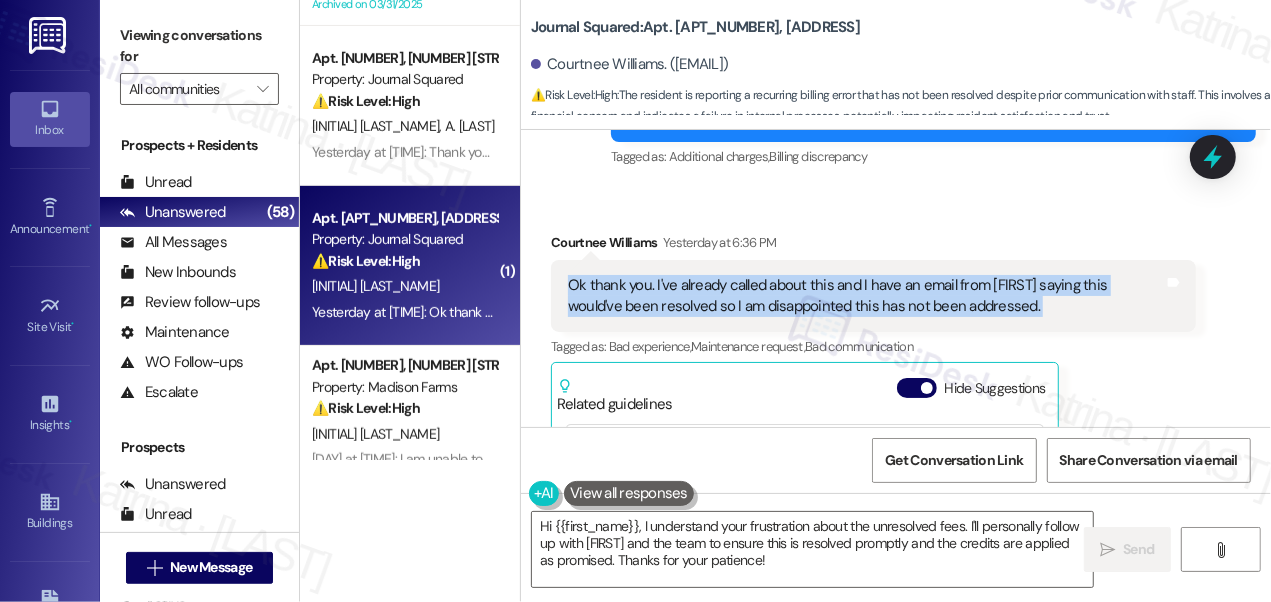 click on "Ok thank you. I've already called about this and I have an email from [FIRST] saying this would've been resolved so I am disappointed this has not been addressed." at bounding box center (866, 296) 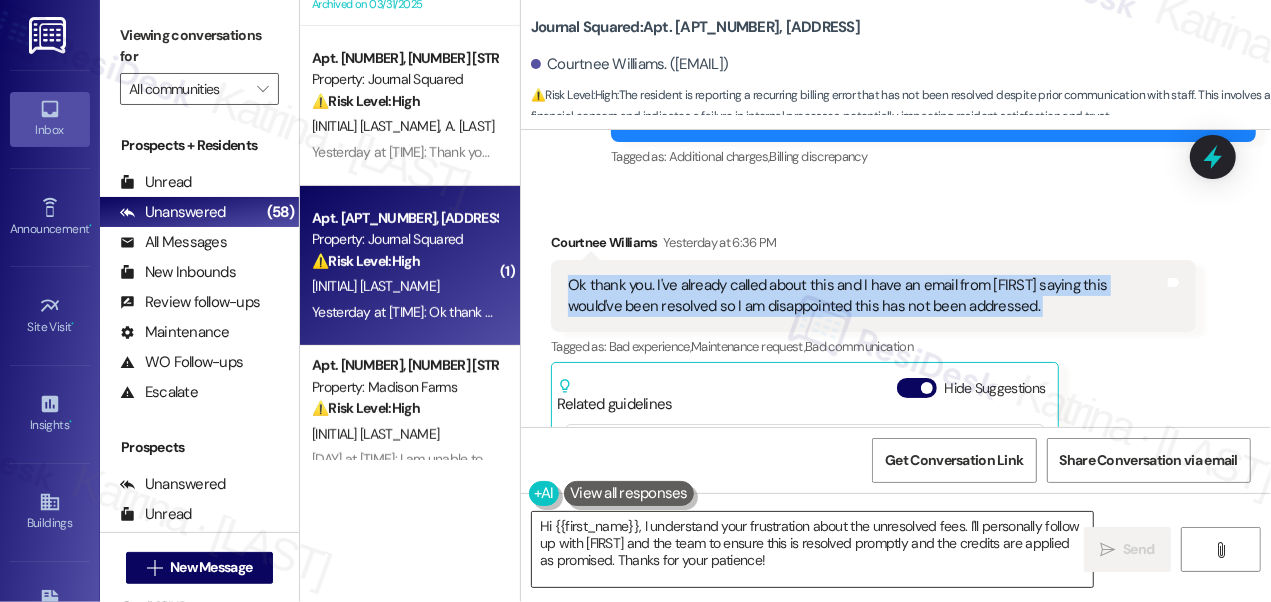 click on "Hi {{first_name}}, I understand your frustration about the unresolved fees. I'll personally follow up with [FIRST] and the team to ensure this is resolved promptly and the credits are applied as promised. Thanks for your patience!" at bounding box center (812, 549) 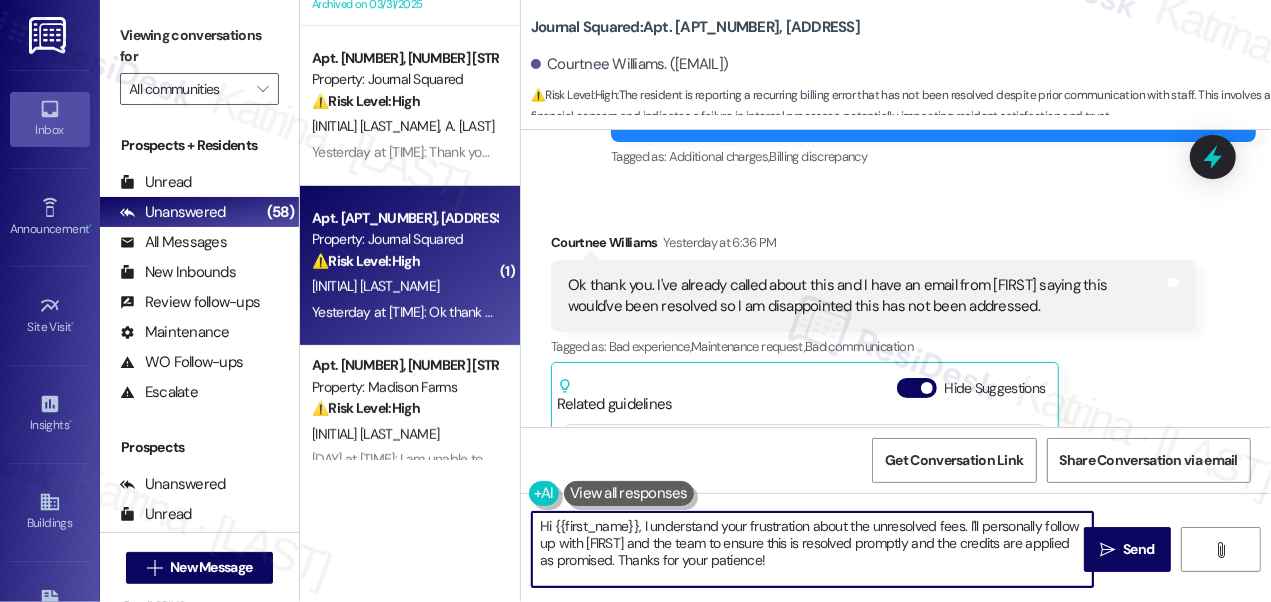 click on "Hi {{first_name}}, I understand your frustration about the unresolved fees. I'll personally follow up with [FIRST] and the team to ensure this is resolved promptly and the credits are applied as promised. Thanks for your patience!" at bounding box center (812, 549) 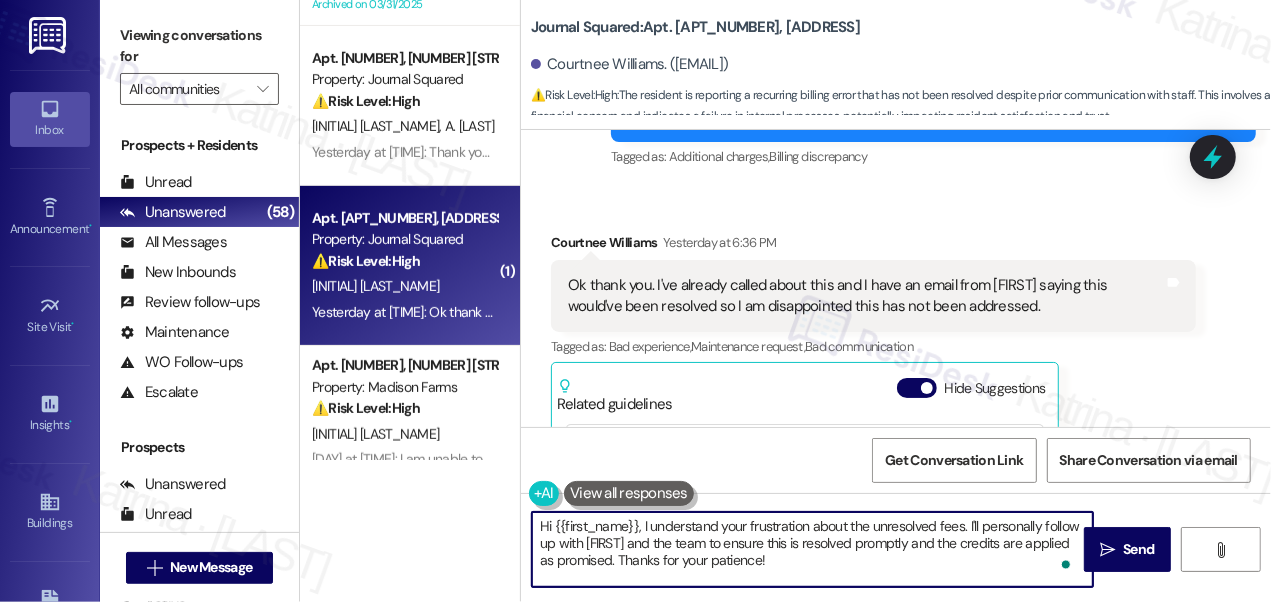 click on "Hi {{first_name}}, I understand your frustration about the unresolved fees. I'll personally follow up with [FIRST] and the team to ensure this is resolved promptly and the credits are applied as promised. Thanks for your patience!" at bounding box center [812, 549] 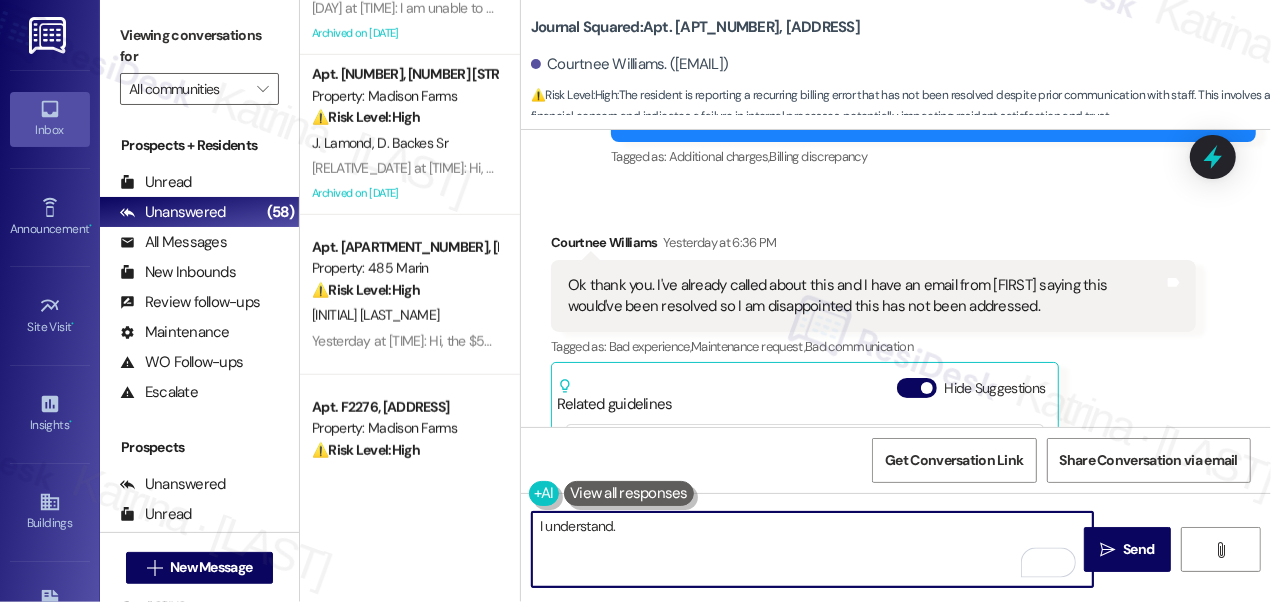 scroll, scrollTop: 1000, scrollLeft: 0, axis: vertical 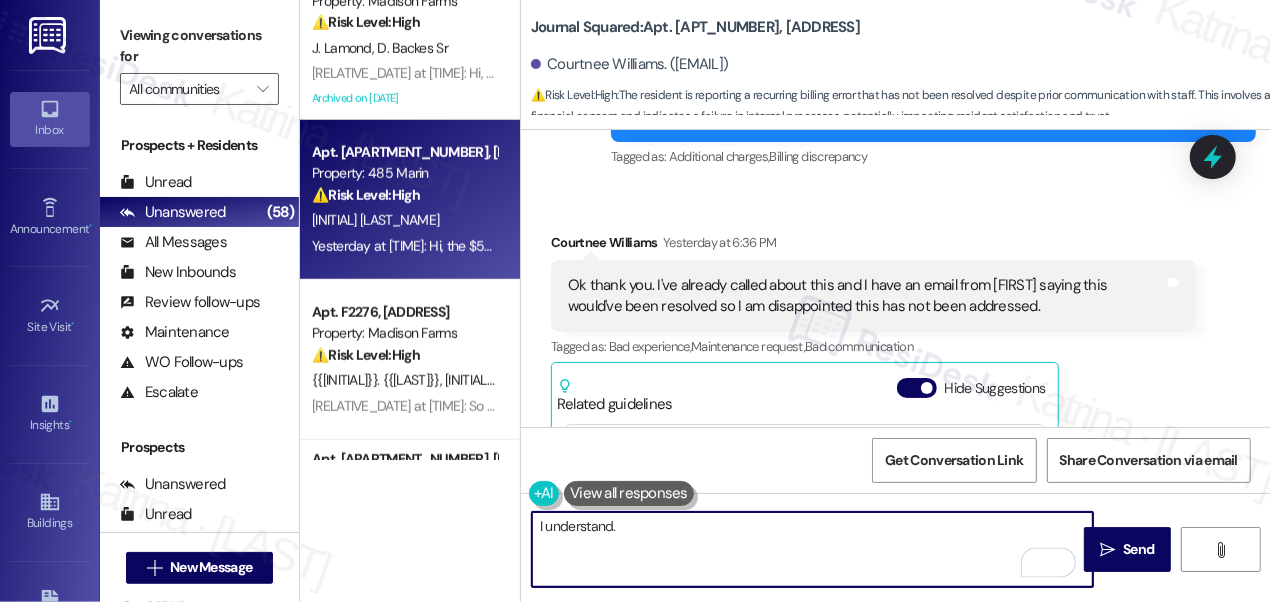 type on "I understand." 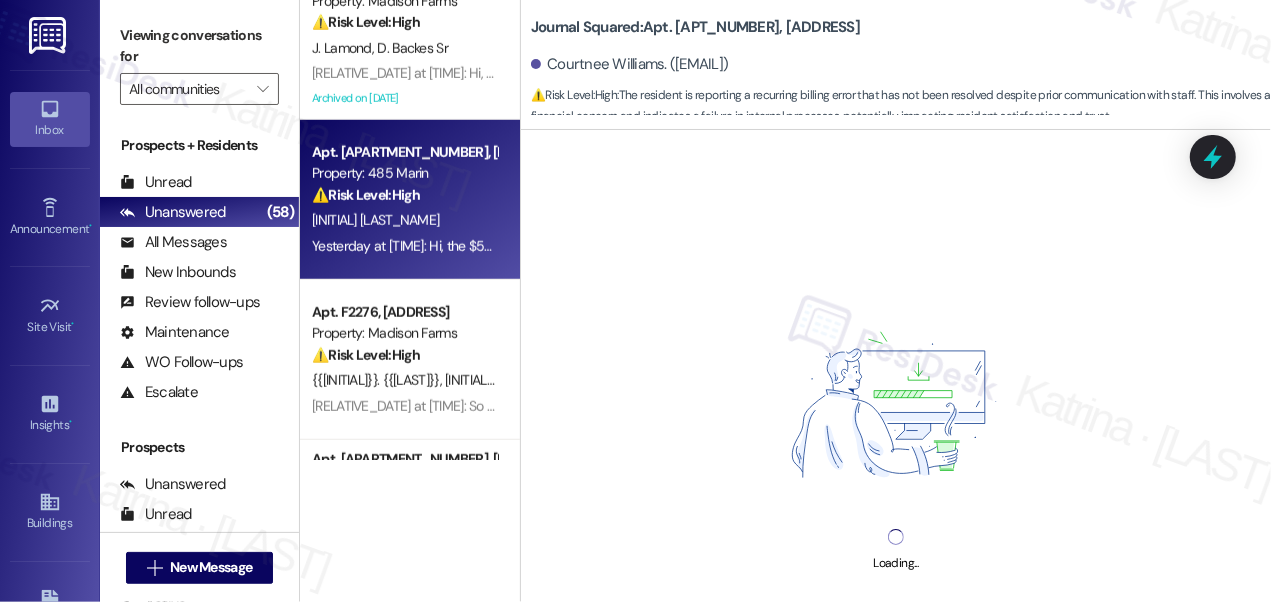 click on "Viewing conversations for All communities " at bounding box center (199, 62) 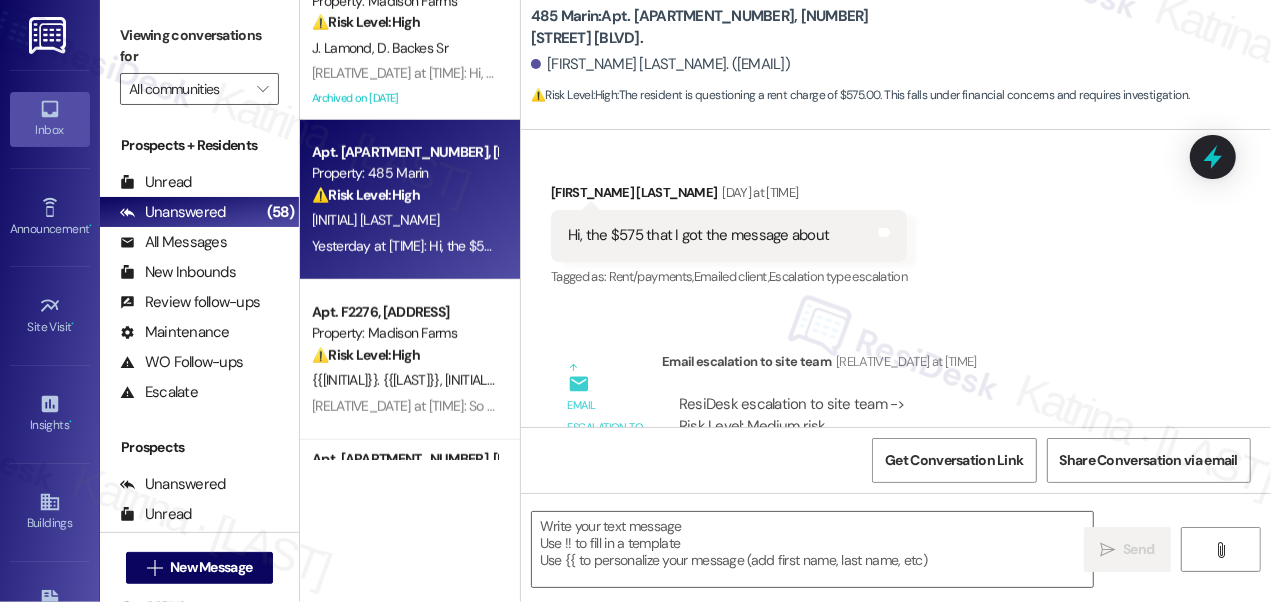 scroll, scrollTop: 9686, scrollLeft: 0, axis: vertical 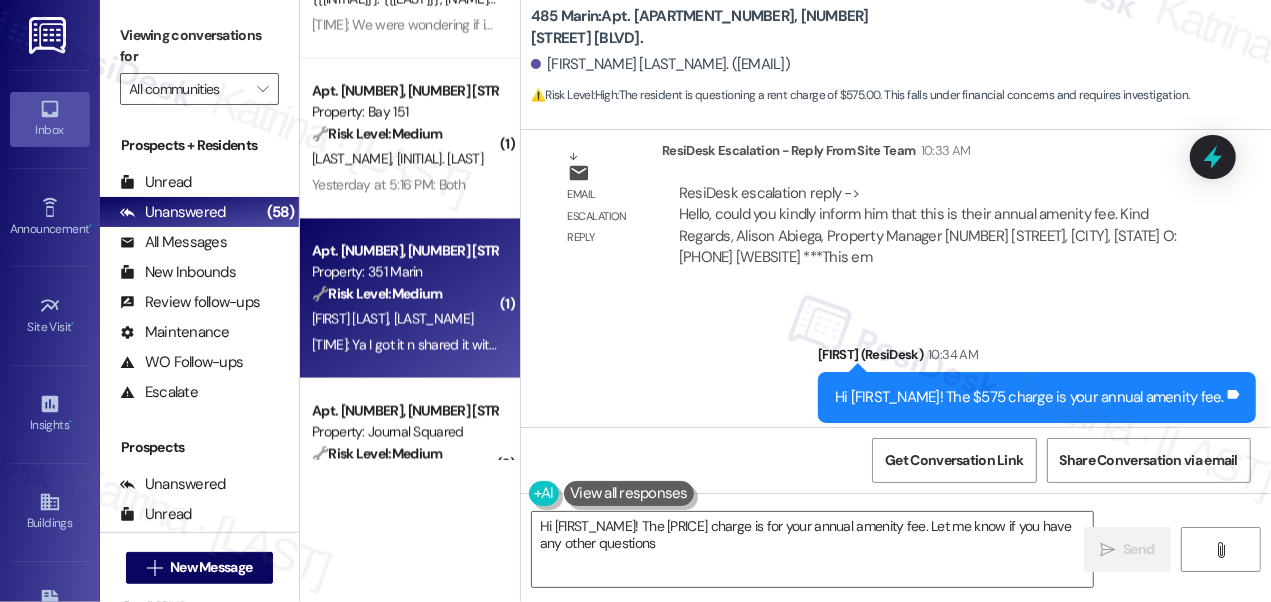 type on "Hi {{first_name}}! The $[AMOUNT] charge is for your annual amenity fee. Let me know if you have any other questions!" 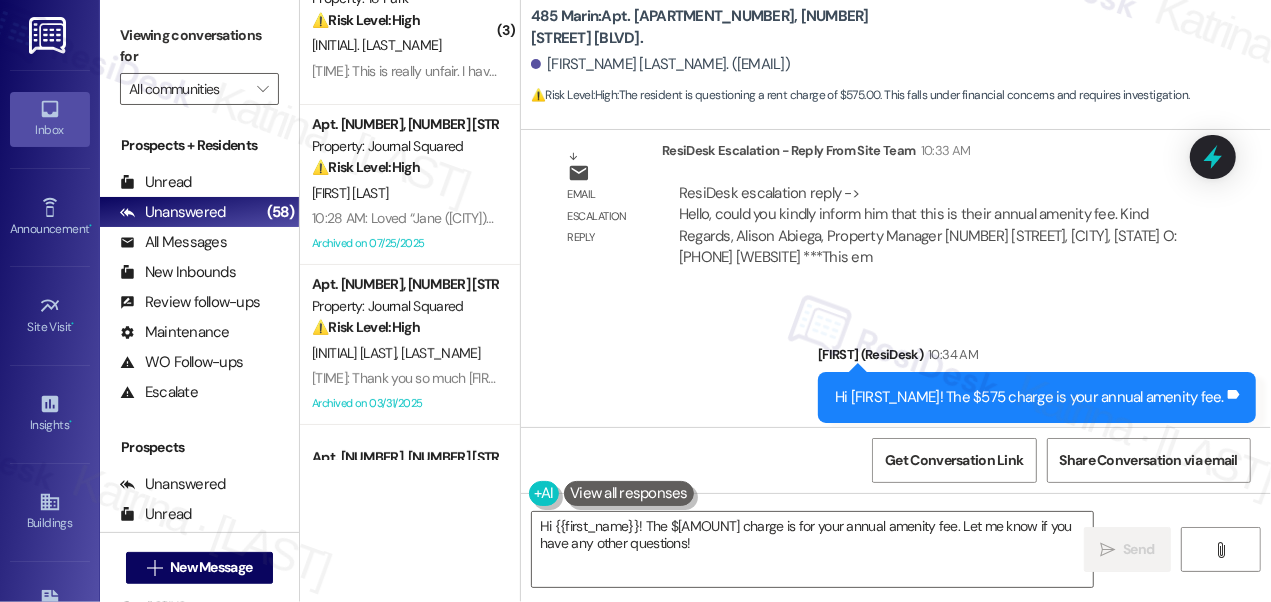 scroll, scrollTop: 0, scrollLeft: 0, axis: both 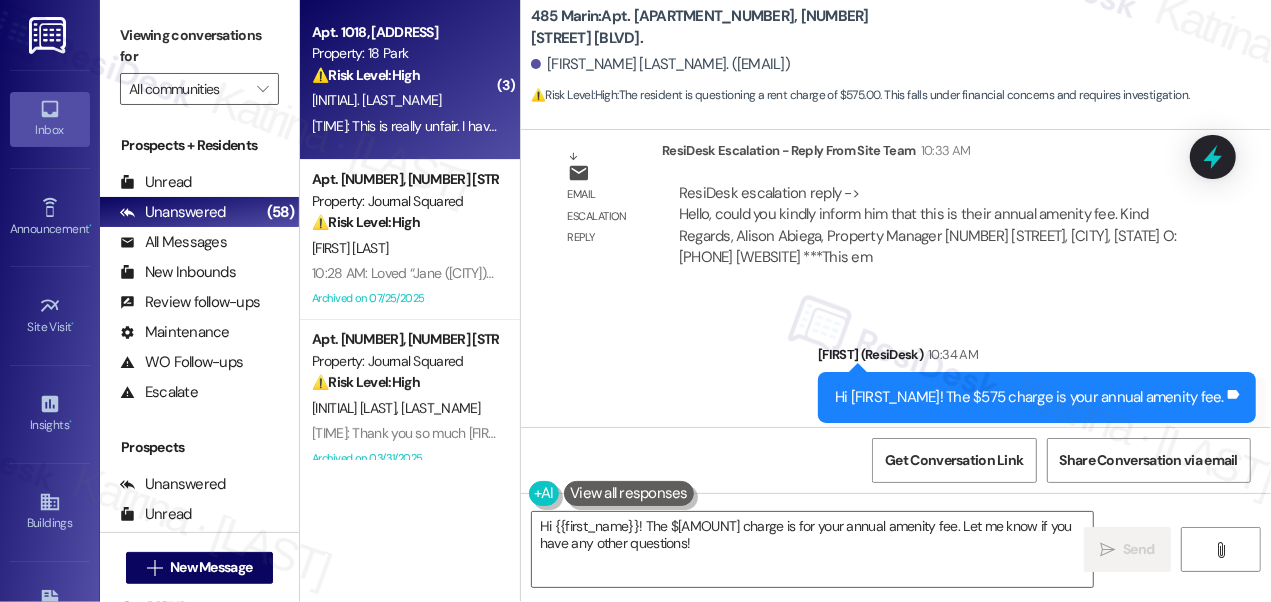 click on "[INITIAL]. [LAST_NAME]" at bounding box center [404, 100] 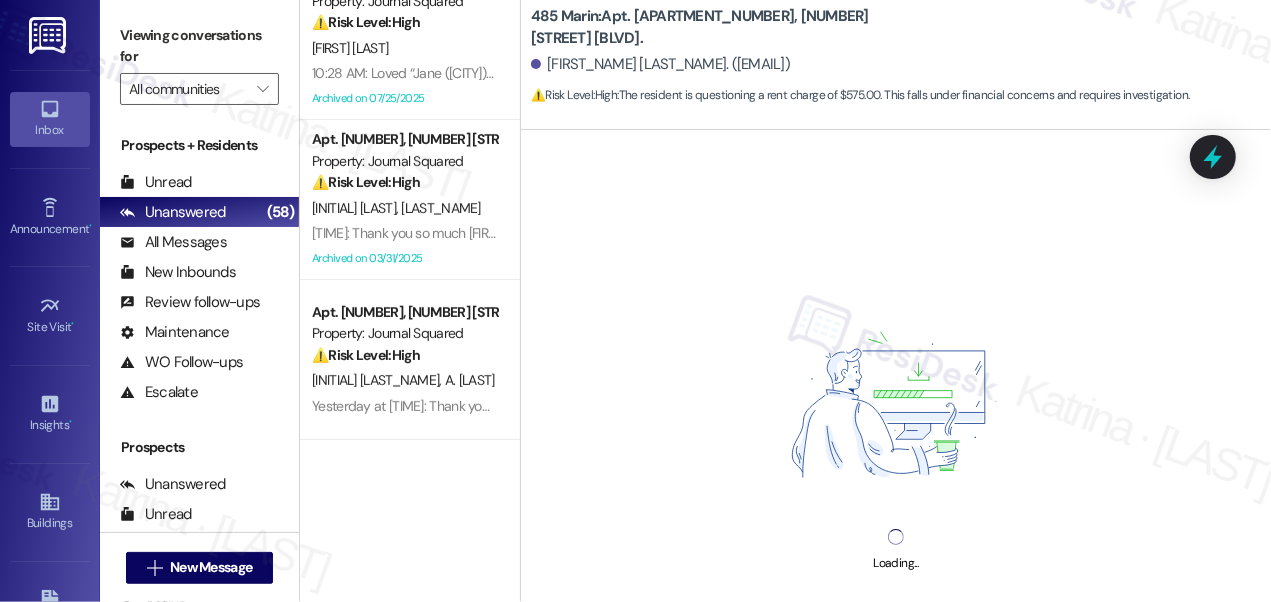 scroll, scrollTop: 0, scrollLeft: 0, axis: both 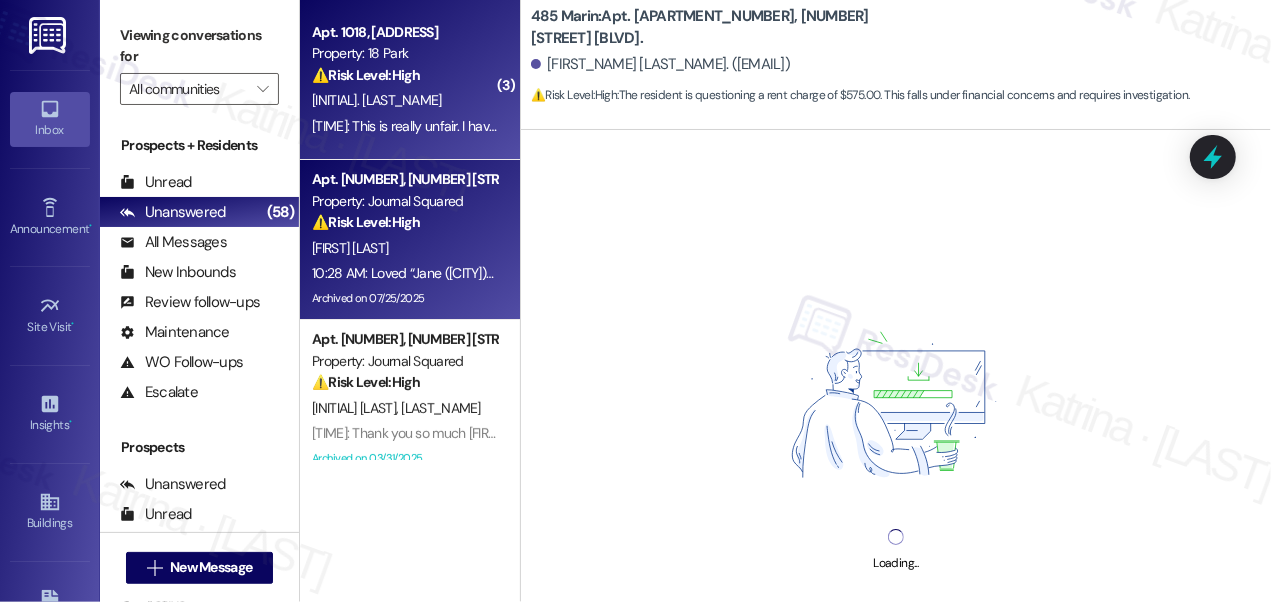 click on "[FIRST] [LAST]" at bounding box center (404, 248) 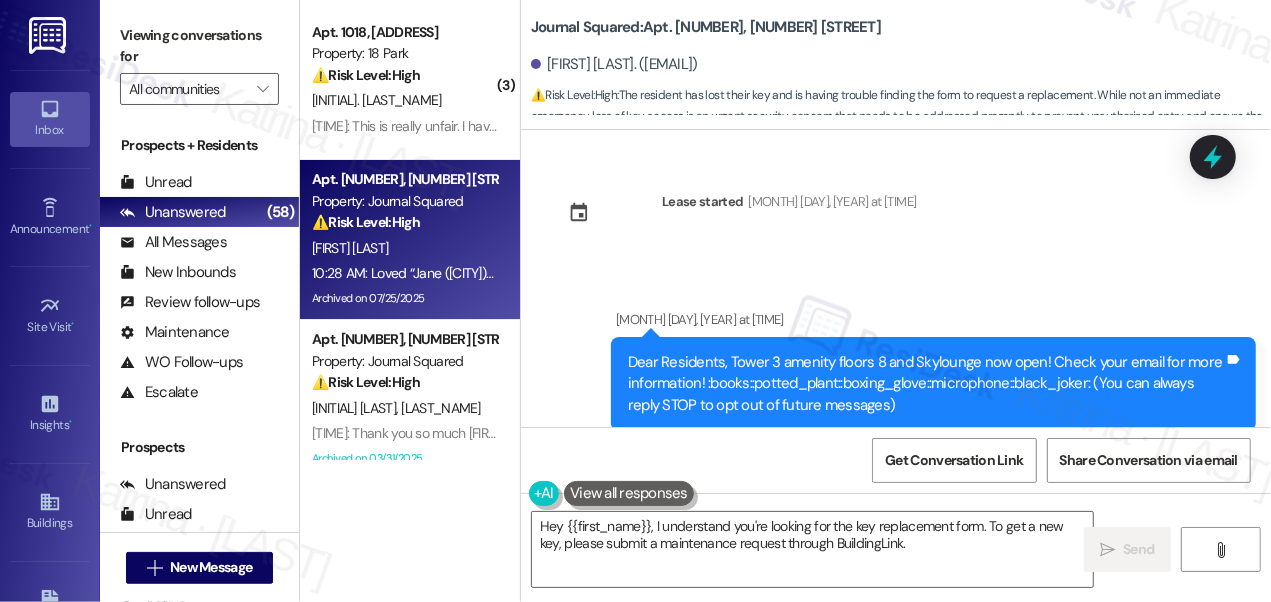 scroll, scrollTop: 22550, scrollLeft: 0, axis: vertical 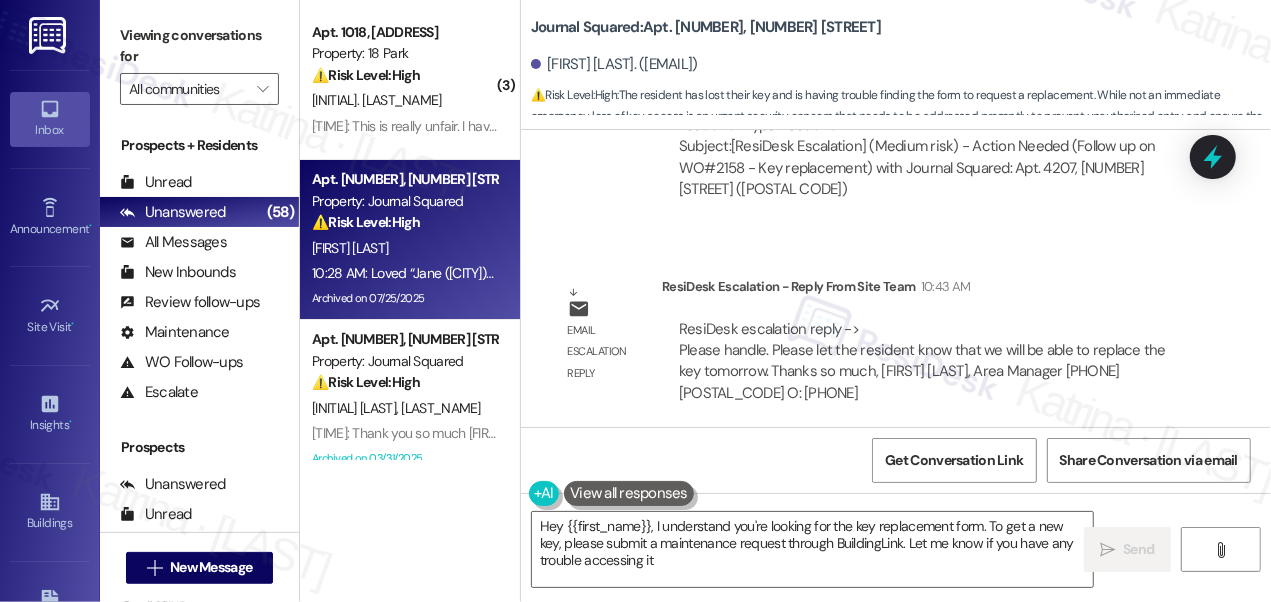 type on "Hey {{first_name}}, I understand you're looking for the key replacement form. To get a new key, please submit a maintenance request through BuildingLink. Let me know if you have any trouble accessing it!" 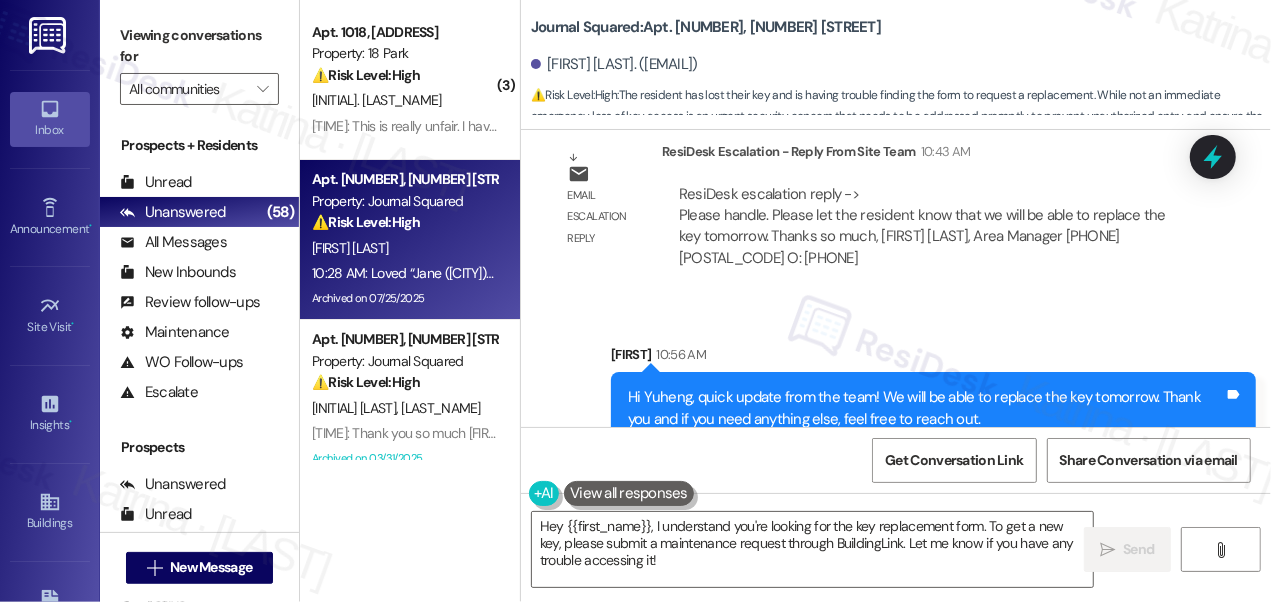 scroll, scrollTop: 22711, scrollLeft: 0, axis: vertical 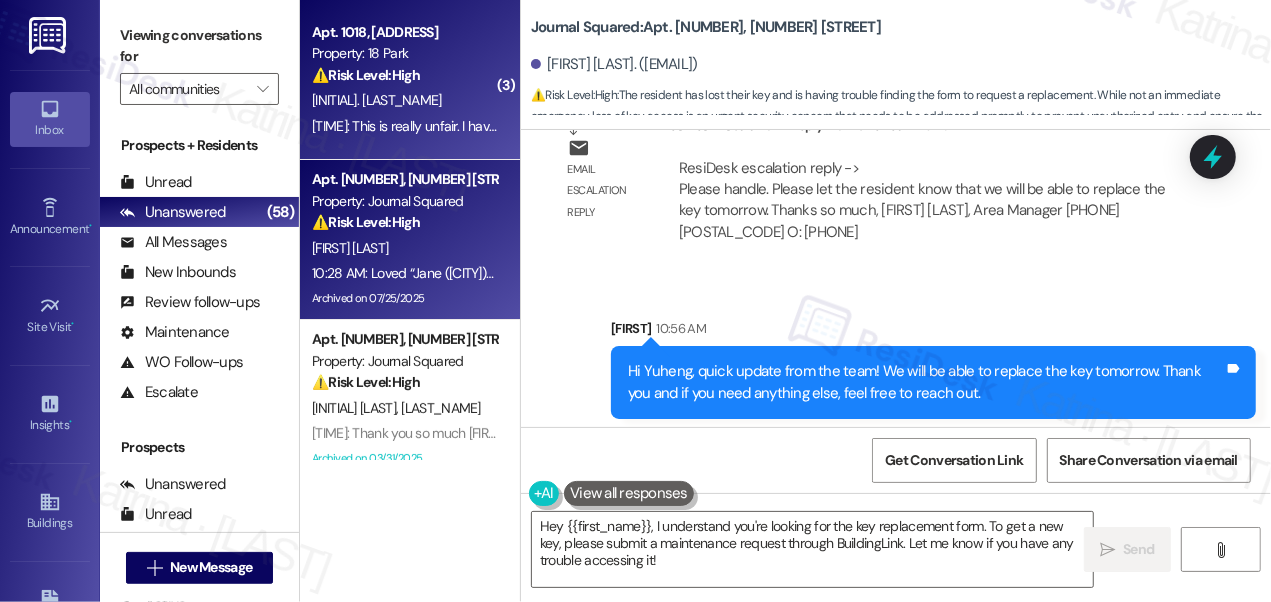 click on "[INITIAL]. [LAST_NAME]" at bounding box center (404, 100) 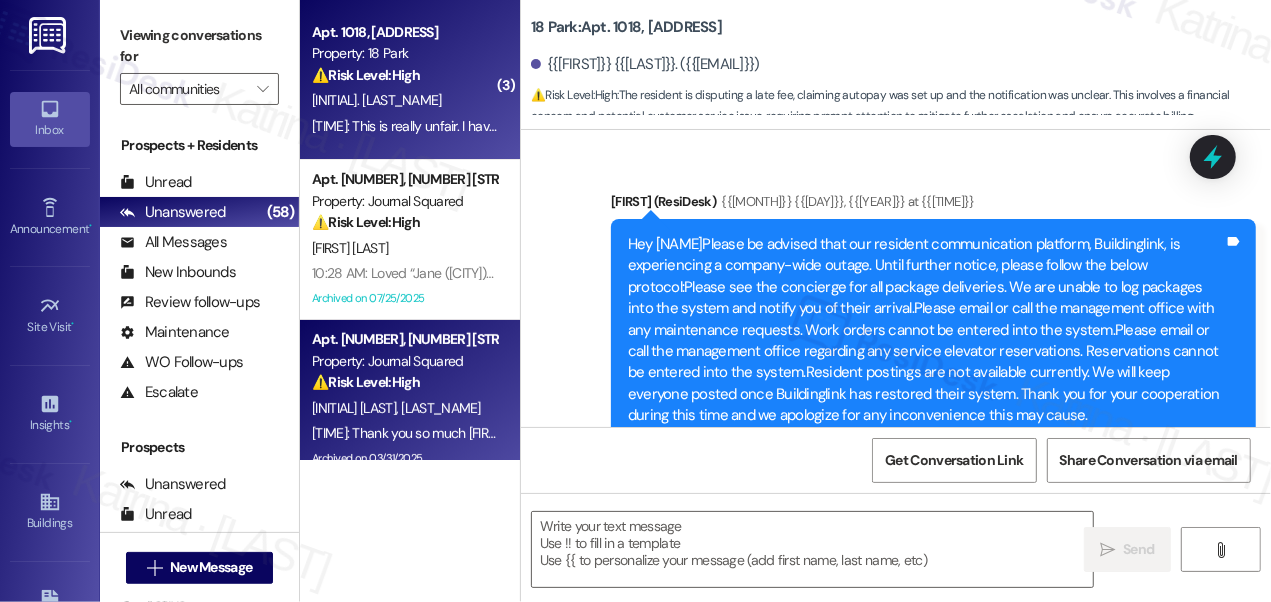 scroll, scrollTop: 28840, scrollLeft: 0, axis: vertical 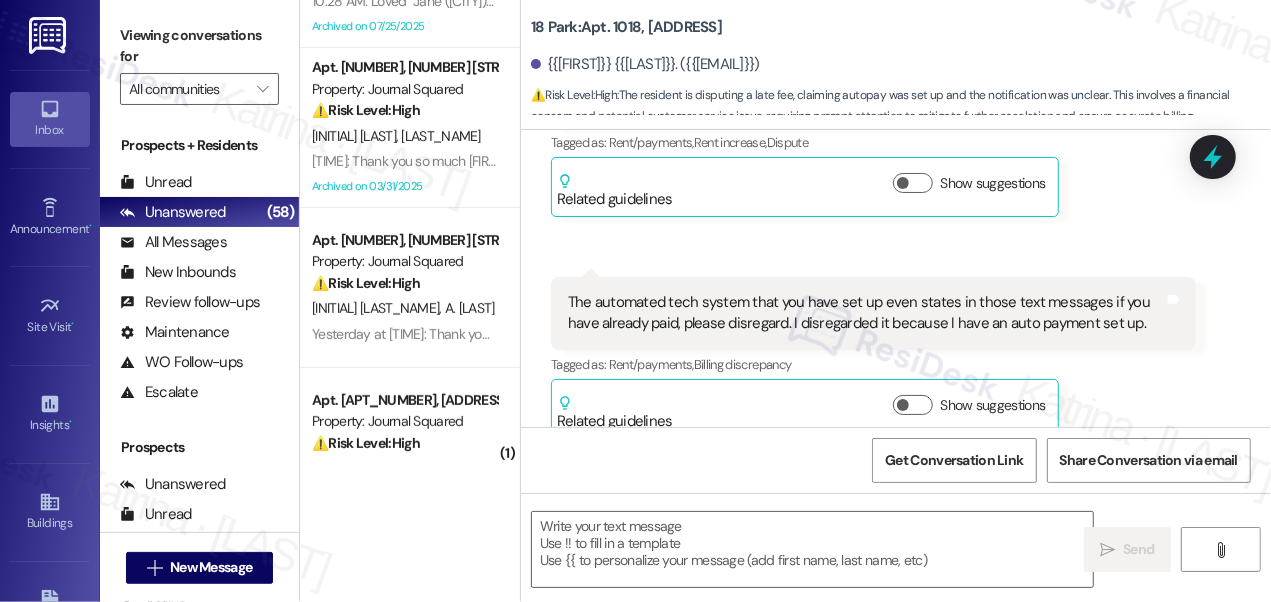 type on "Fetching suggested responses. Please feel free to read through the conversation in the meantime." 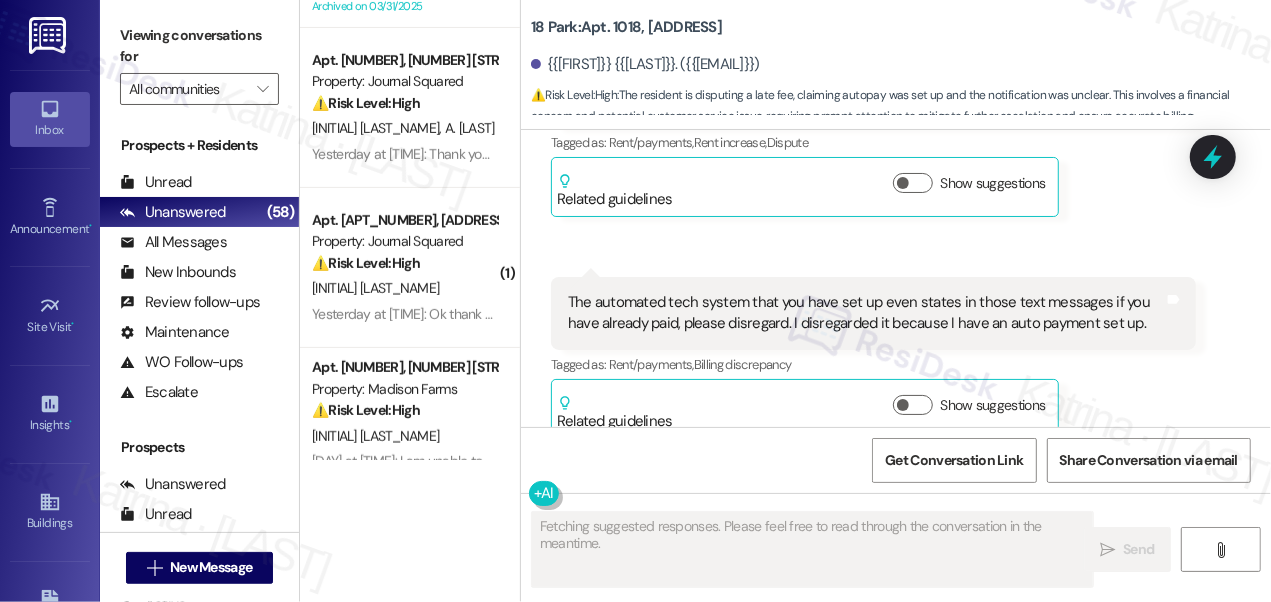 scroll, scrollTop: 454, scrollLeft: 0, axis: vertical 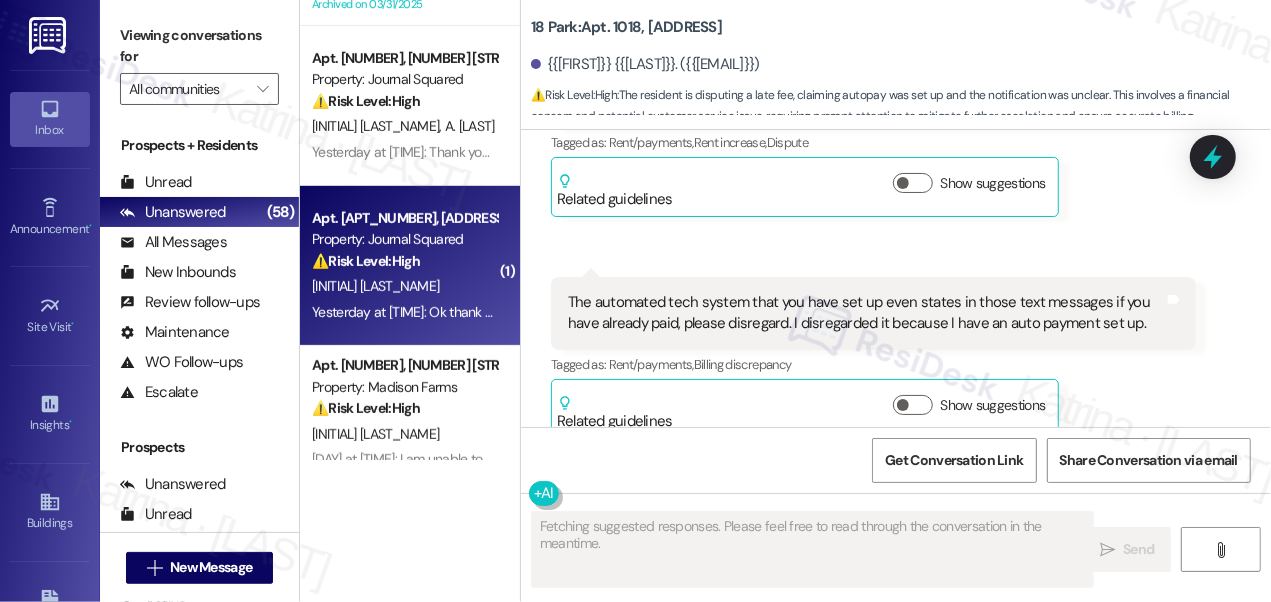 click on "[INITIAL] [LAST_NAME]" at bounding box center [404, 286] 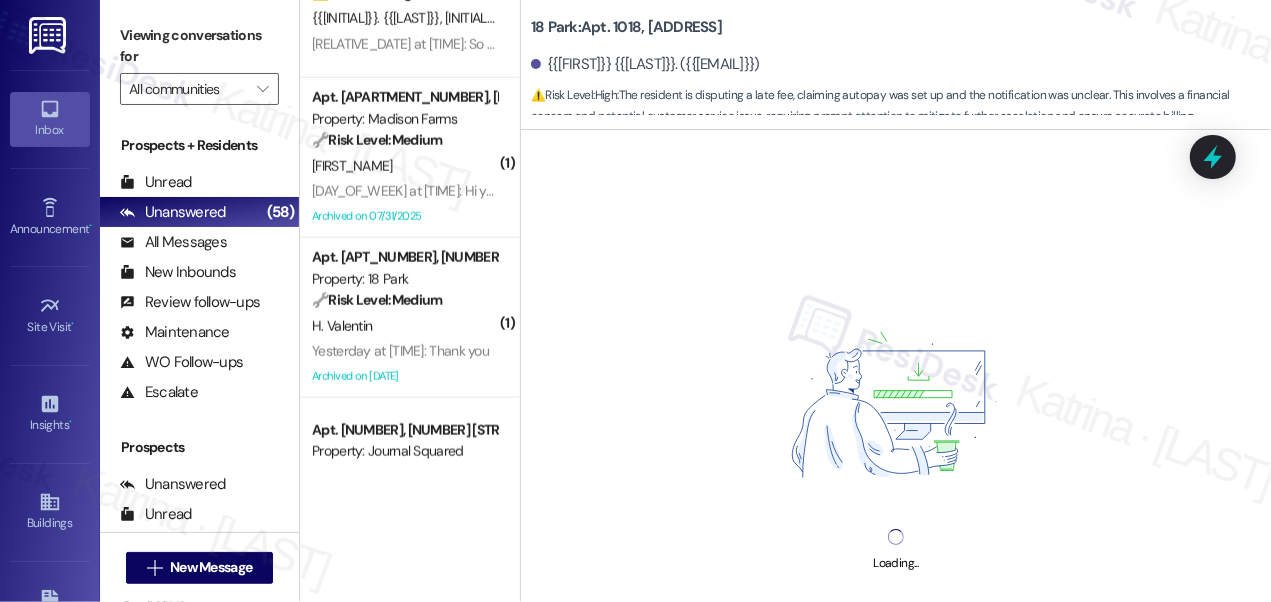 scroll, scrollTop: 1363, scrollLeft: 0, axis: vertical 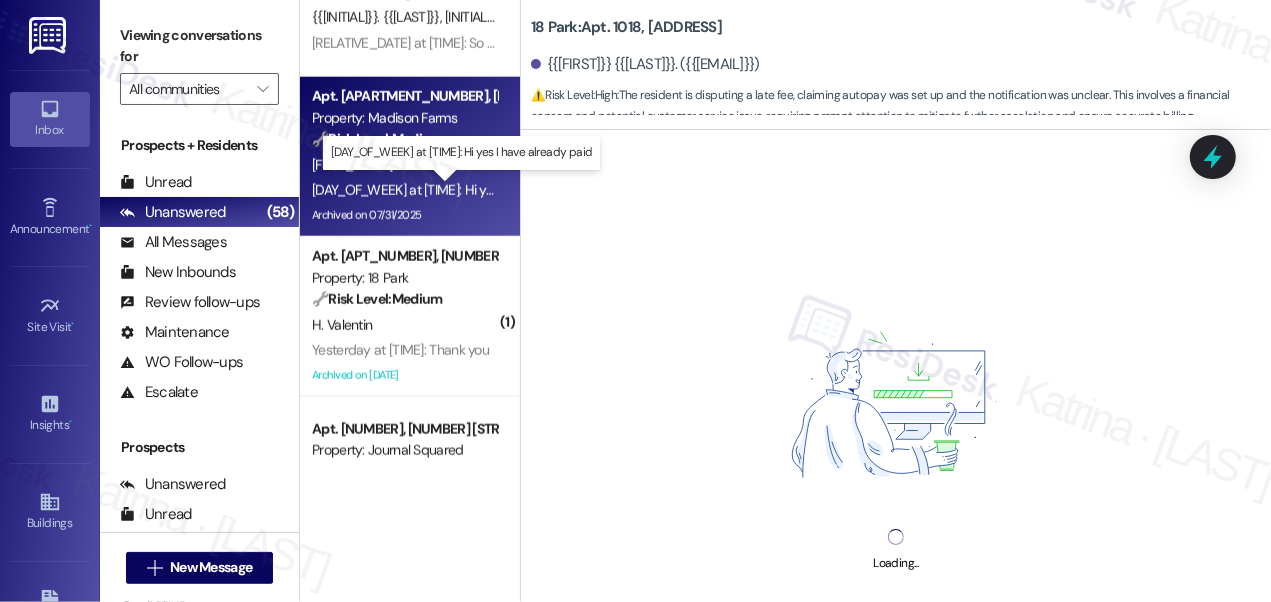 click on "[DAY] at [TIME]: Hi yes I have already paid [DAY] at [TIME]: Hi yes I have already paid" at bounding box center (462, 190) 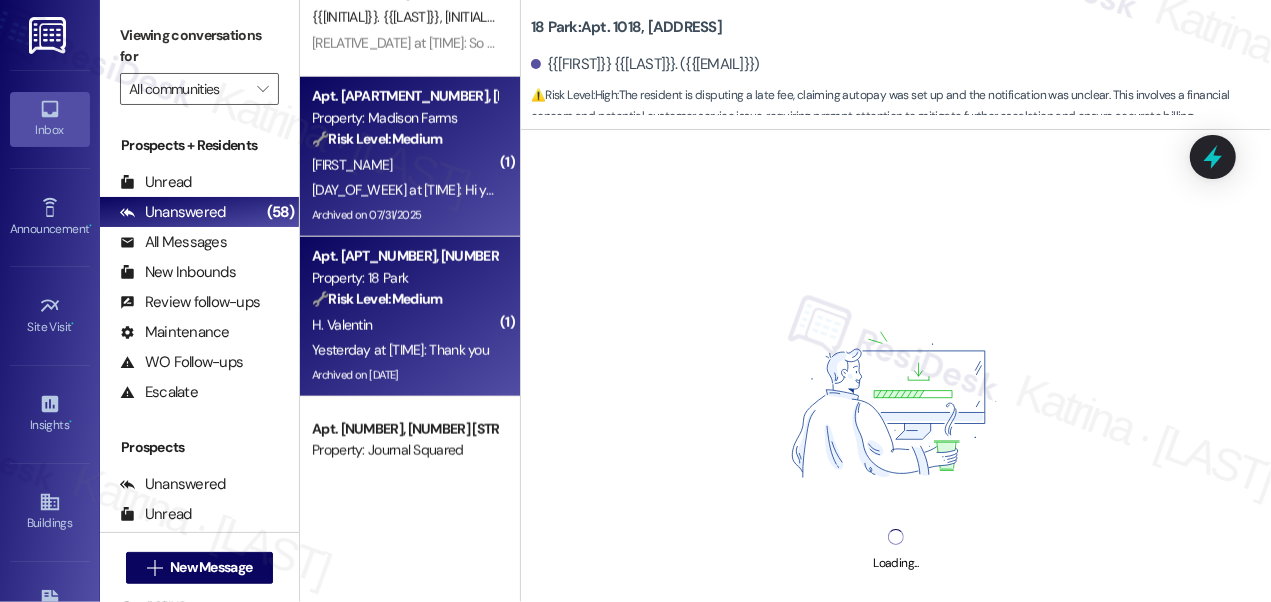 click on "[DAY] at [TIME]: Thank you  [DAY] at [TIME]: Thank you" at bounding box center [400, 350] 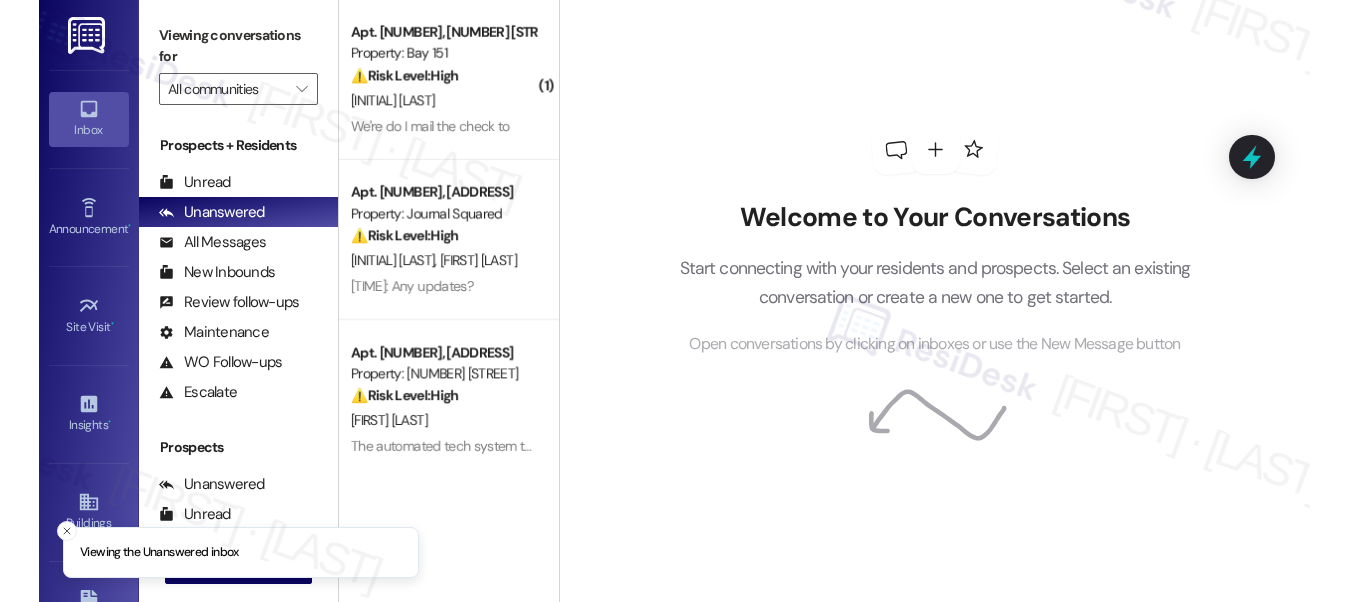 scroll, scrollTop: 0, scrollLeft: 0, axis: both 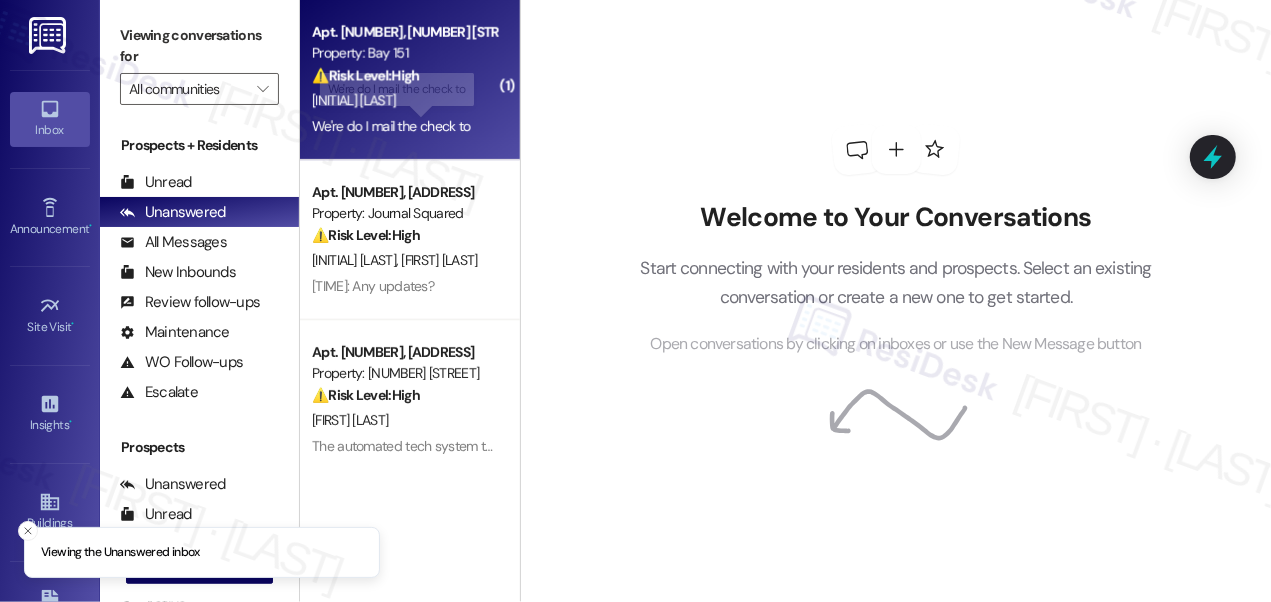 click on "We're do I mail the check to We're do I mail the check to" at bounding box center (391, 126) 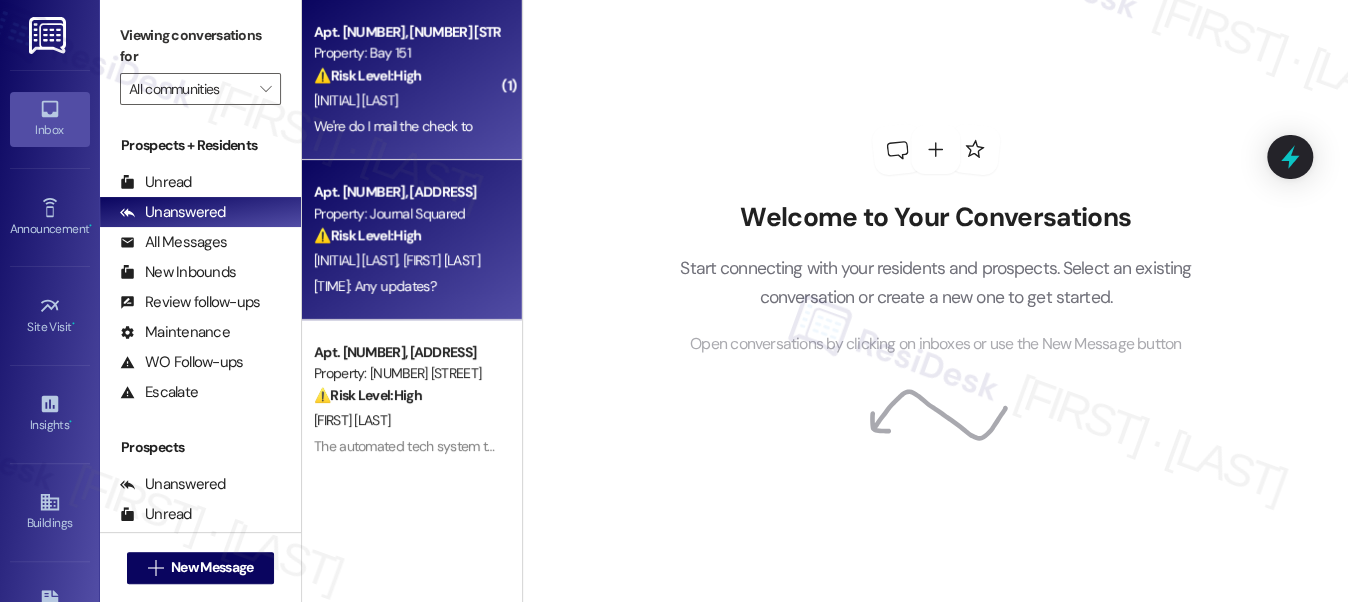 click on "[INITIAL] [LAST] [INITIAL] [LAST]" at bounding box center [406, 260] 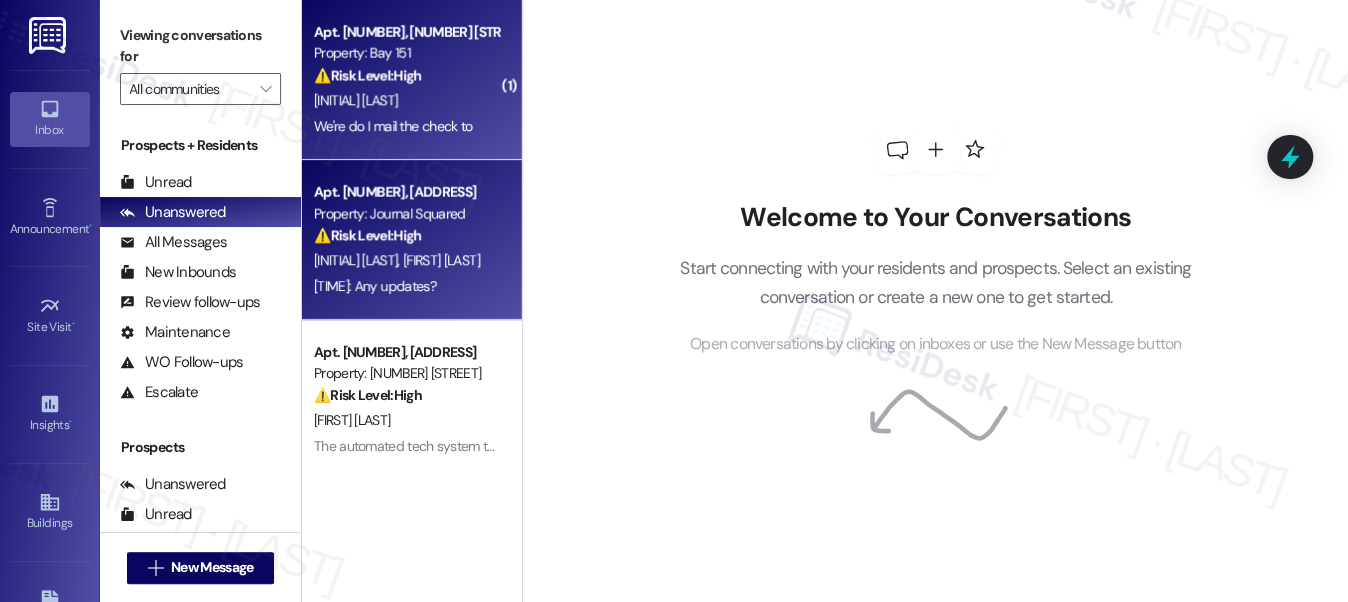 click on "We're do I mail the check to We're do I mail the check to" at bounding box center (393, 126) 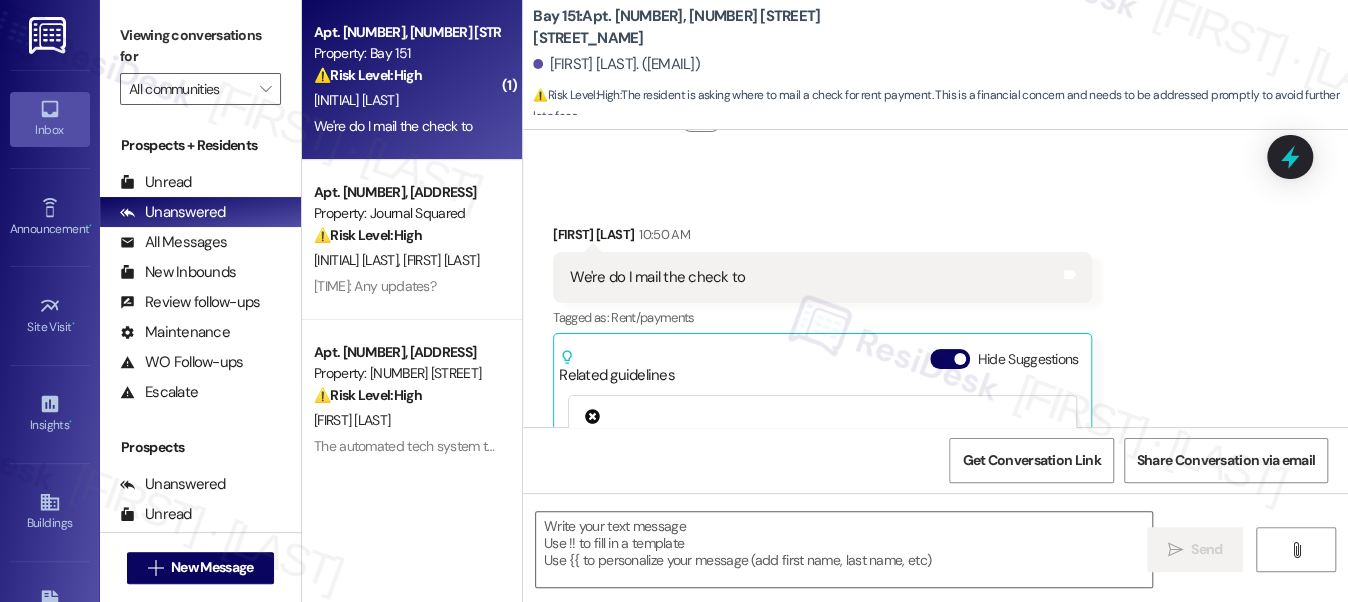 scroll, scrollTop: 33584, scrollLeft: 0, axis: vertical 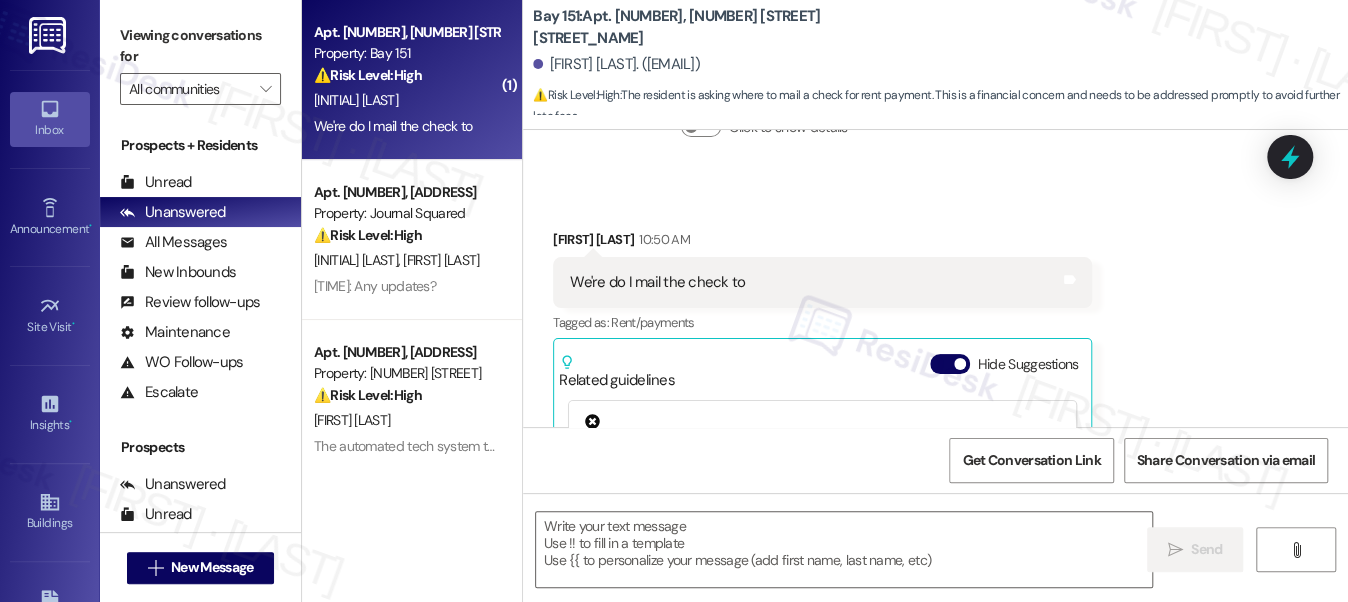 click on "We're do I mail the check to" at bounding box center [657, 282] 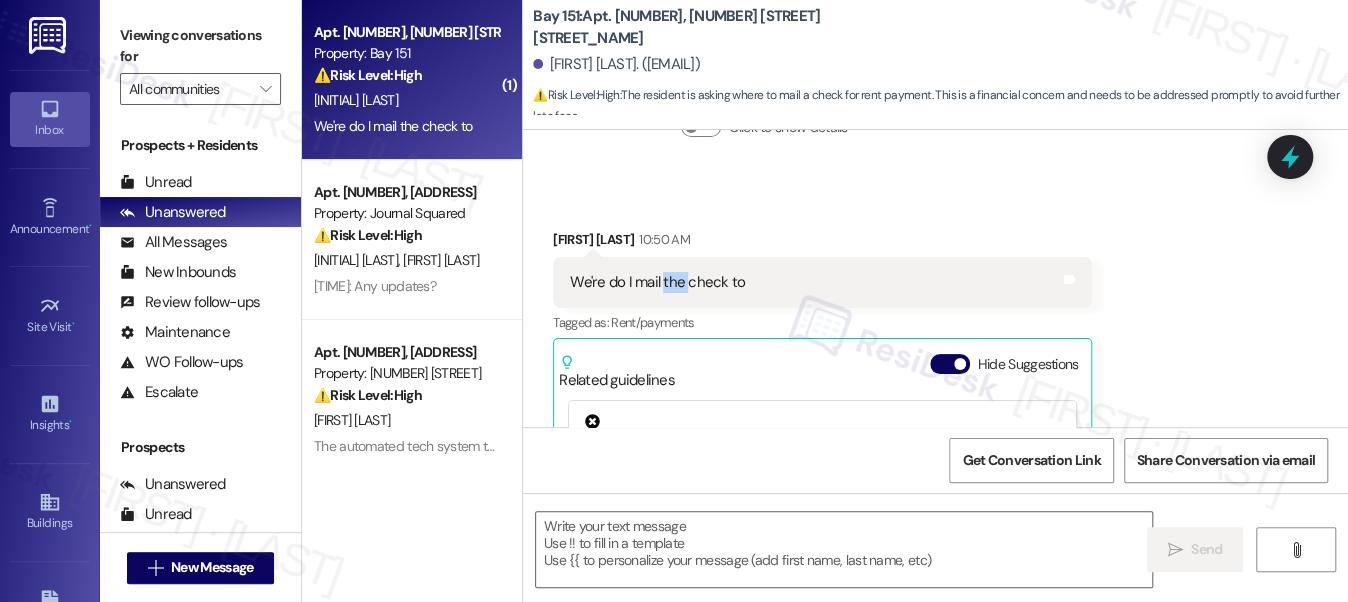 click on "We're do I mail the check to" at bounding box center (657, 282) 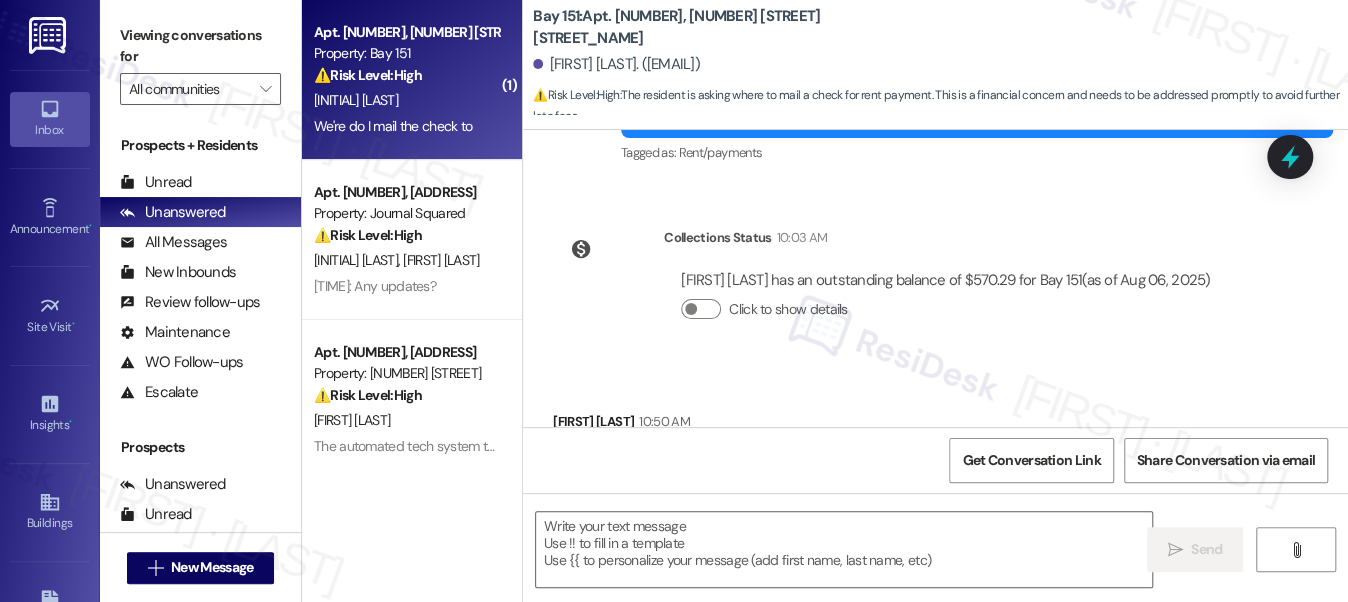 scroll, scrollTop: 33312, scrollLeft: 0, axis: vertical 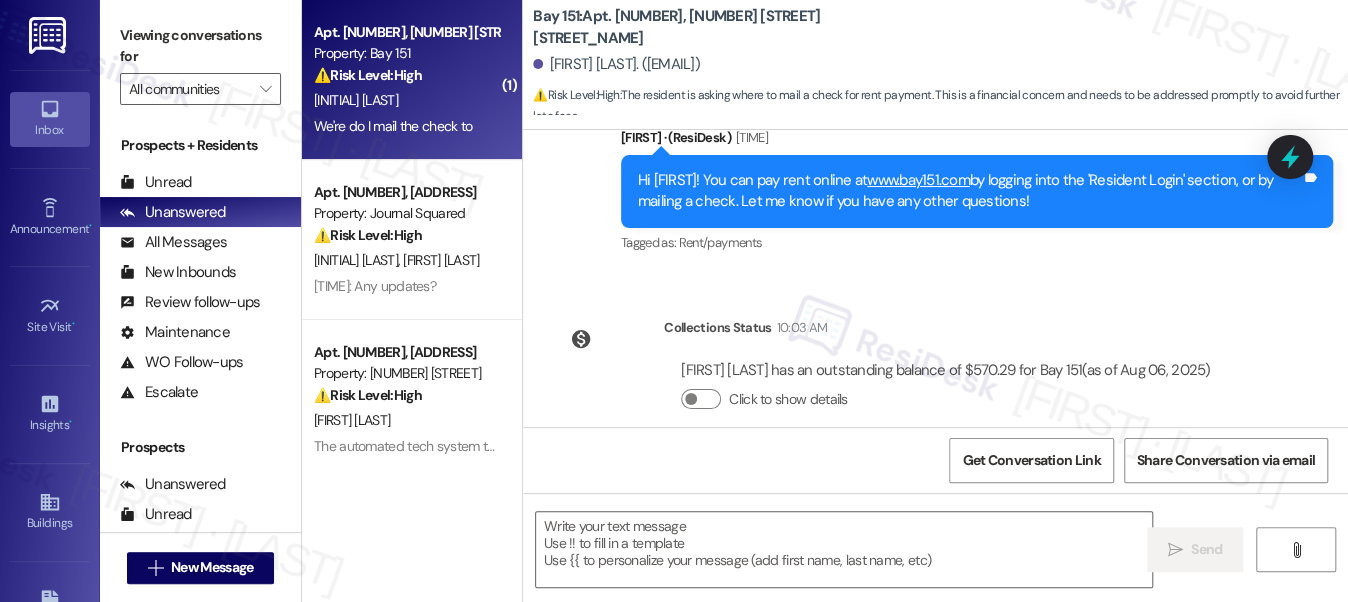 drag, startPoint x: 721, startPoint y: 223, endPoint x: 1110, endPoint y: 255, distance: 390.31396 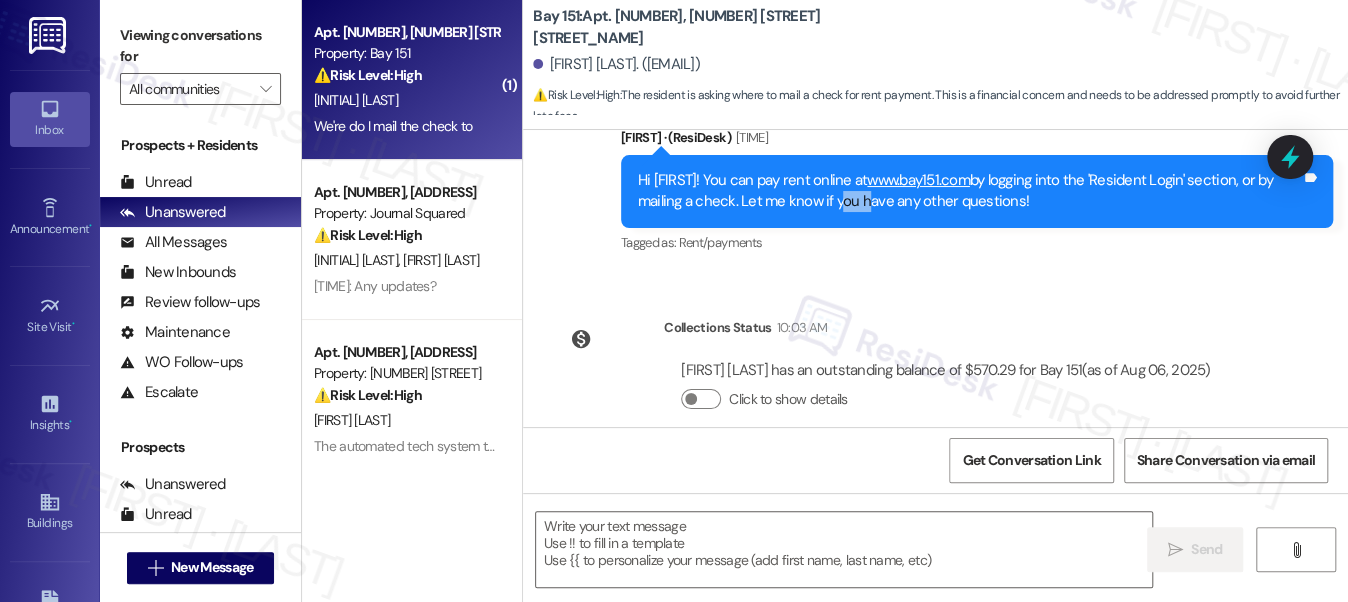click on "Hi Jimmy! You can pay rent online at  www.bay151.com  by logging into the 'Resident Login' section, or by mailing a check. Let me know if you have any other questions!" at bounding box center (969, 191) 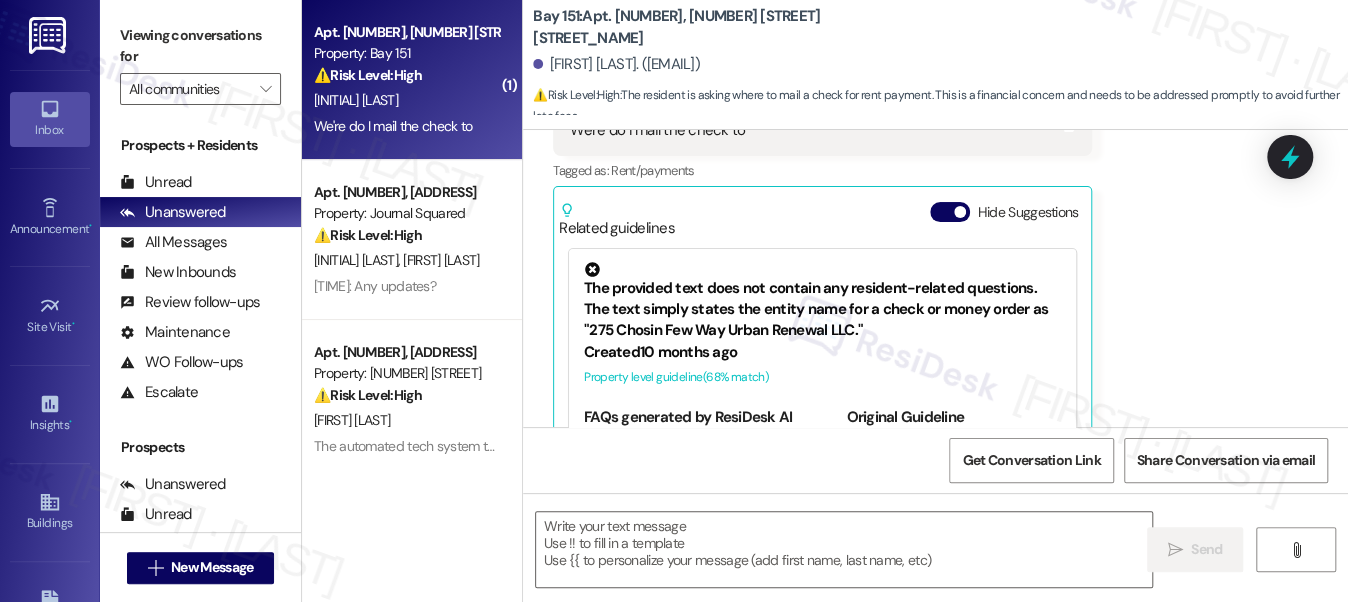 scroll, scrollTop: 33675, scrollLeft: 0, axis: vertical 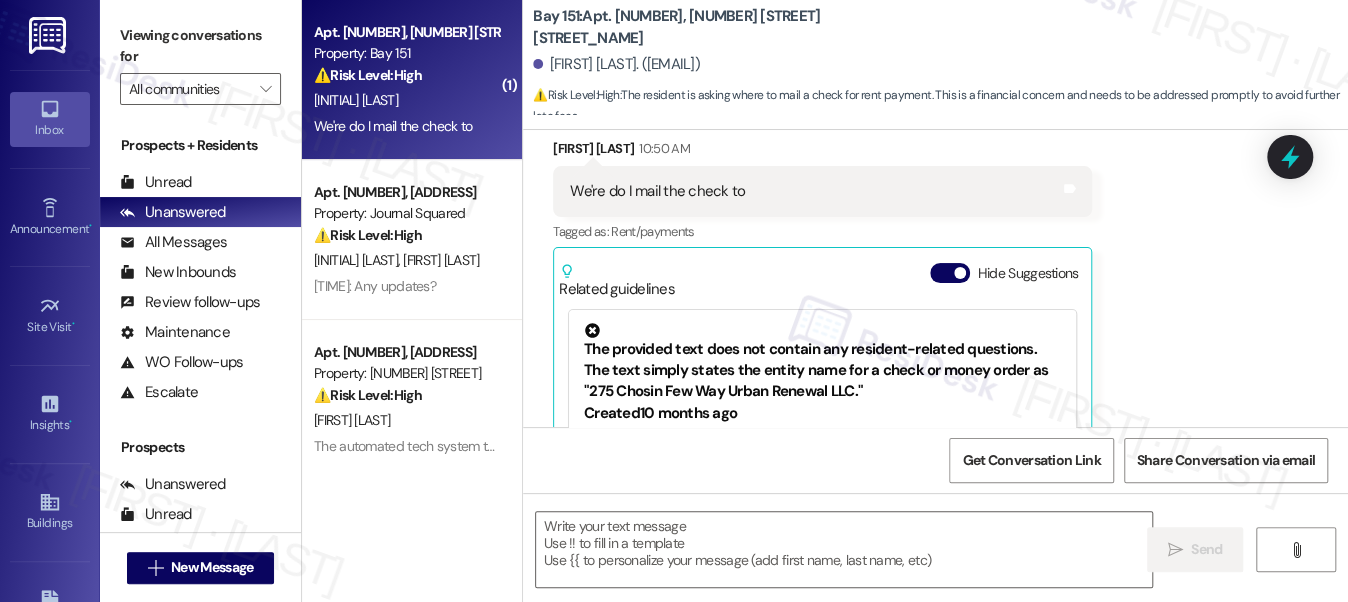 click on "We're do I mail the check to" at bounding box center [657, 191] 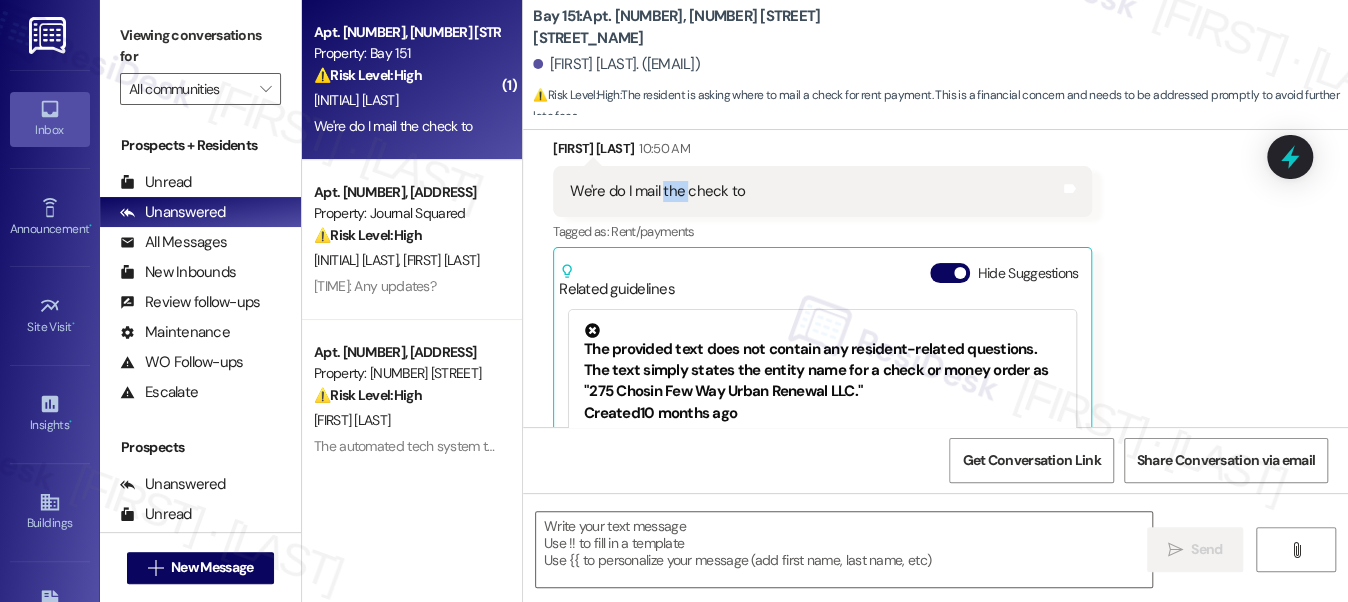 click on "We're do I mail the check to" at bounding box center (657, 191) 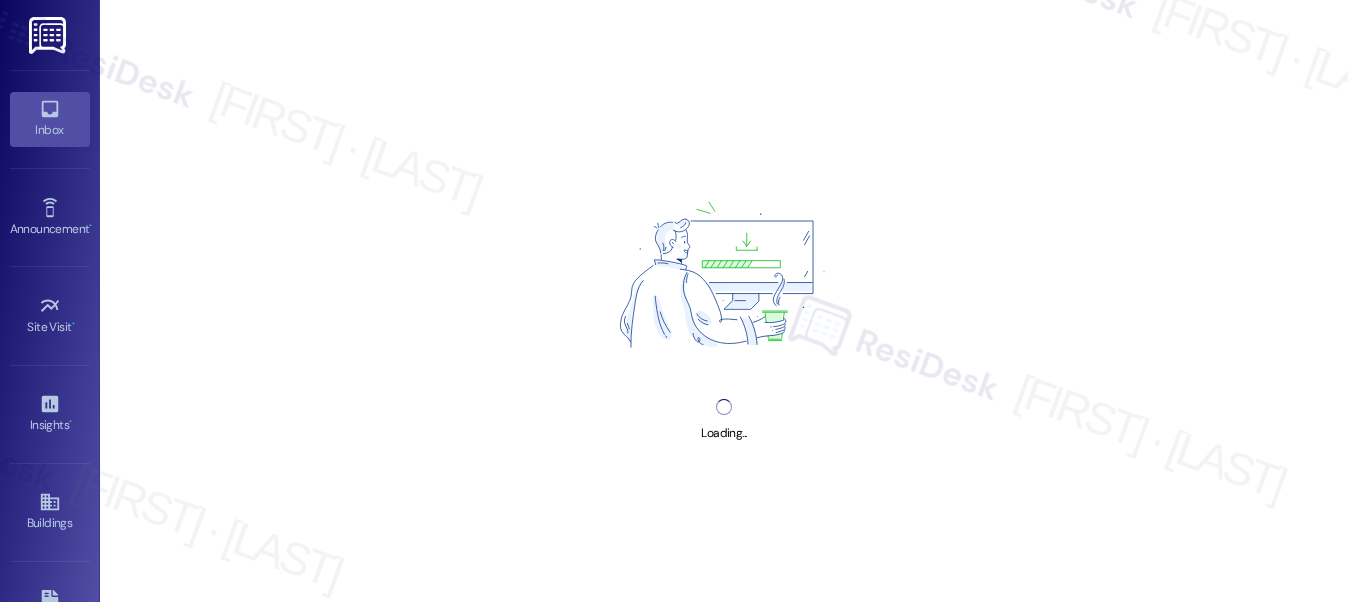 scroll, scrollTop: 0, scrollLeft: 0, axis: both 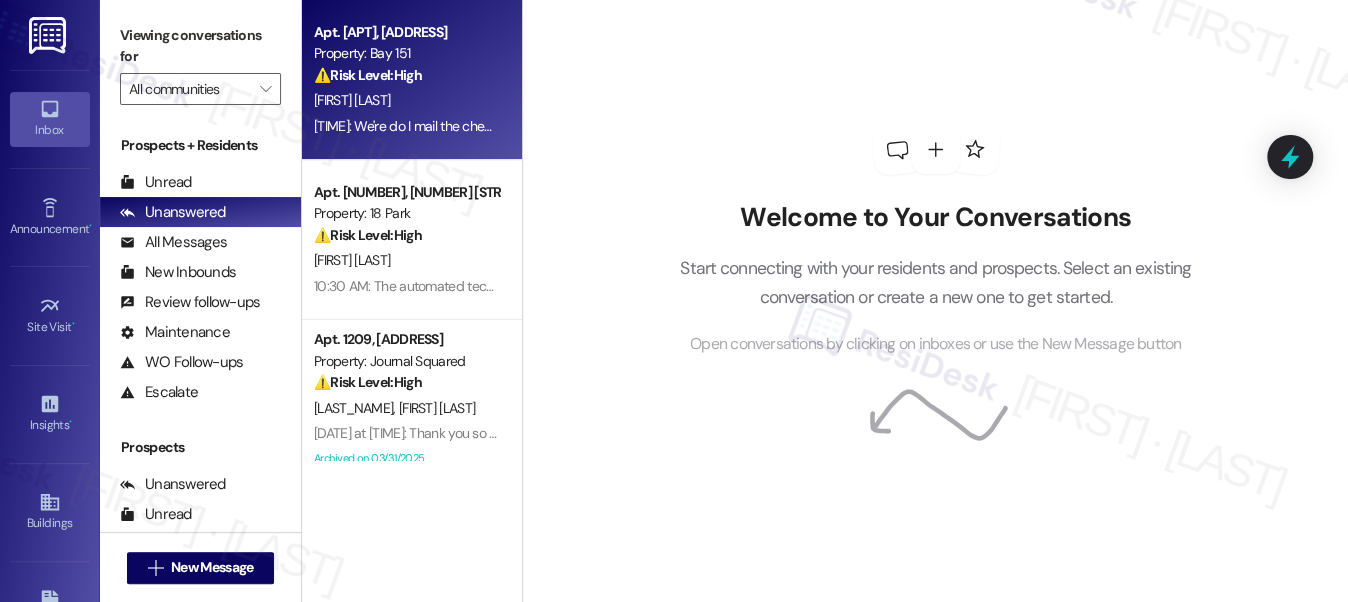 click on "Apt. [APT], [ADDRESS] Property: Bay 151 ⚠️  Risk Level:  High The resident is asking where to mail a check for rent payment. This is a financial concern and needs to be addressed promptly to avoid further late fees. [FIRST] [LAST] [TIME]: We're do I mail the check to [TIME]: We're do I mail the check to" at bounding box center [412, 80] 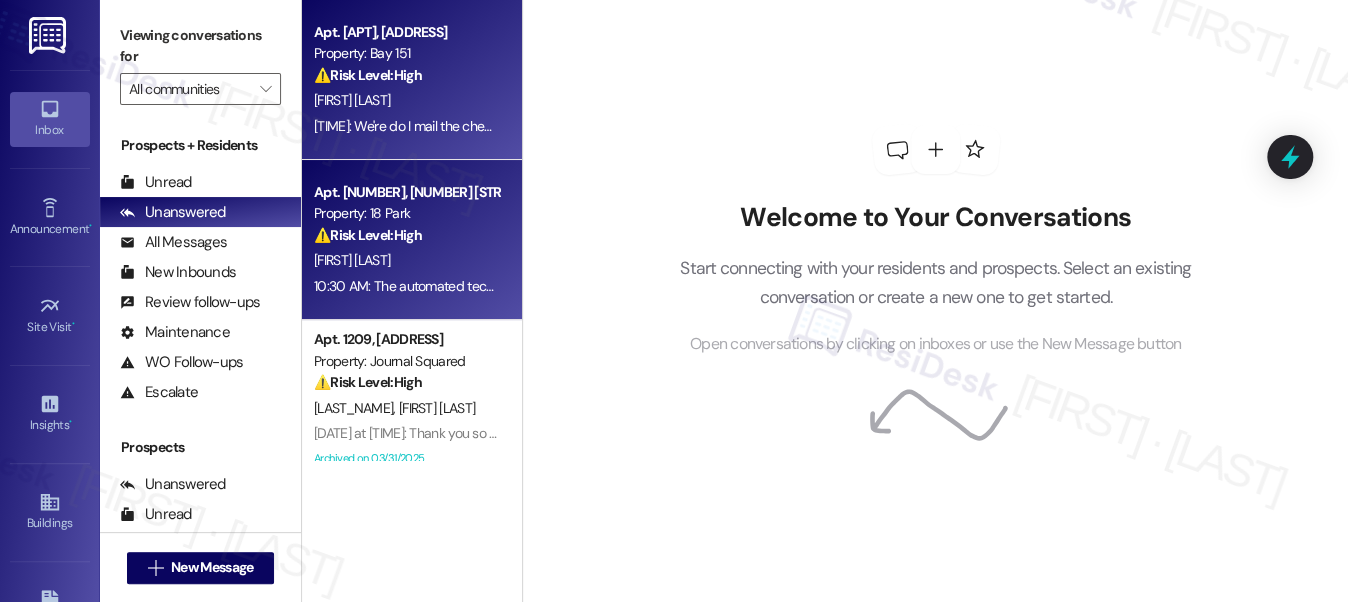 click on "[TIME]: The automated tech system that you have set up even states in those text messages if you have already paid, please disregard. I disregarded it because I have an auto payment set up. [TIME]: The automated tech system that you have set up even states in those text messages if you have already paid, please disregard. I disregarded it because I have an auto payment set up." at bounding box center (406, 286) 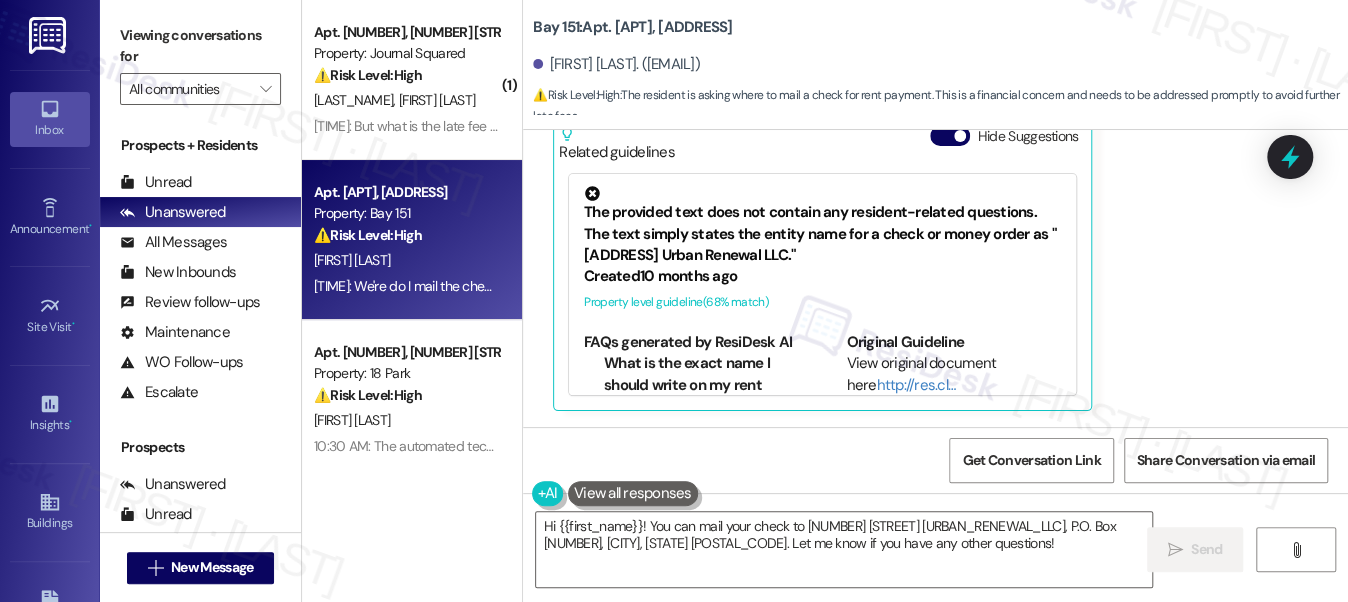scroll, scrollTop: 33767, scrollLeft: 0, axis: vertical 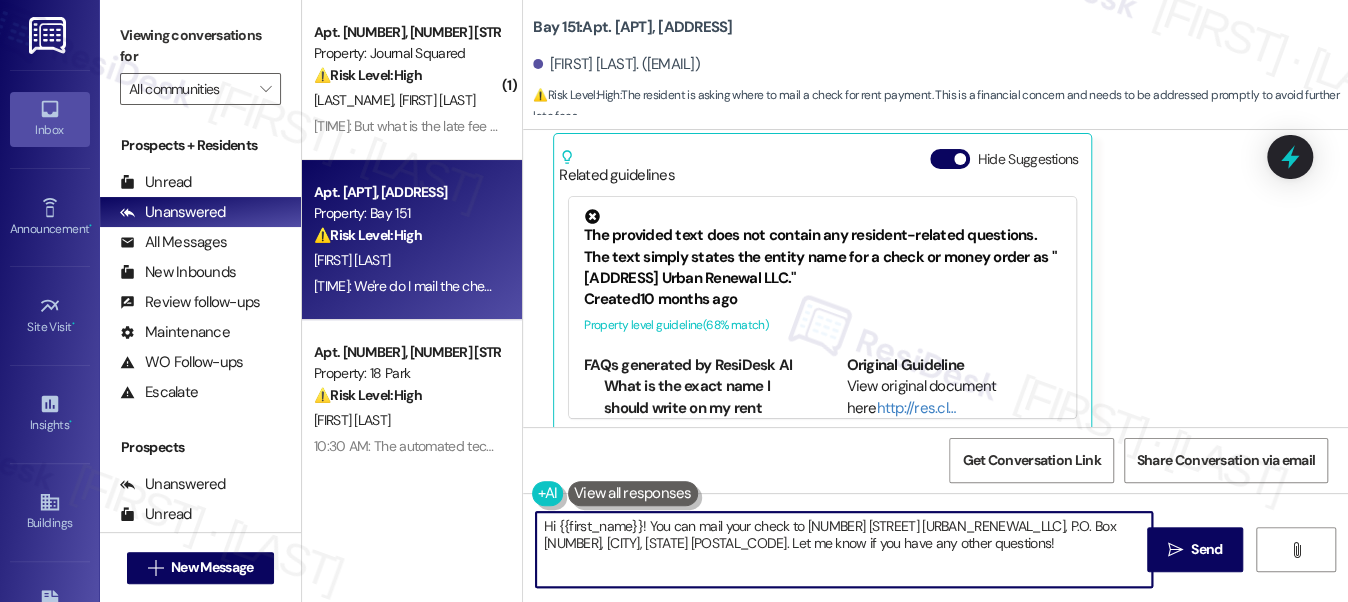 click on "Hi {{first_name}}! You can mail your check to [NUMBER] [STREET] [URBAN_RENEWAL_LLC], P.O. Box [NUMBER], [CITY], [STATE] [POSTAL_CODE]. Let me know if you have any other questions!" at bounding box center (844, 549) 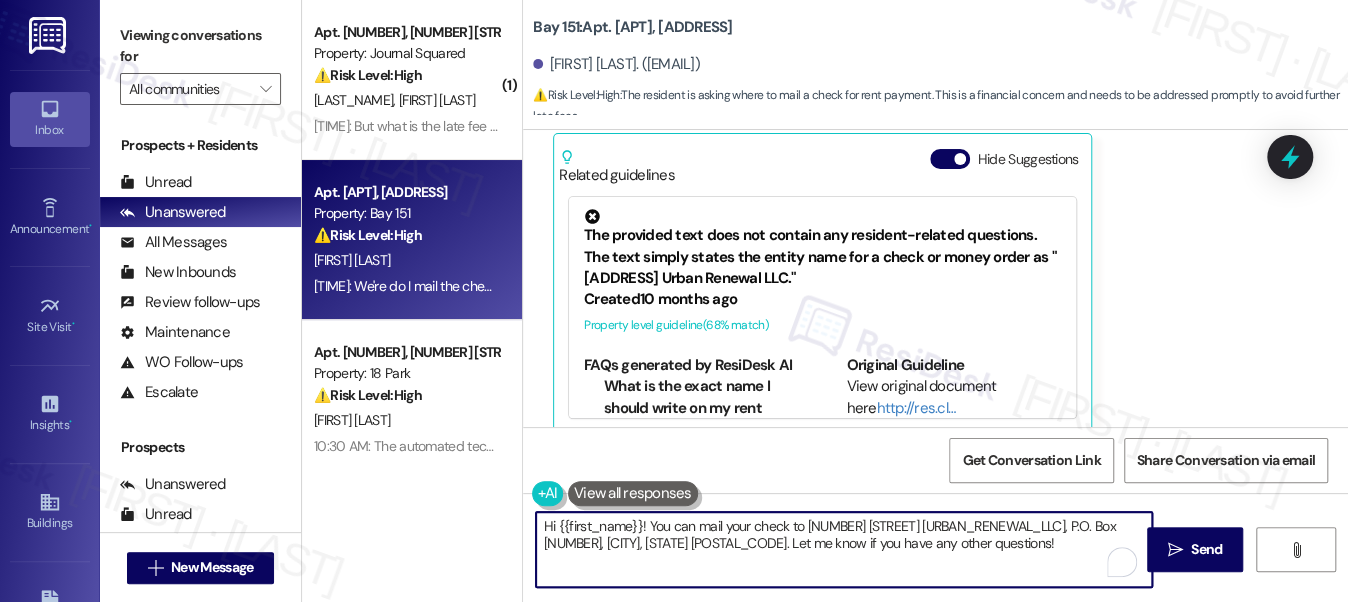 click on "Hi {{first_name}}! You can mail your check to [NUMBER] [STREET] [CITY] LLC, P.O. Box [NUMBER], [CITY], [STATE] [POSTAL_CODE]. Let me know if you have any other questions!   Send " at bounding box center (935, 568) 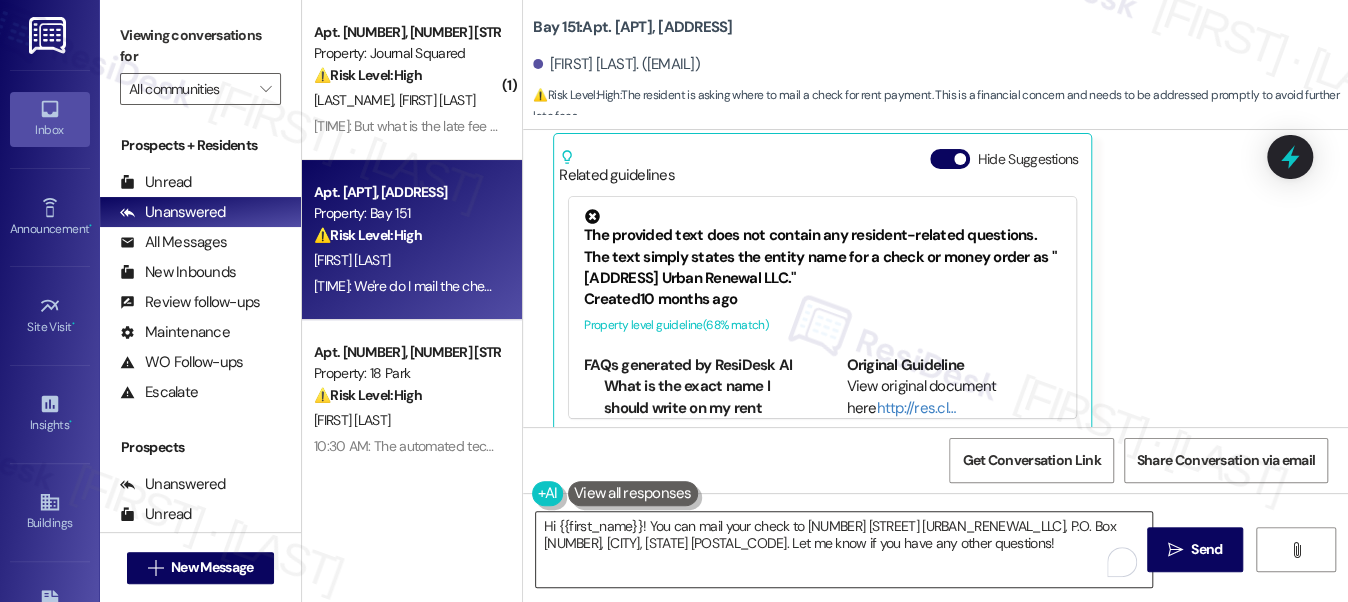 click on "Hi {{first_name}}! You can mail your check to [NUMBER] [STREET] [URBAN_RENEWAL_LLC], P.O. Box [NUMBER], [CITY], [STATE] [POSTAL_CODE]. Let me know if you have any other questions!" at bounding box center (844, 549) 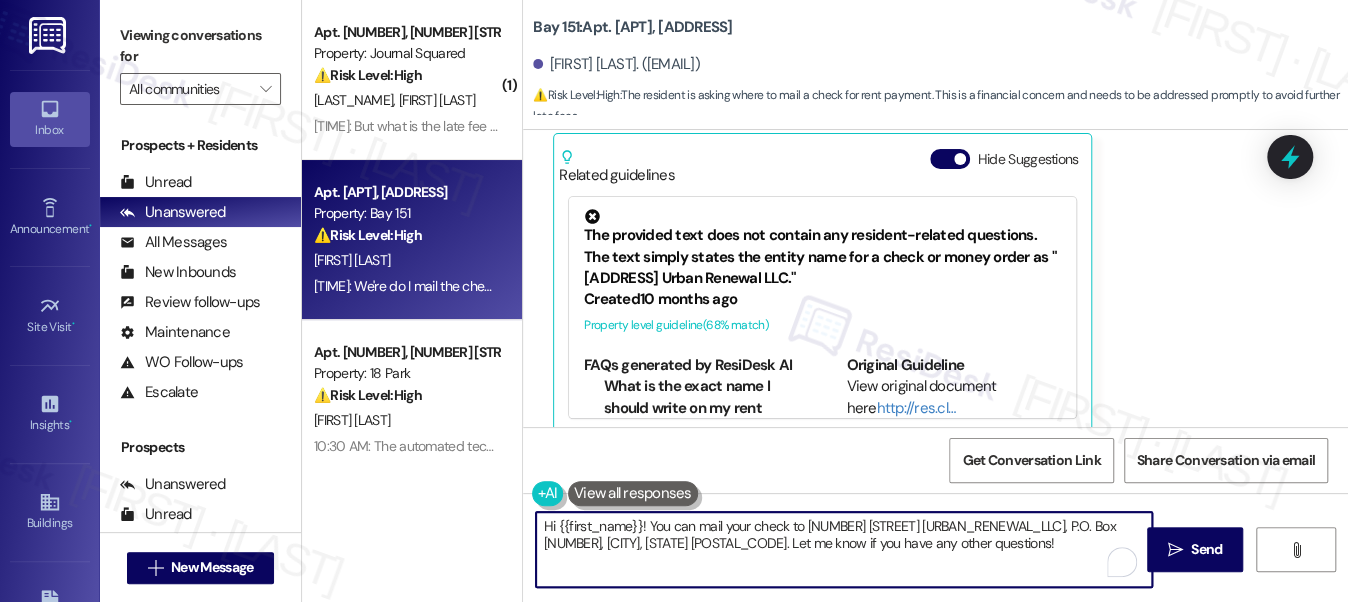 click on "Hi {{first_name}}! You can mail your check to [NUMBER] [STREET] [URBAN_RENEWAL_LLC], P.O. Box [NUMBER], [CITY], [STATE] [POSTAL_CODE]. Let me know if you have any other questions!" at bounding box center [844, 549] 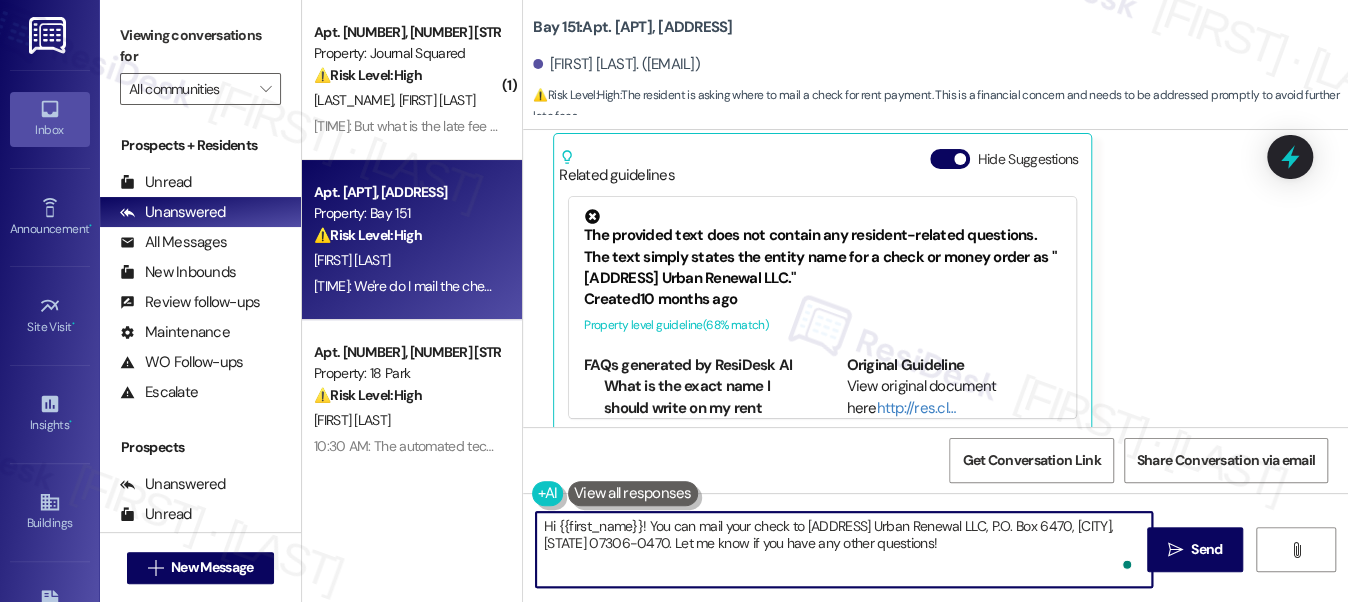 type on "Hi {{first_name}}! You can mail your check to [ADDRESS] Urban Renewal LLC, P.O. Box 6470, [CITY], [STATE] 07306-0470. Let me know if you have any other questions!" 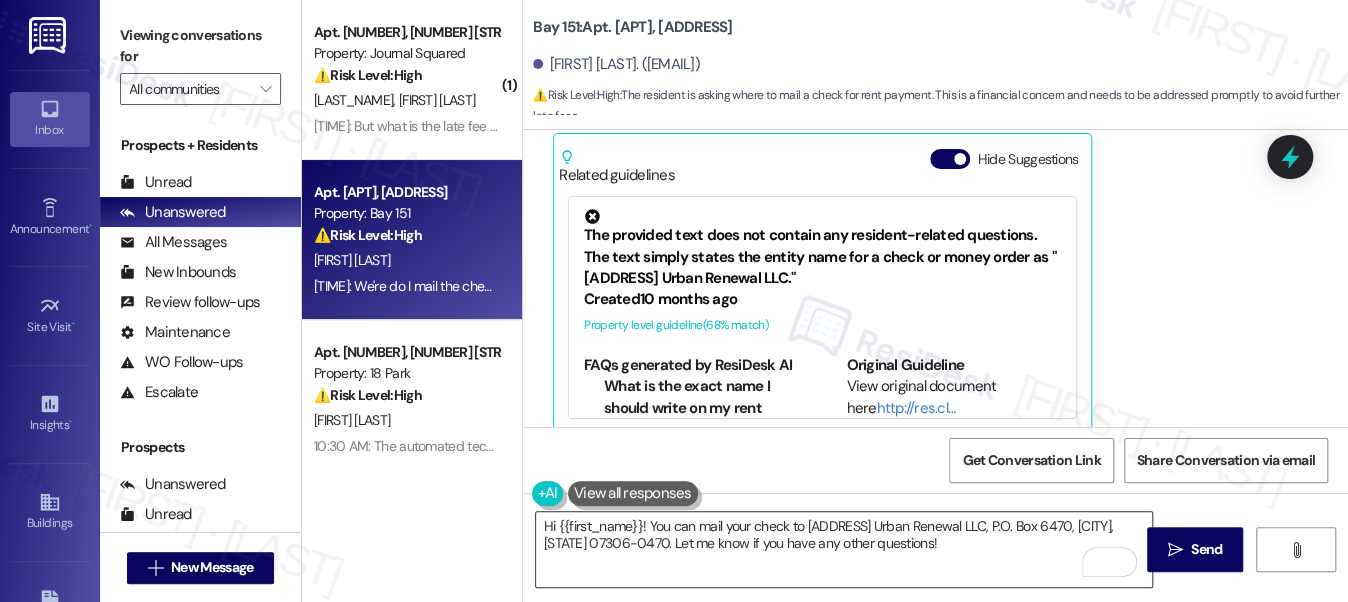 drag, startPoint x: 372, startPoint y: 532, endPoint x: 768, endPoint y: 538, distance: 396.04544 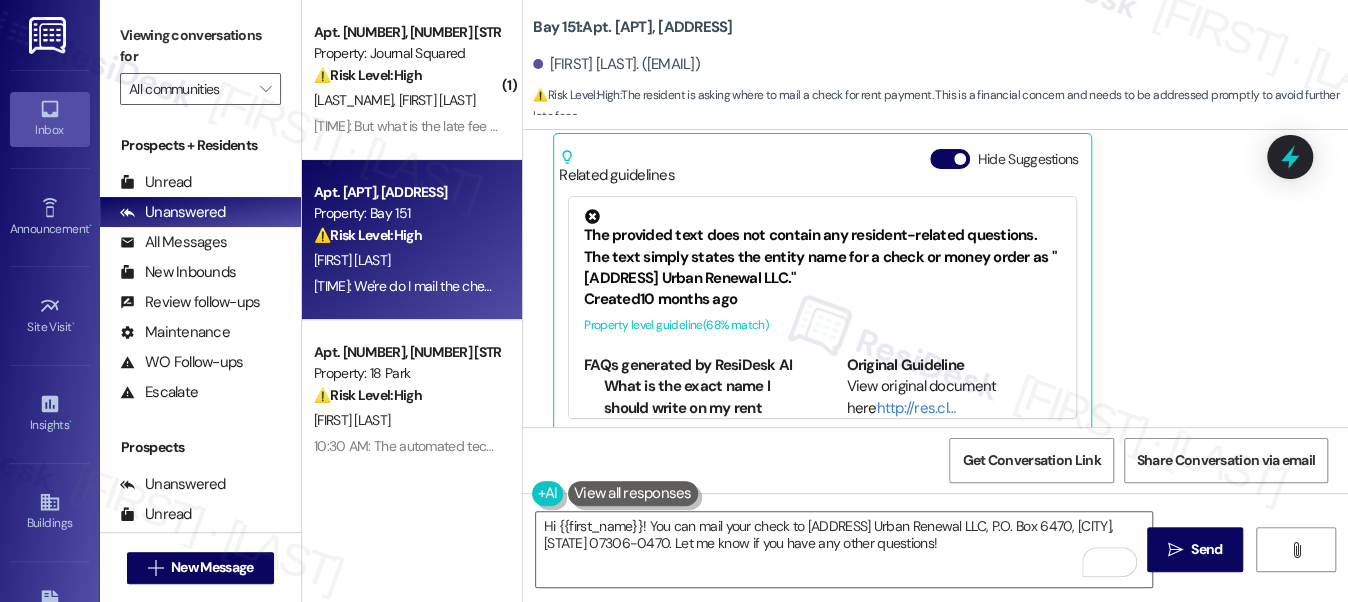 click on "Apt. 2409, [ADDRESS] Property: Journal Squared ⚠️ Risk Level: High The resident is questioning a late fee charge. This involves a financial concern and potential dispute, requiring investigation and resolution. K. Shah A. Shah [TIME]: But what is the late fee for? [TIME]: But what is the late fee for? Apt. 3341, [ADDRESS] Property: [COMPANY] ⚠️ Risk Level: High The resident is asking where to mail a check for rent payment. This is a financial concern and needs to be addressed promptly to avoid further late fees. J. Castro [TIME]: We're do I mail the check to [TIME]: We're do I mail the check to Apt. 1018, [ADDRESS] Property: [ADDRESS] ⚠️ Risk Level: High The resident is disputing a late fee, claiming autopay was set up and the notification was unclear. This involves a financial concern and potential customer service issue, requiring prompt attention to mitigate further escalation and ensure accurate billing. J. Leahy Apt. 1209, [ADDRESS] ⚠️" at bounding box center (412, 301) 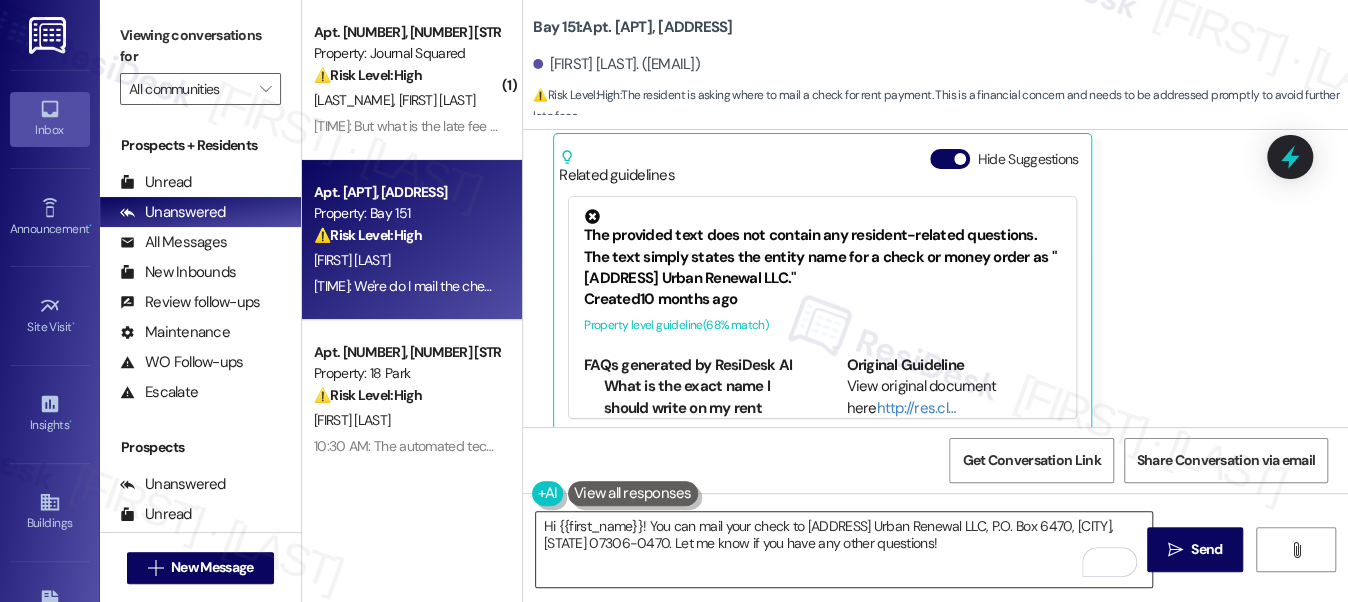 click on "Hi {{first_name}}! You can mail your check to [ADDRESS] Urban Renewal LLC, P.O. Box 6470, [CITY], [STATE] 07306-0470. Let me know if you have any other questions!" at bounding box center (844, 549) 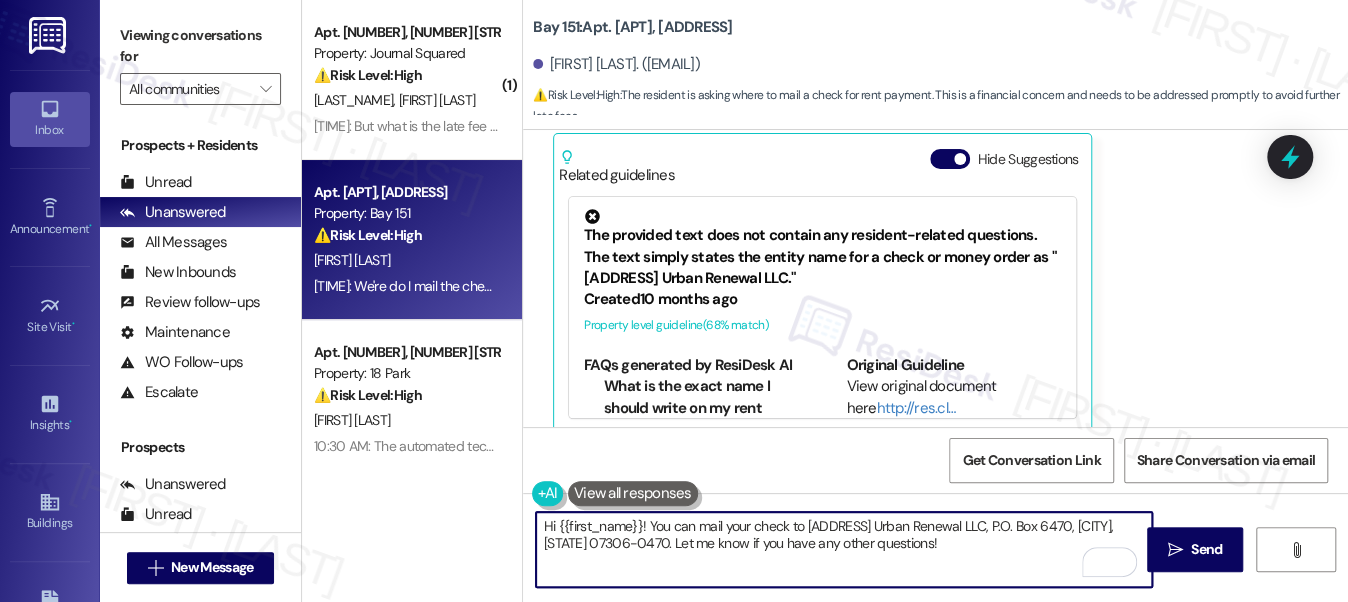 click on "Hi {{first_name}}! You can mail your check to [ADDRESS] Urban Renewal LLC, P.O. Box 6470, [CITY], [STATE] 07306-0470. Let me know if you have any other questions!" at bounding box center [844, 549] 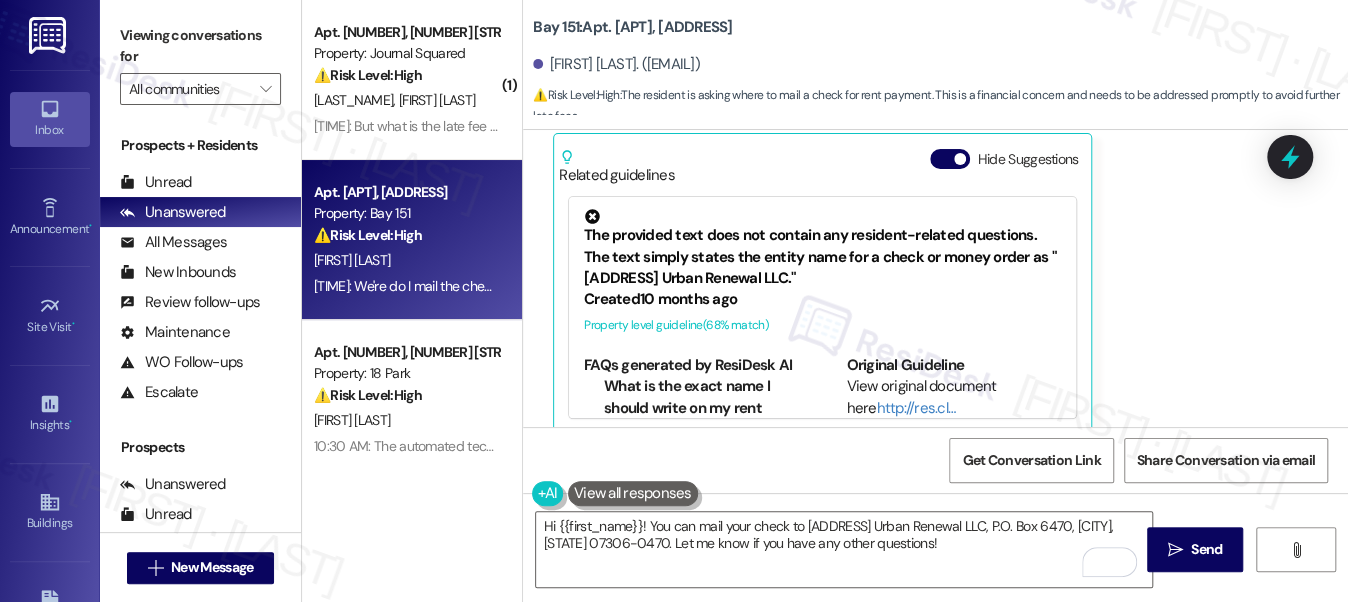 click on "Apt. 2409, [ADDRESS] Property: Journal Squared ⚠️ Risk Level: High The resident is questioning a late fee charge. This involves a financial concern and potential dispute, requiring investigation and resolution. K. Shah A. Shah [TIME]: But what is the late fee for? [TIME]: But what is the late fee for? Apt. 3341, [ADDRESS] Property: [COMPANY] ⚠️ Risk Level: High The resident is asking where to mail a check for rent payment. This is a financial concern and needs to be addressed promptly to avoid further late fees. J. Castro [TIME]: We're do I mail the check to [TIME]: We're do I mail the check to Apt. 1018, [ADDRESS] Property: [ADDRESS] ⚠️ Risk Level: High The resident is disputing a late fee, claiming autopay was set up and the notification was unclear. This involves a financial concern and potential customer service issue, requiring prompt attention to mitigate further escalation and ensure accurate billing. J. Leahy Apt. 1209, [ADDRESS] ⚠️" at bounding box center (412, 301) 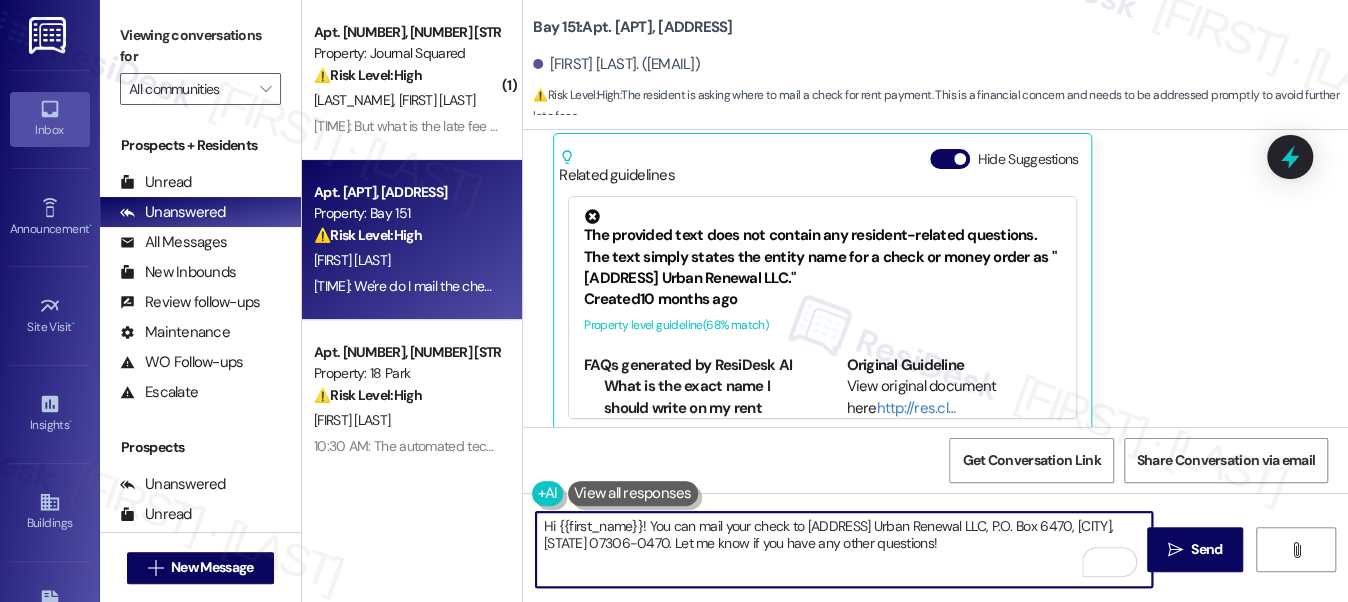click on "Hi {{first_name}}! You can mail your check to [ADDRESS] Urban Renewal LLC, P.O. Box 6470, [CITY], [STATE] 07306-0470. Let me know if you have any other questions!" at bounding box center [844, 549] 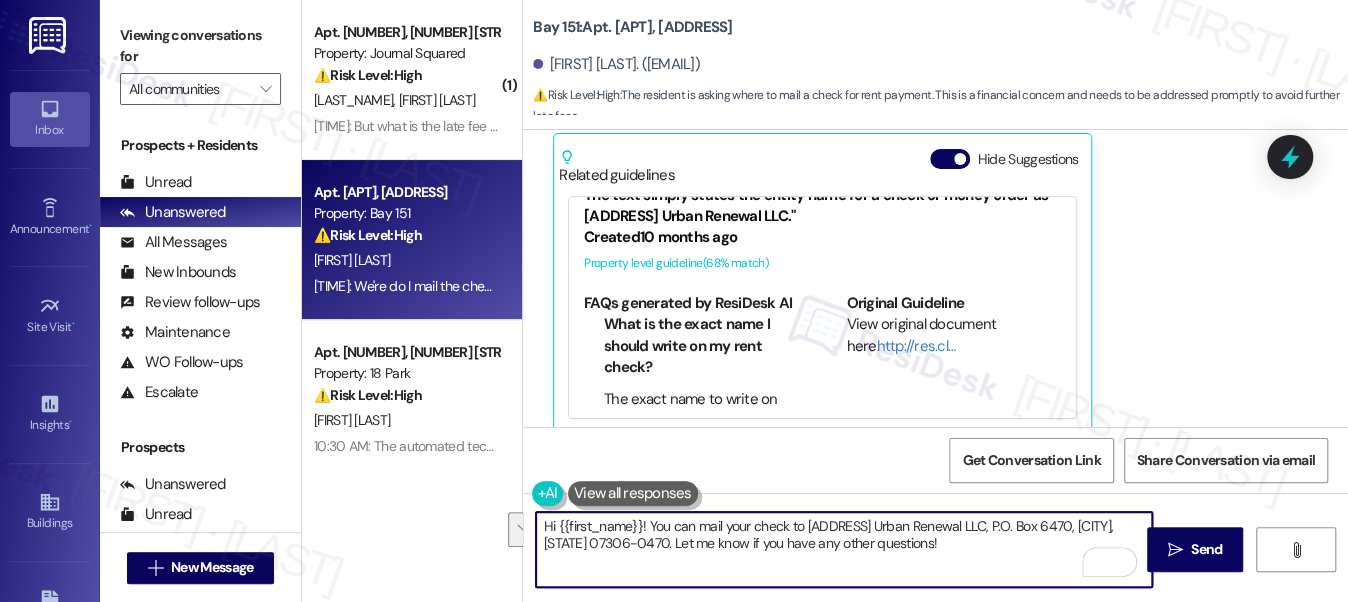 scroll, scrollTop: 80, scrollLeft: 0, axis: vertical 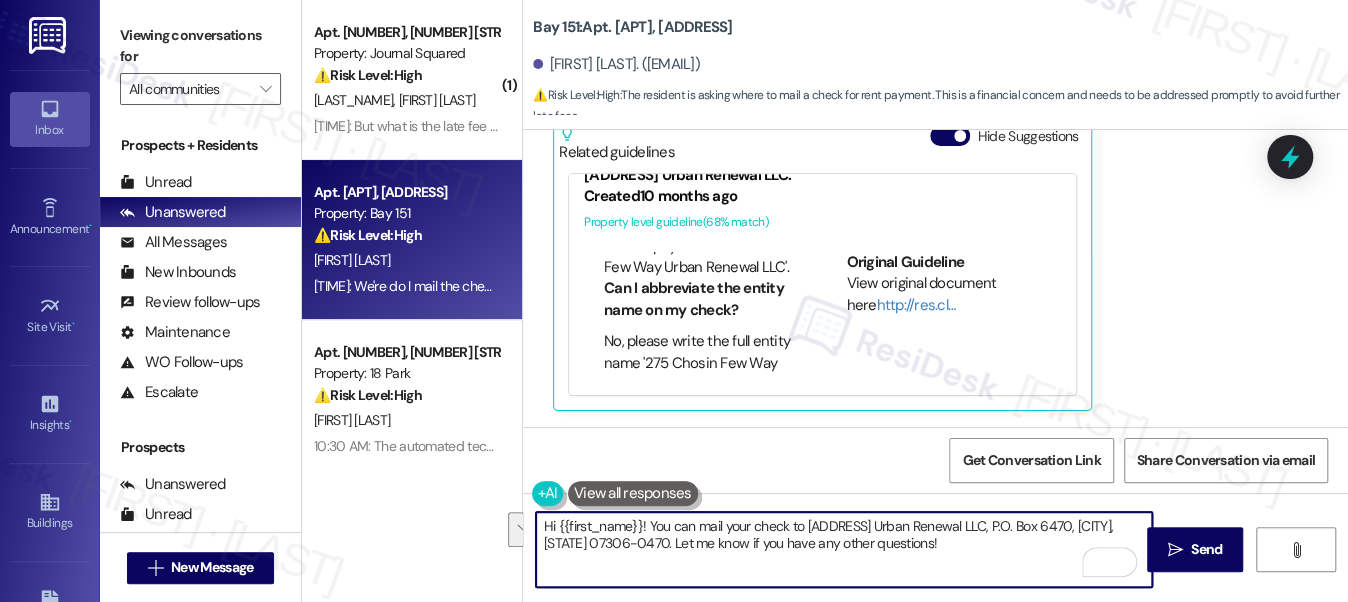 click on "Hi {{first_name}}! You can mail your check to [ADDRESS] Urban Renewal LLC, P.O. Box 6470, [CITY], [STATE] 07306-0470. Let me know if you have any other questions!" at bounding box center (844, 549) 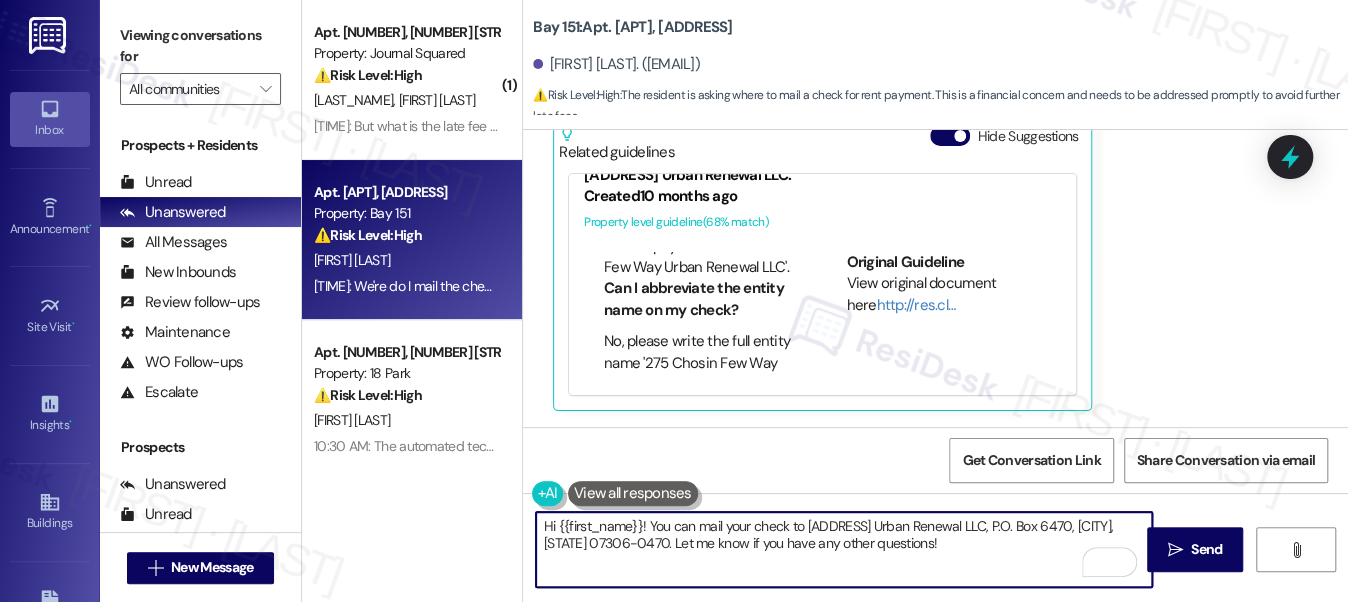 click on "Hi {{first_name}}! You can mail your check to [ADDRESS] Urban Renewal LLC, P.O. Box 6470, [CITY], [STATE] 07306-0470. Let me know if you have any other questions!" at bounding box center [844, 549] 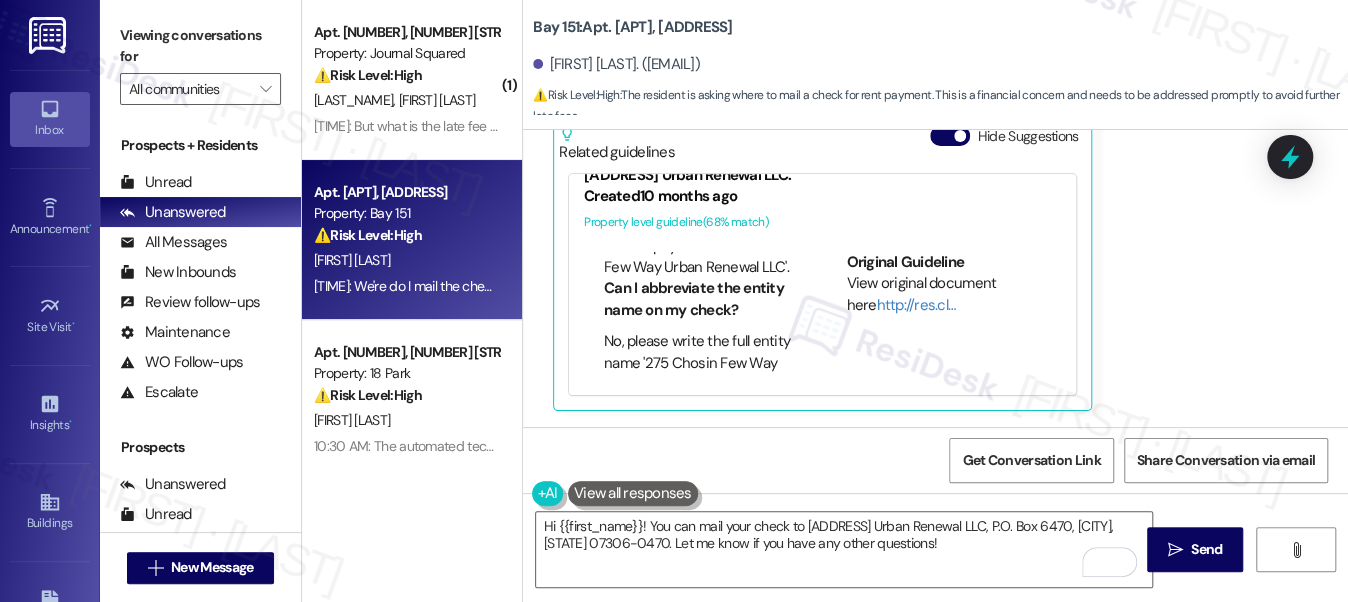 click on "Apt. 2409, [ADDRESS] Property: Journal Squared ⚠️ Risk Level: High The resident is questioning a late fee charge. This involves a financial concern and potential dispute, requiring investigation and resolution. K. Shah A. Shah [TIME]: But what is the late fee for? [TIME]: But what is the late fee for? Apt. 3341, [ADDRESS] Property: [COMPANY] ⚠️ Risk Level: High The resident is asking where to mail a check for rent payment. This is a financial concern and needs to be addressed promptly to avoid further late fees. J. Castro [TIME]: We're do I mail the check to [TIME]: We're do I mail the check to Apt. 1018, [ADDRESS] Property: [ADDRESS] ⚠️ Risk Level: High The resident is disputing a late fee, claiming autopay was set up and the notification was unclear. This involves a financial concern and potential customer service issue, requiring prompt attention to mitigate further escalation and ensure accurate billing. J. Leahy Apt. 1209, [ADDRESS] ⚠️" at bounding box center [412, 301] 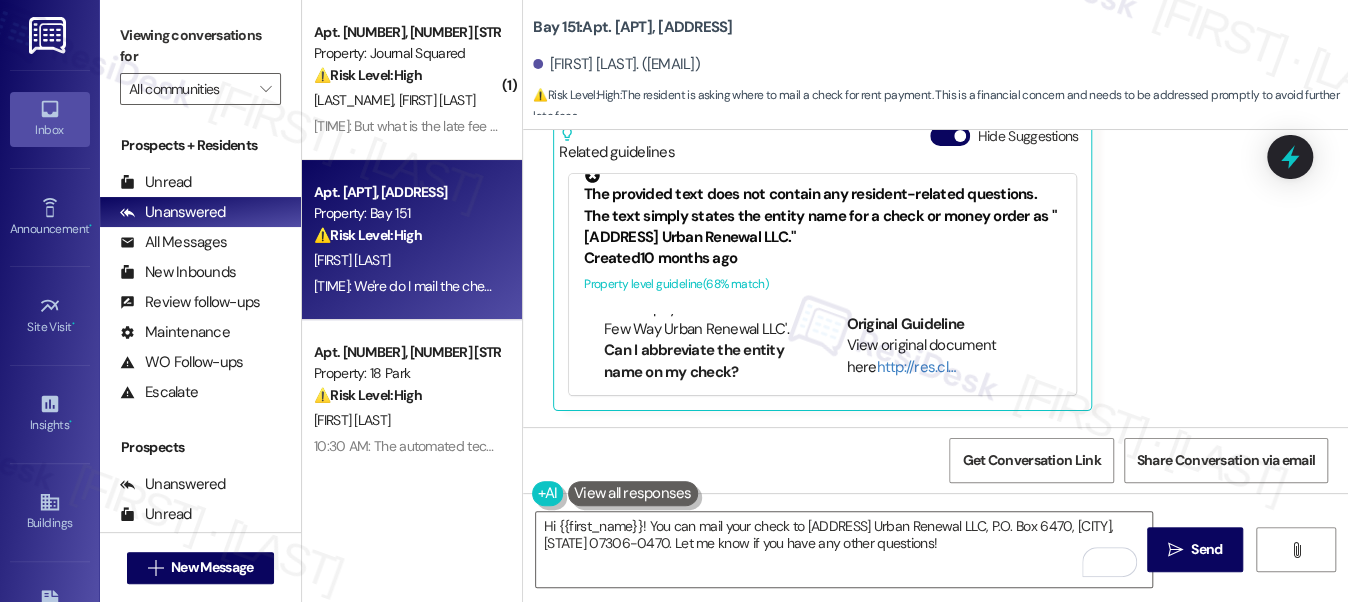 scroll, scrollTop: 0, scrollLeft: 0, axis: both 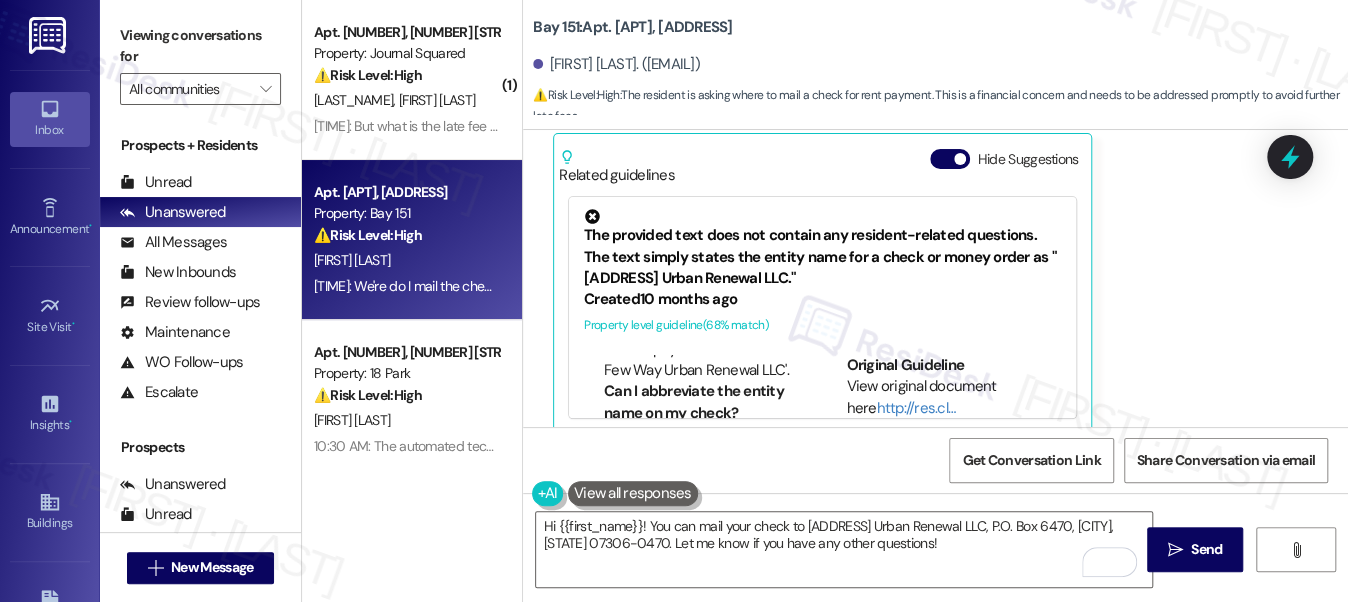 click on "Apt. 2409, [ADDRESS] Property: Journal Squared ⚠️ Risk Level: High The resident is questioning a late fee charge. This involves a financial concern and potential dispute, requiring investigation and resolution. K. Shah A. Shah [TIME]: But what is the late fee for? [TIME]: But what is the late fee for? Apt. 3341, [ADDRESS] Property: [COMPANY] ⚠️ Risk Level: High The resident is asking where to mail a check for rent payment. This is a financial concern and needs to be addressed promptly to avoid further late fees. J. Castro [TIME]: We're do I mail the check to [TIME]: We're do I mail the check to Apt. 1018, [ADDRESS] Property: [ADDRESS] ⚠️ Risk Level: High The resident is disputing a late fee, claiming autopay was set up and the notification was unclear. This involves a financial concern and potential customer service issue, requiring prompt attention to mitigate further escalation and ensure accurate billing. J. Leahy Apt. 1209, [ADDRESS] ⚠️" at bounding box center [412, 301] 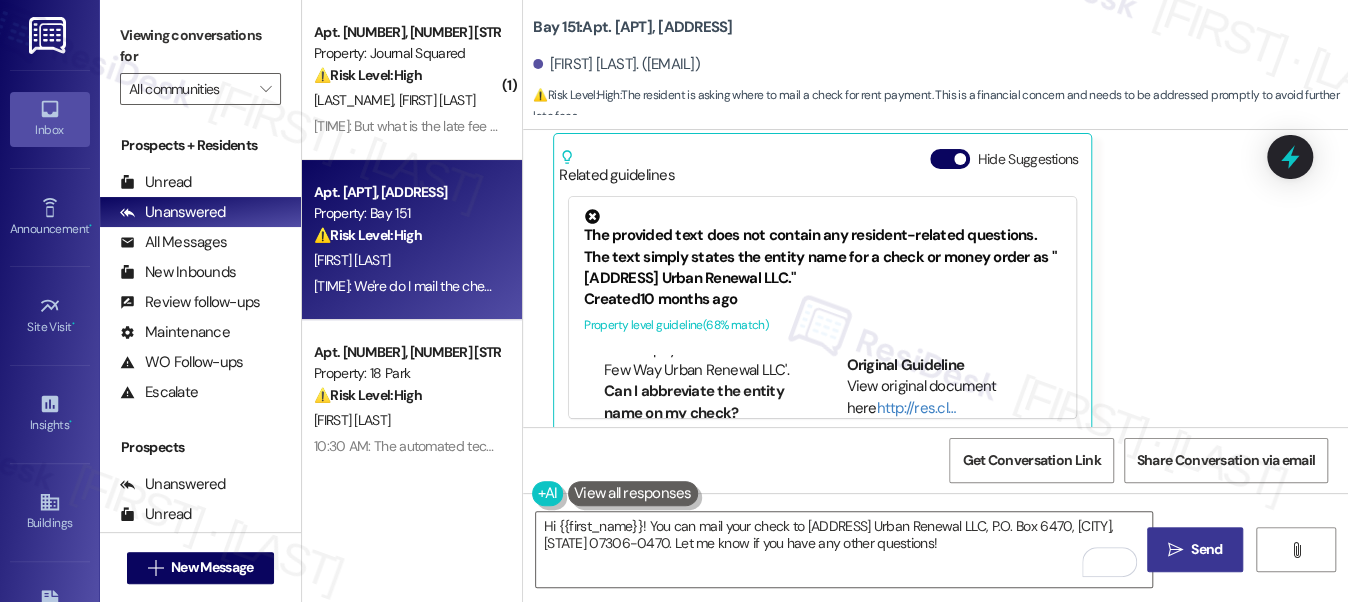 click on "Send" at bounding box center [1206, 549] 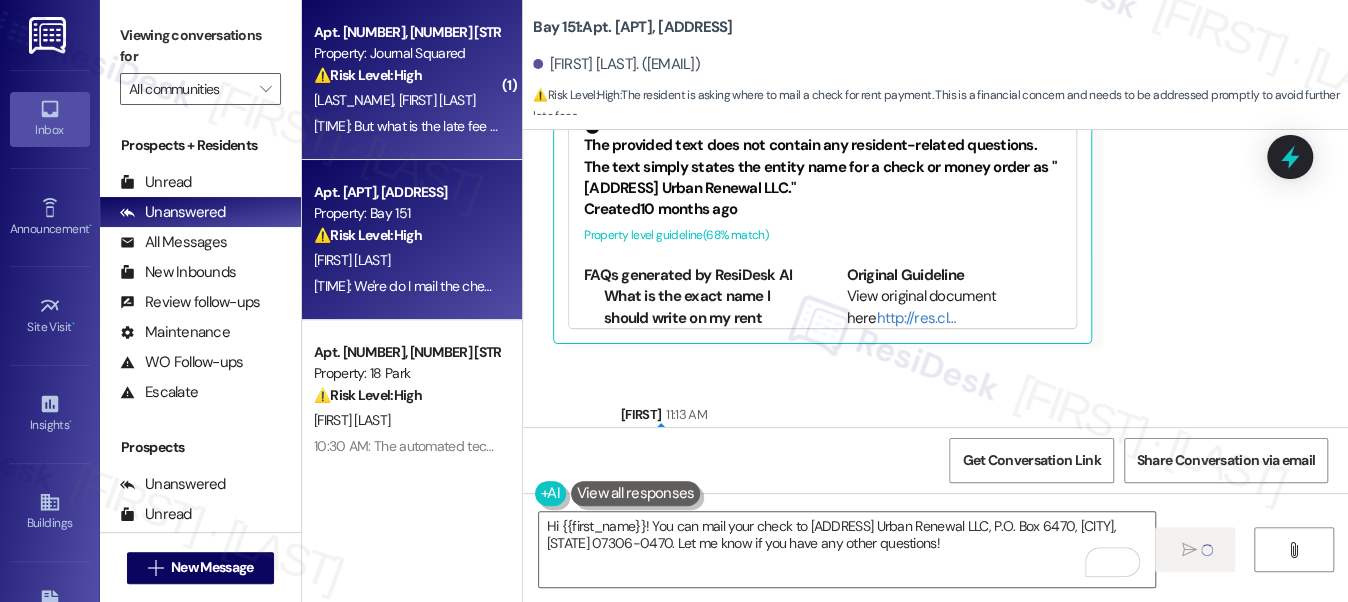 type 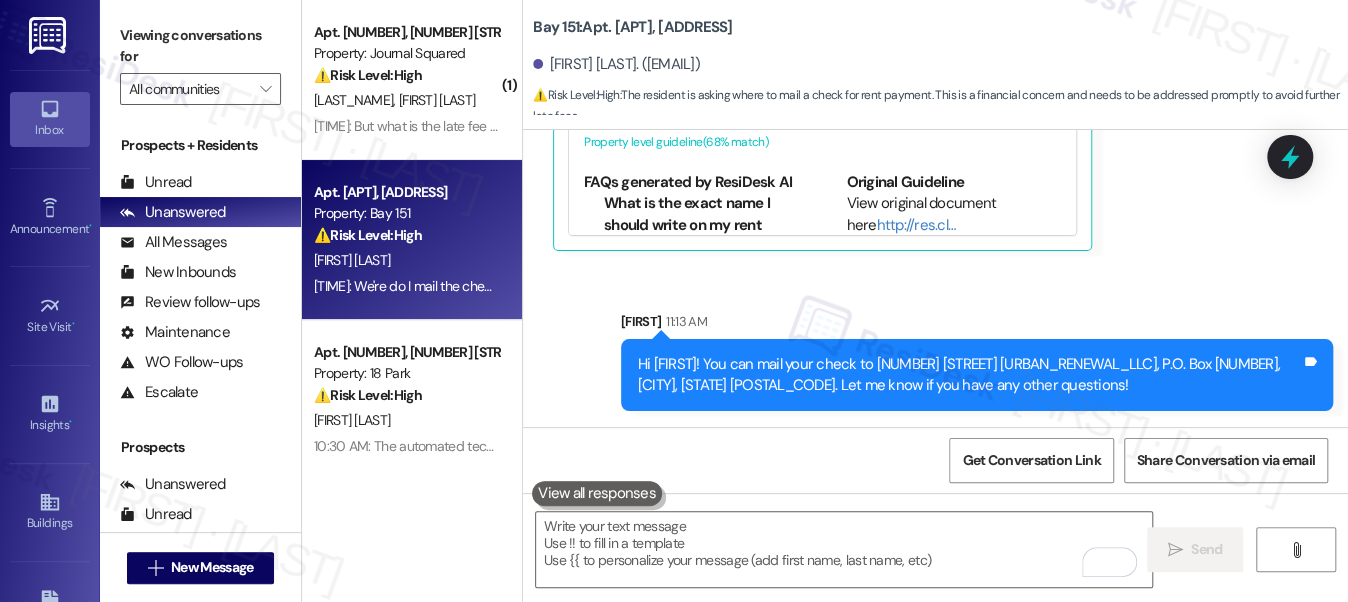 scroll, scrollTop: 34018, scrollLeft: 0, axis: vertical 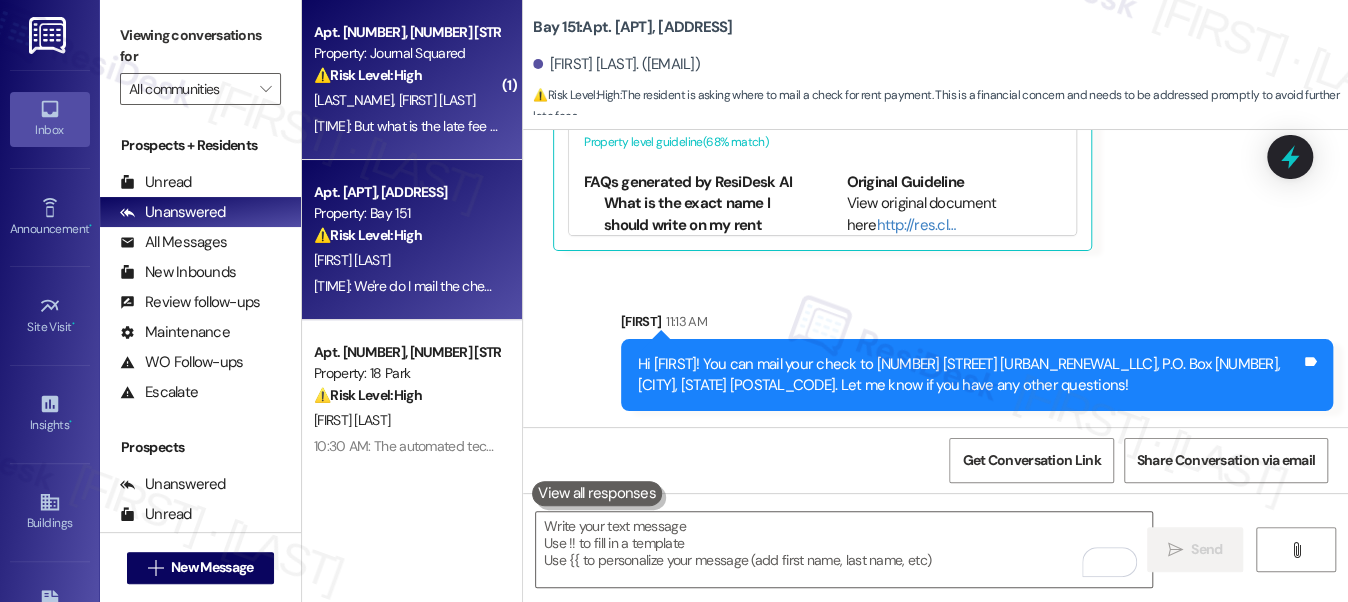 click on "[FIRST] [LAST] [FIRST] [LAST]" at bounding box center (406, 100) 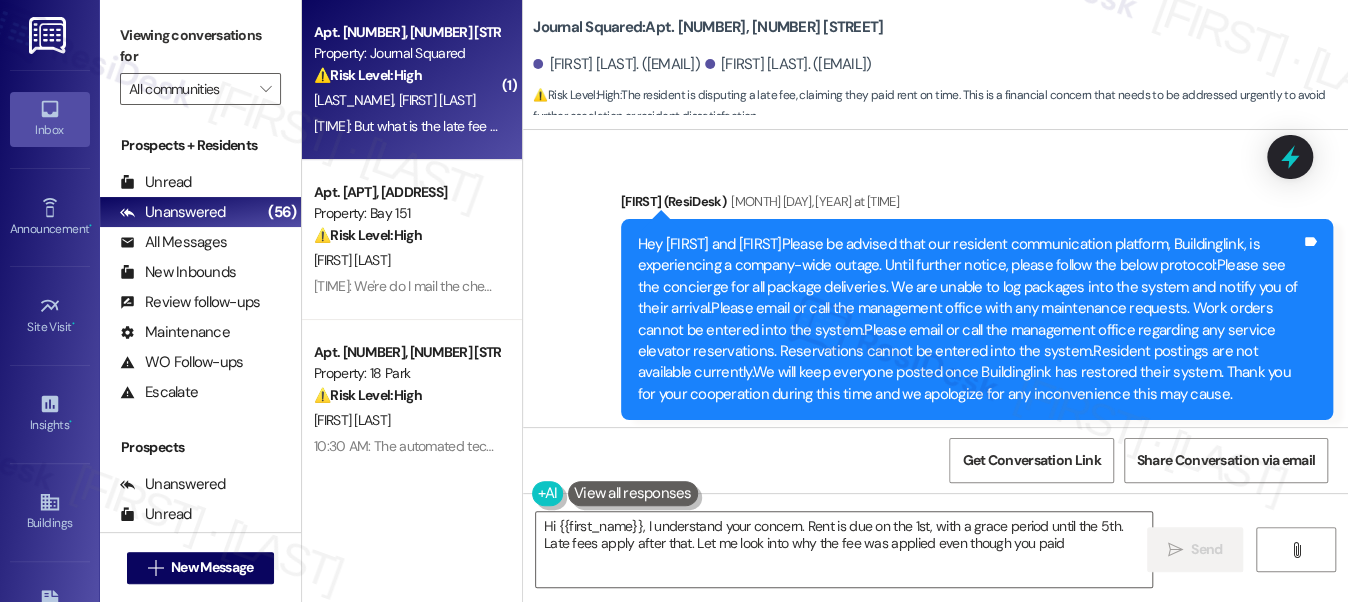 type on "Hi {{first_name}}, I understand your concern. Rent is due on the 1st, with a grace period until the 5th. Late fees apply after that. Let me look into why the fee was applied even though you paid" 